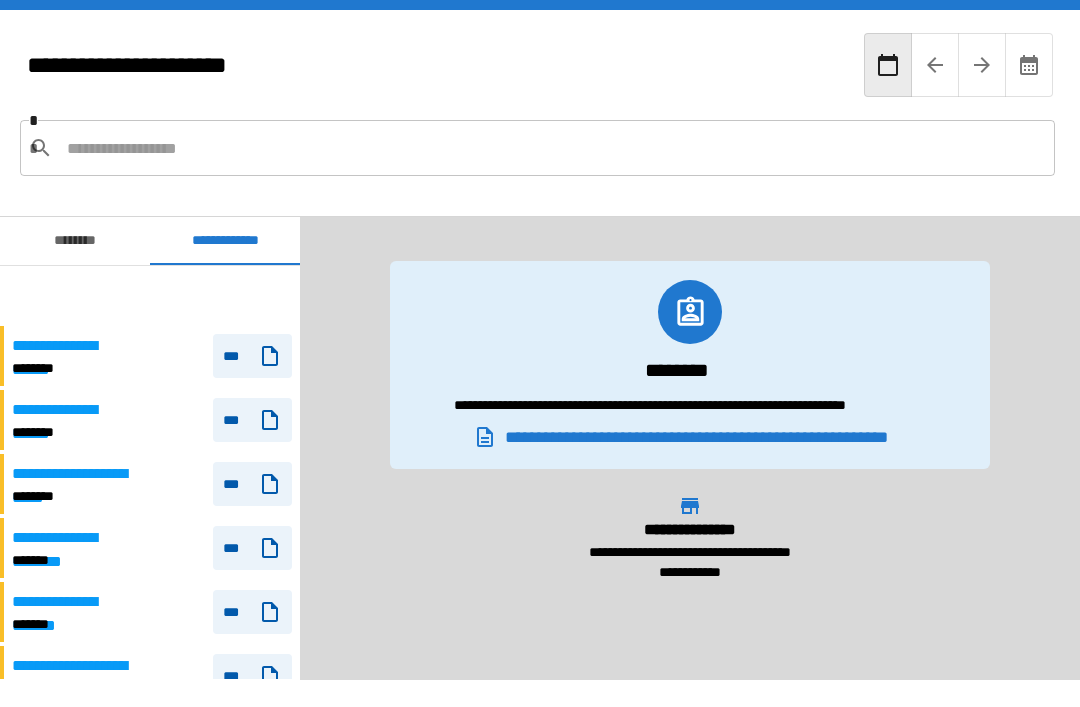 scroll, scrollTop: 0, scrollLeft: 0, axis: both 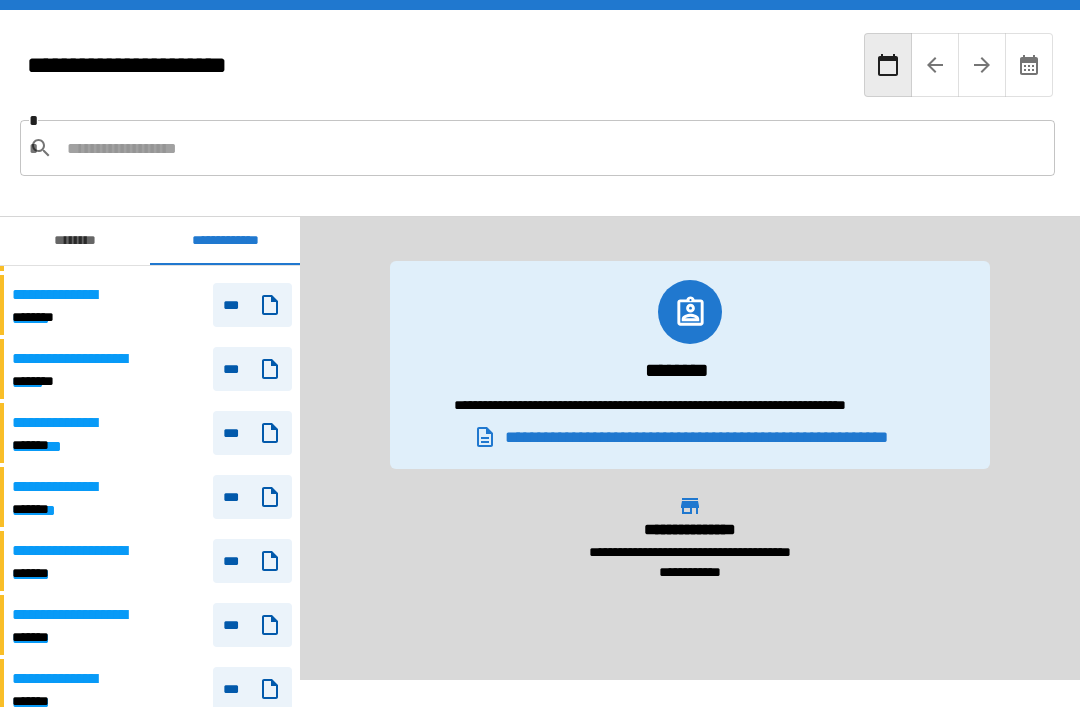 click on "********" at bounding box center (75, 241) 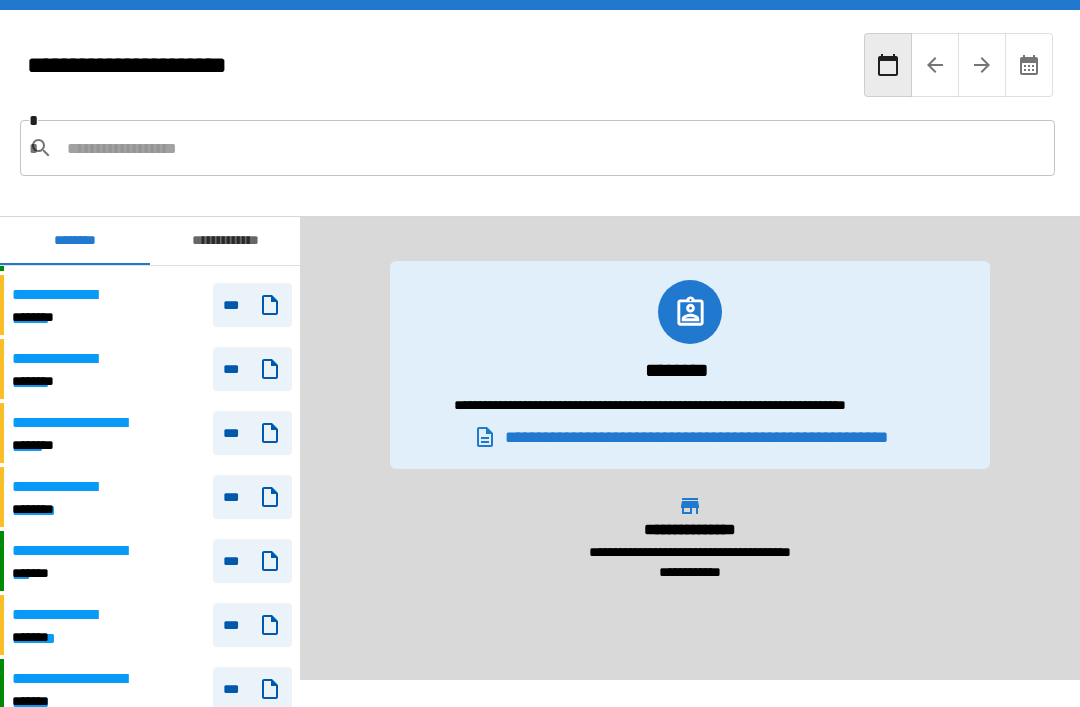 click on "**********" at bounding box center (225, 241) 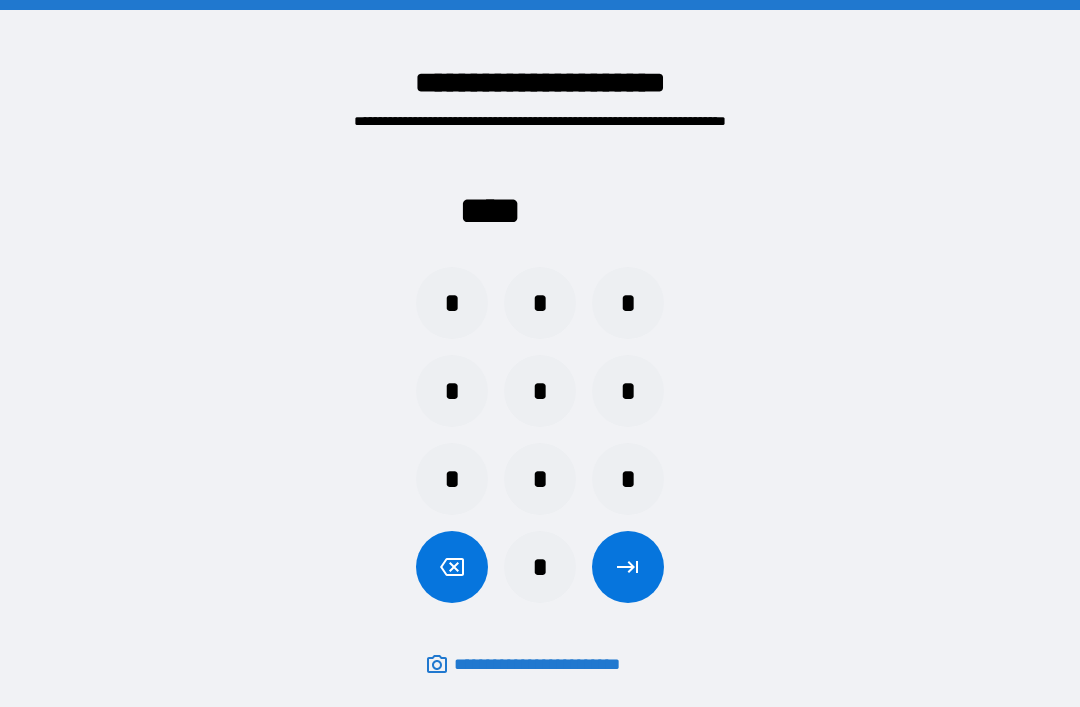 scroll, scrollTop: 0, scrollLeft: 0, axis: both 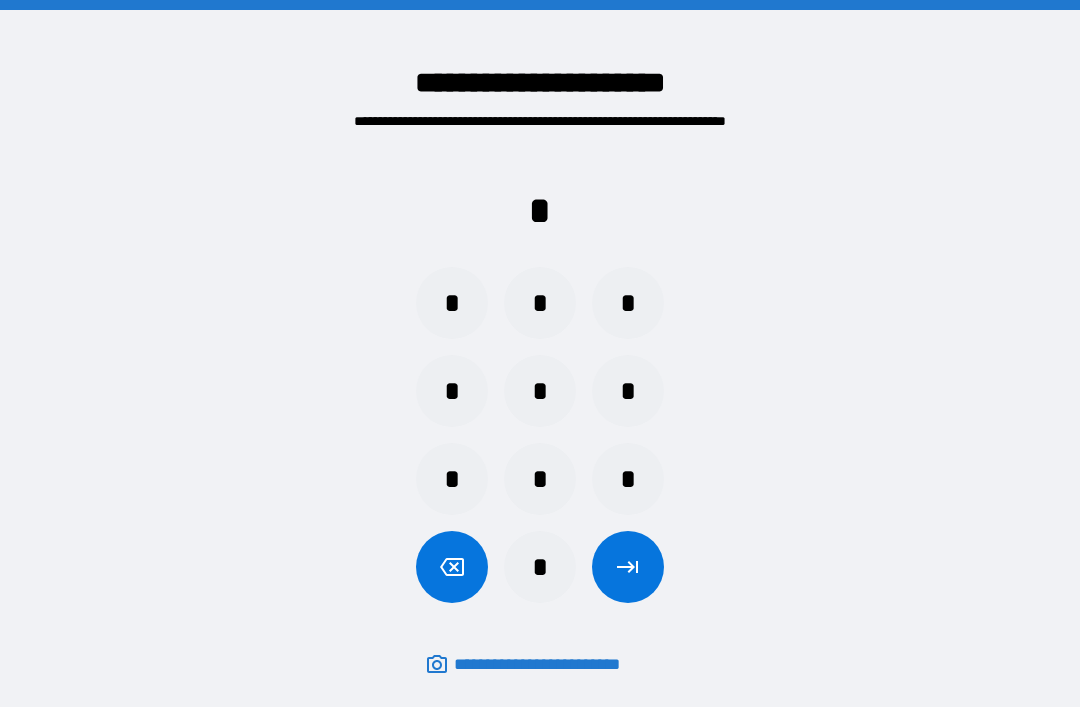 click on "*" at bounding box center [540, 303] 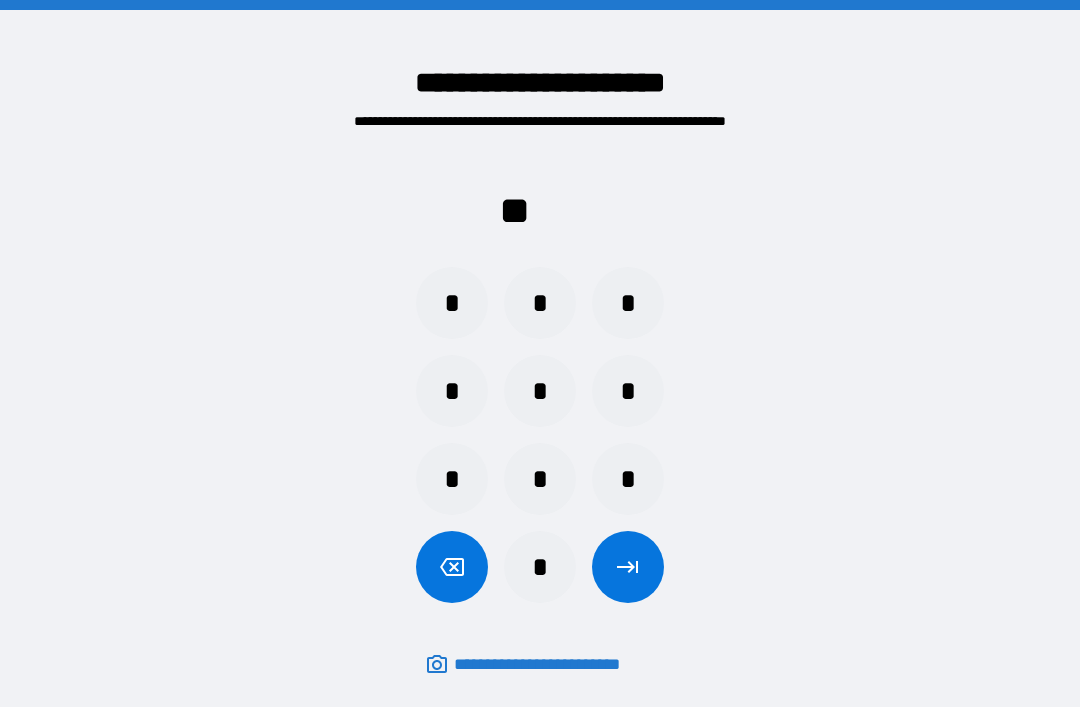 click on "*" at bounding box center (628, 303) 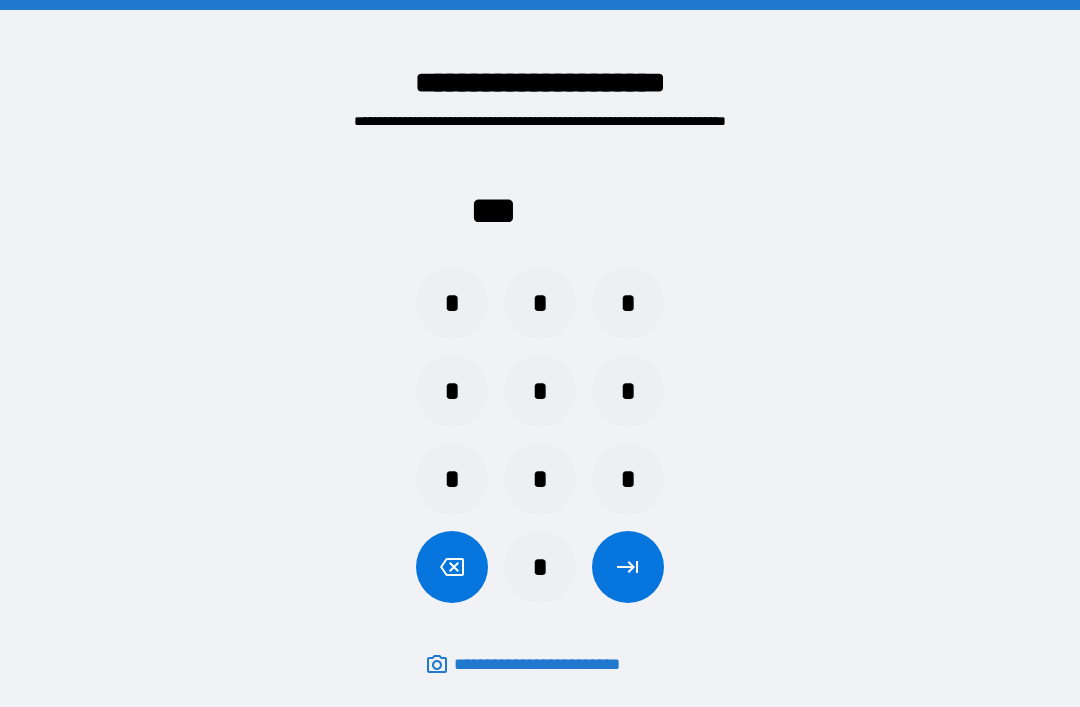 click on "*" at bounding box center (452, 391) 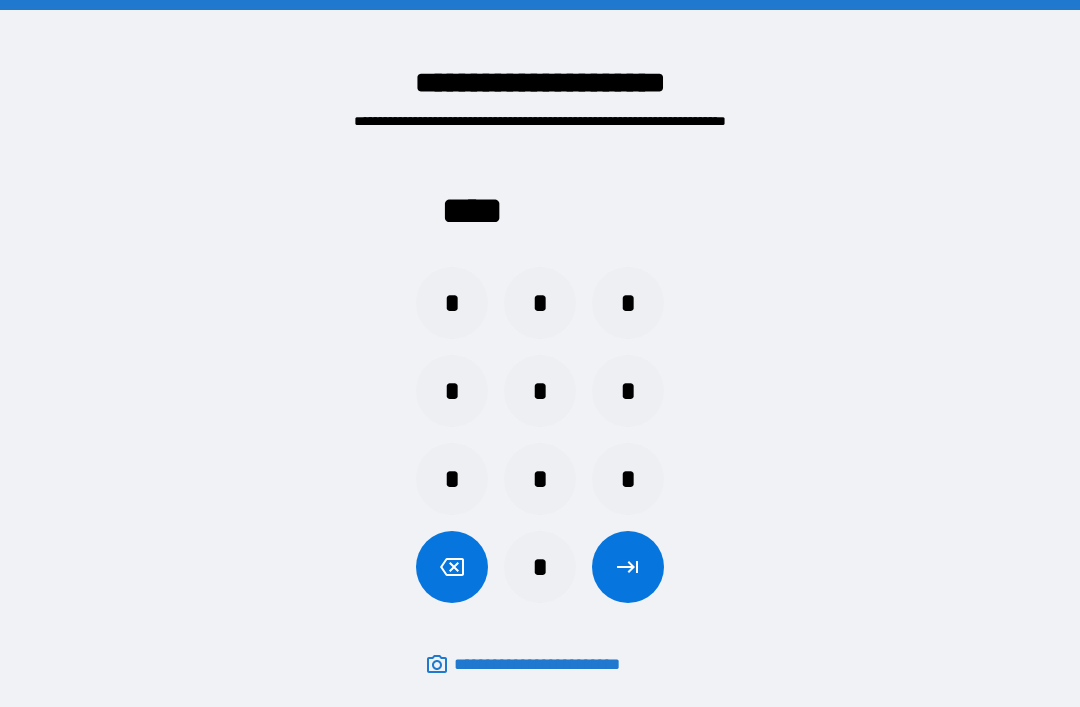 click at bounding box center [628, 567] 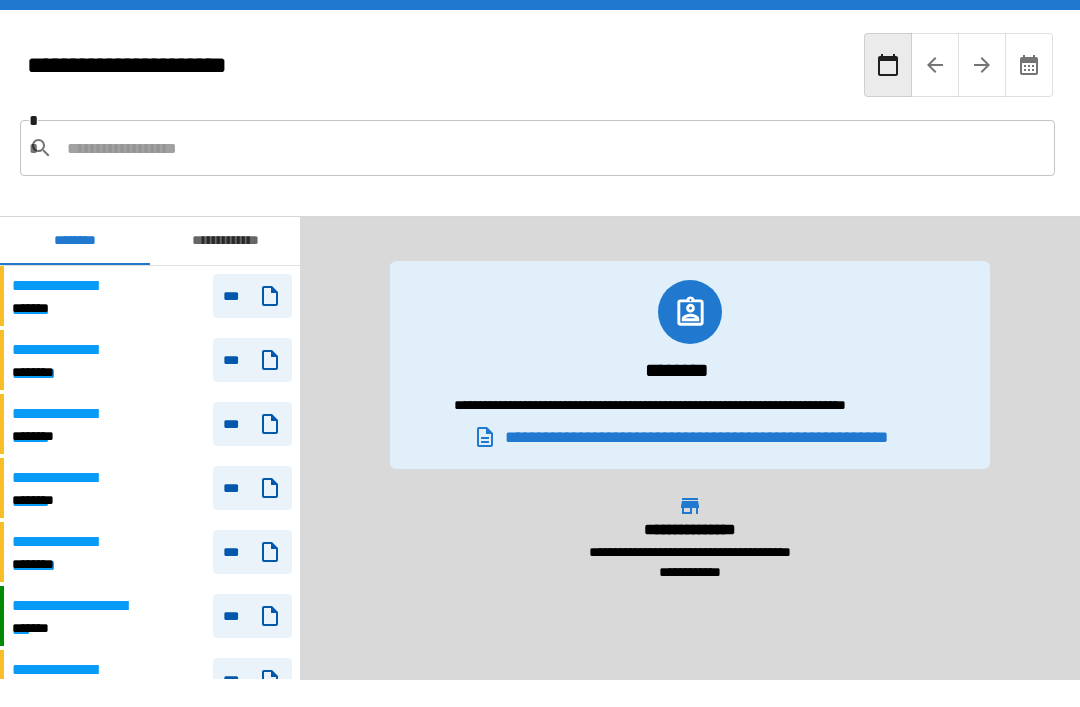 click on "**********" at bounding box center (225, 241) 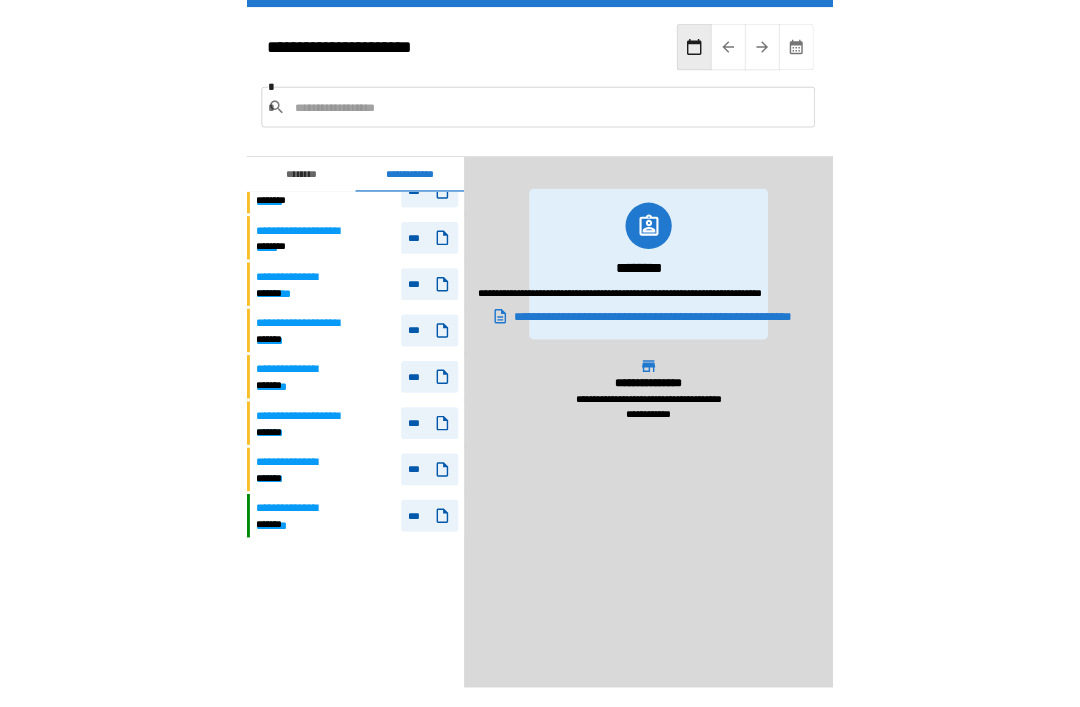 scroll, scrollTop: 0, scrollLeft: 0, axis: both 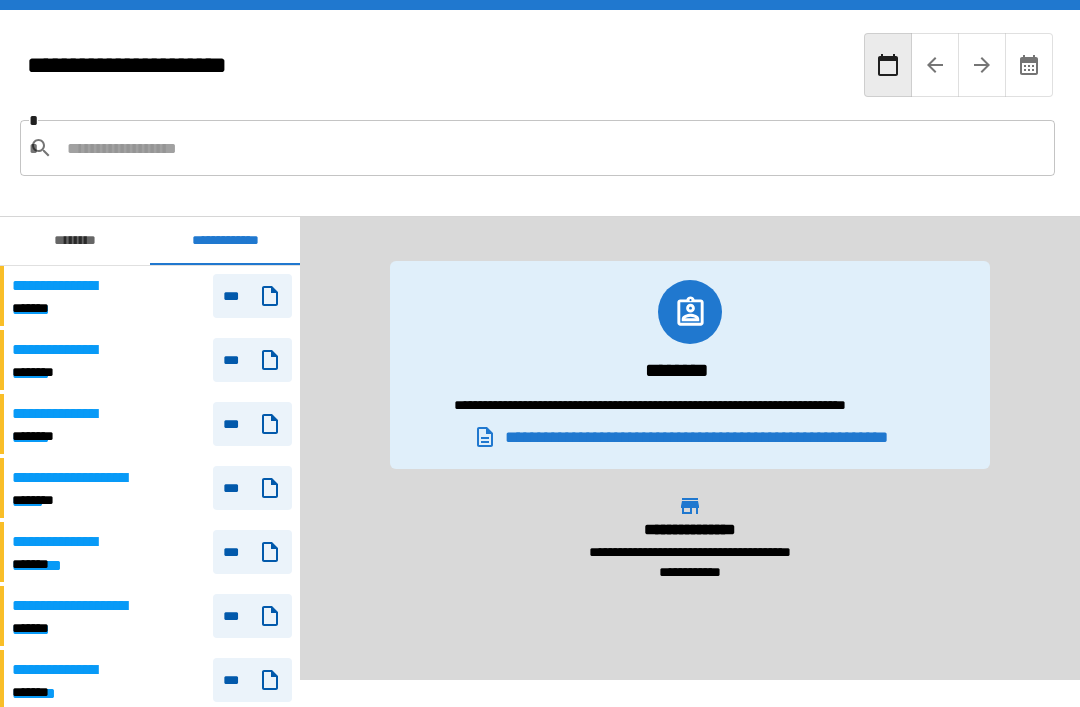 click at bounding box center (553, 148) 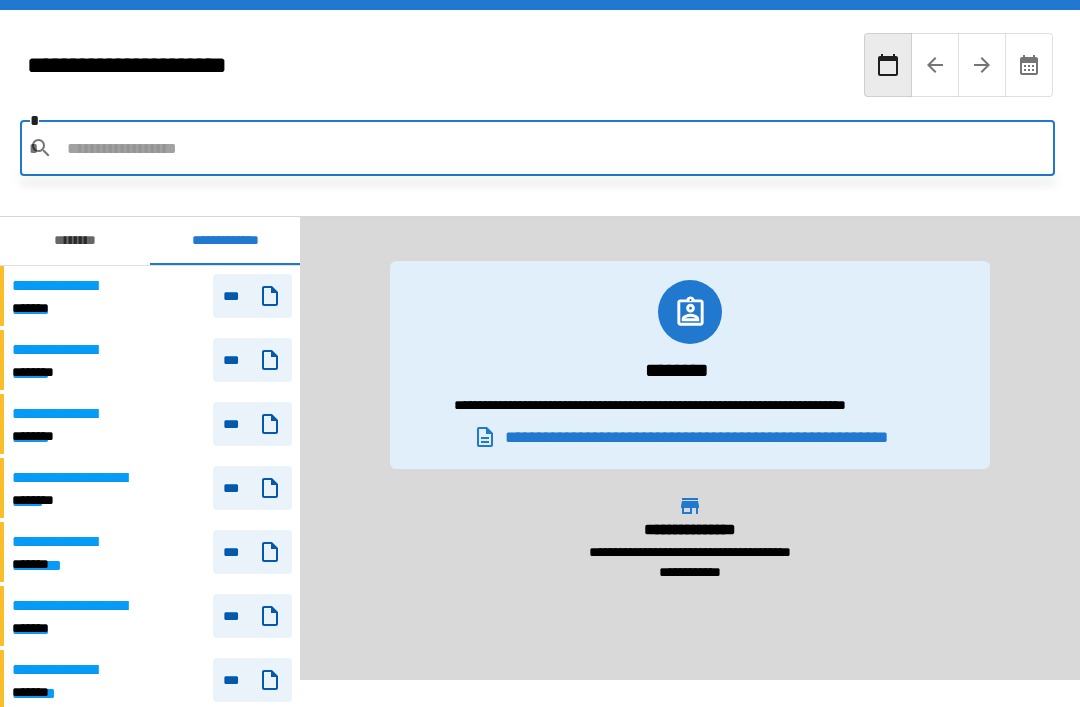 click at bounding box center (553, 148) 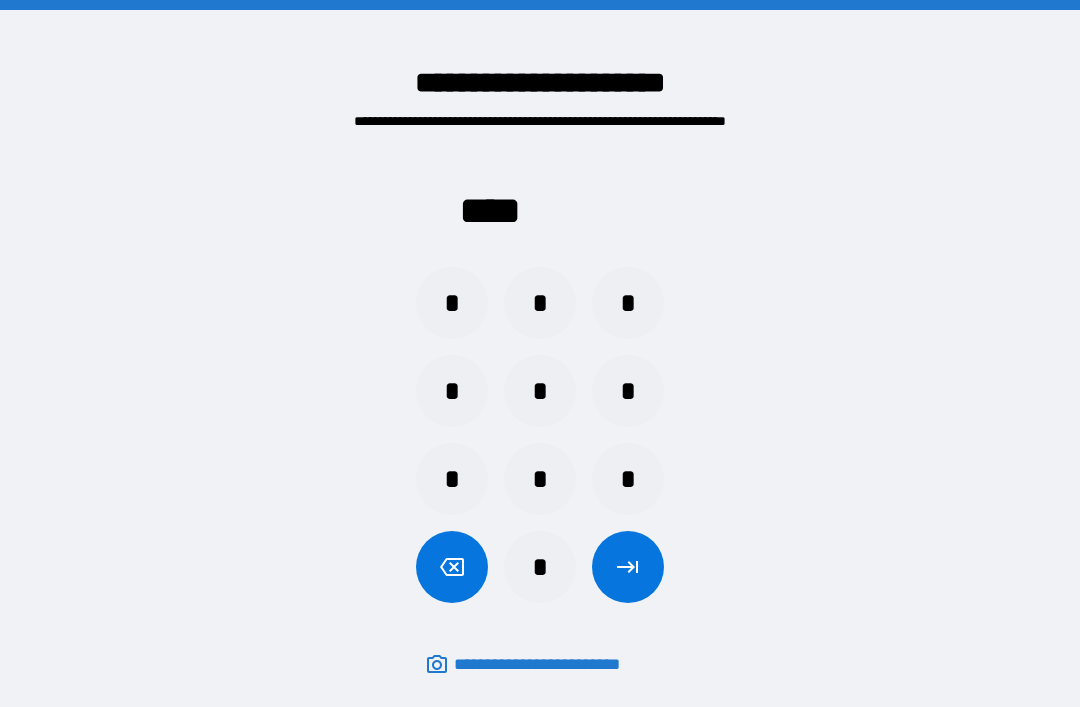 scroll, scrollTop: 0, scrollLeft: 0, axis: both 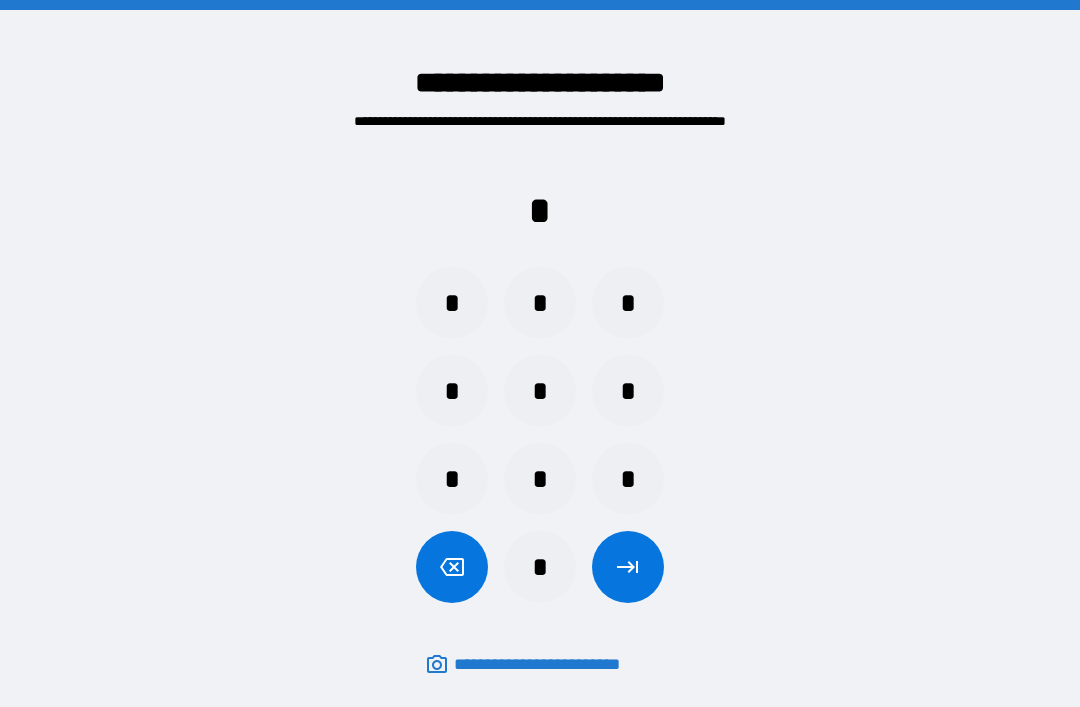 click on "*" at bounding box center (540, 303) 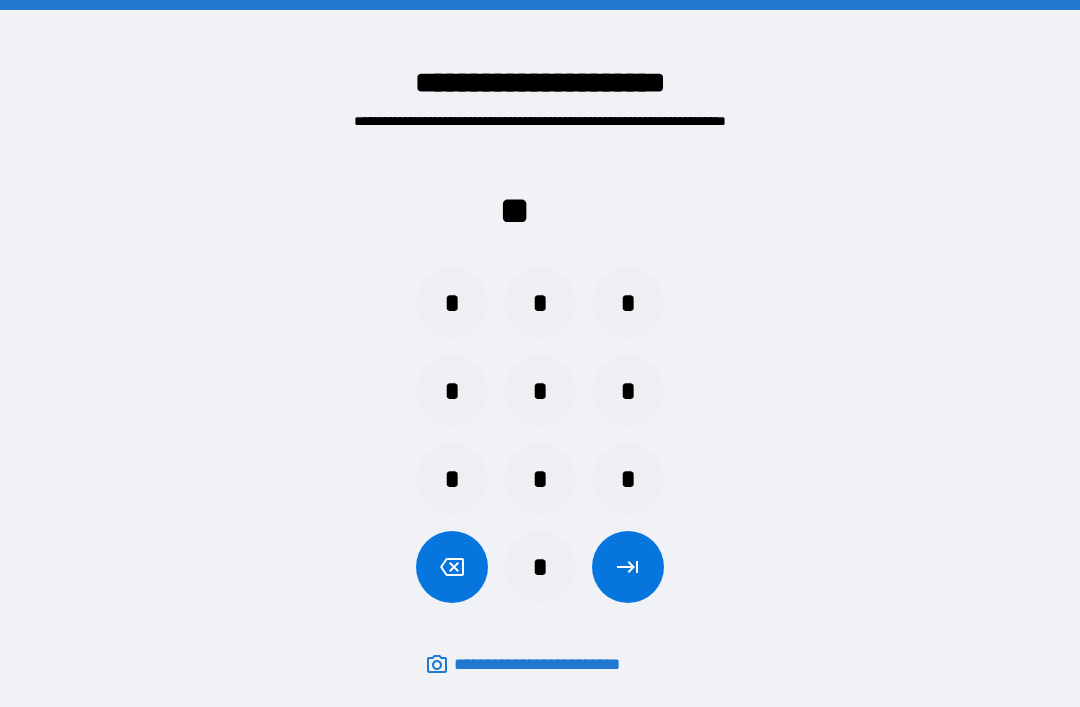 click on "*" at bounding box center (628, 303) 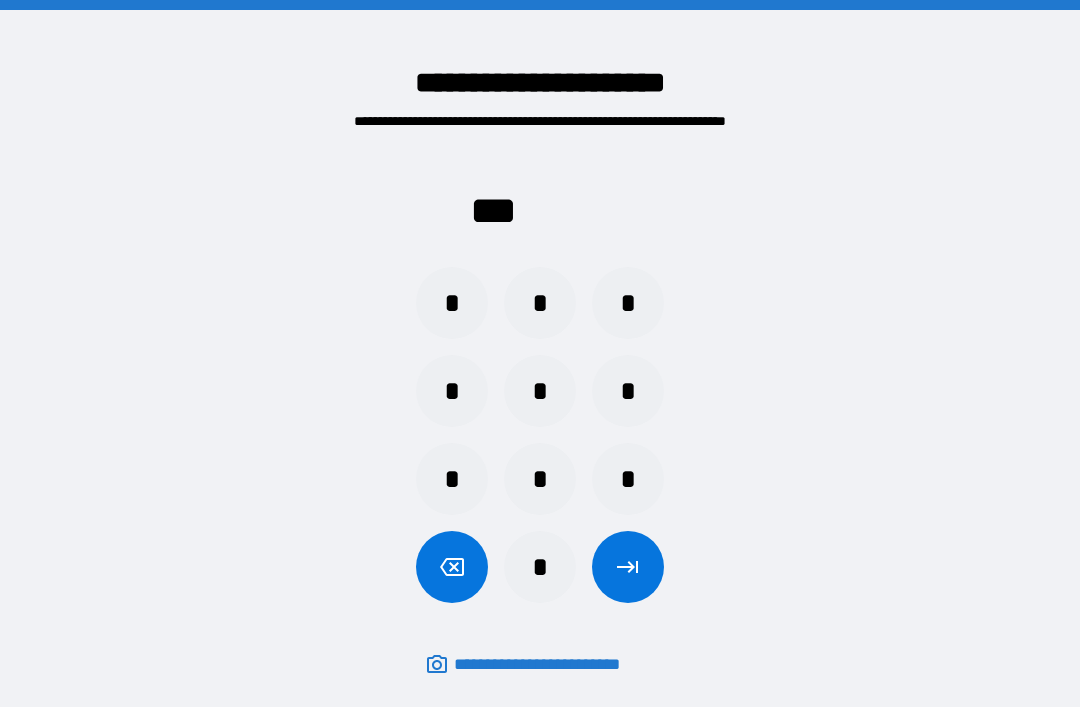 click on "*" at bounding box center [452, 391] 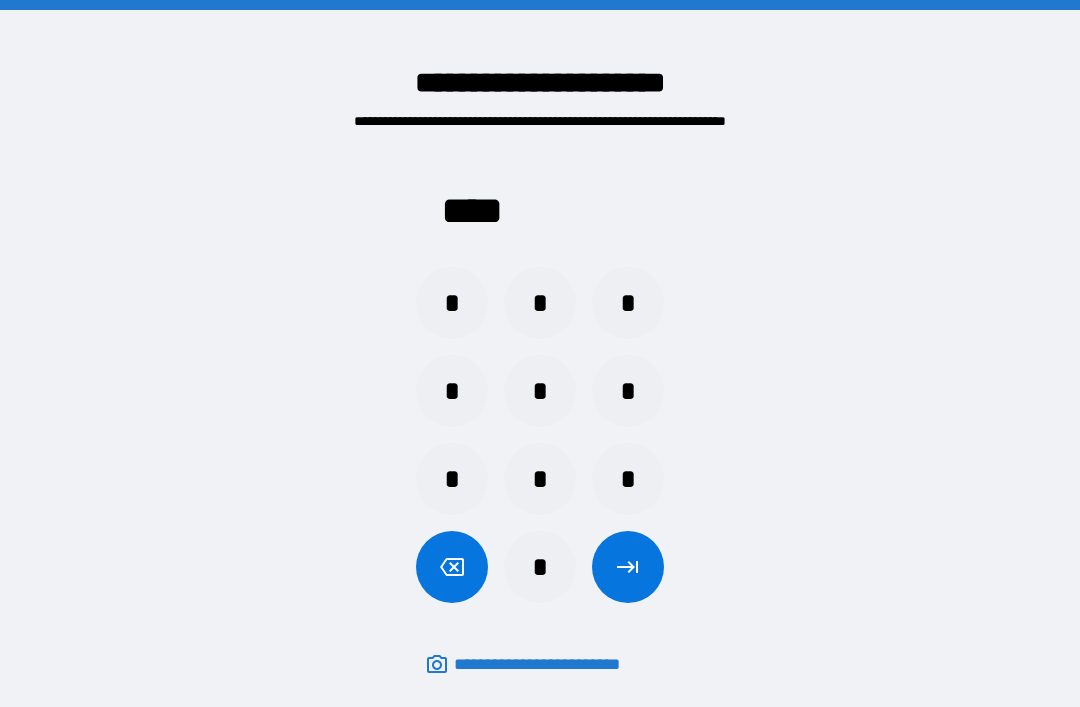 click at bounding box center (628, 567) 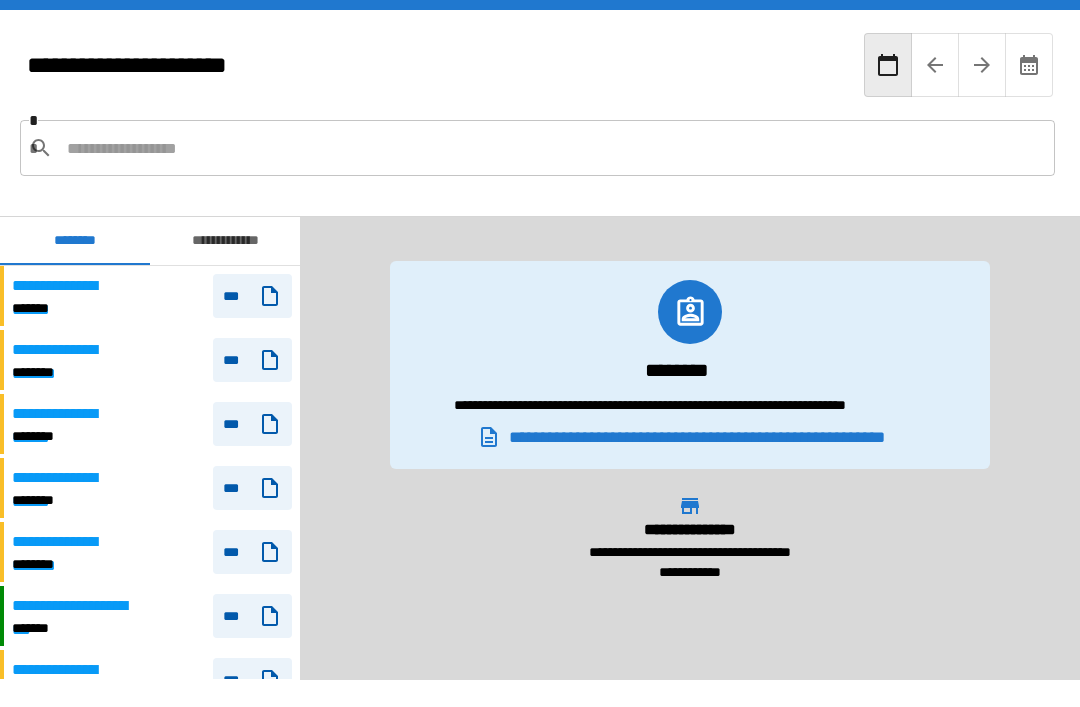click on "**********" at bounding box center [225, 241] 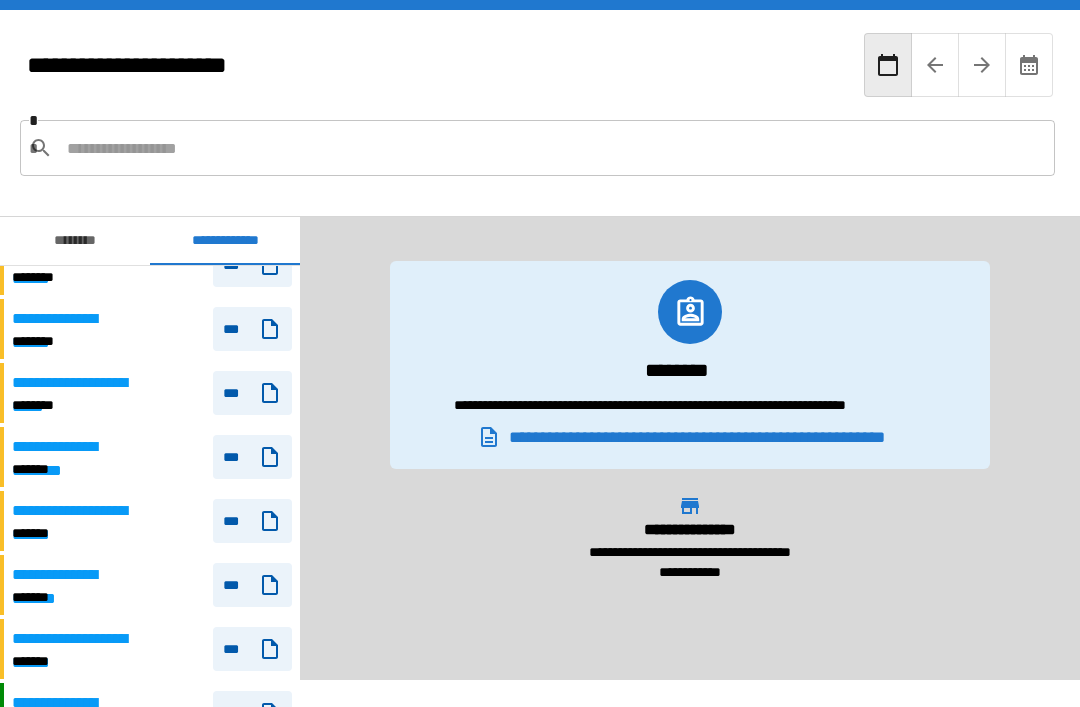 scroll, scrollTop: 31, scrollLeft: 0, axis: vertical 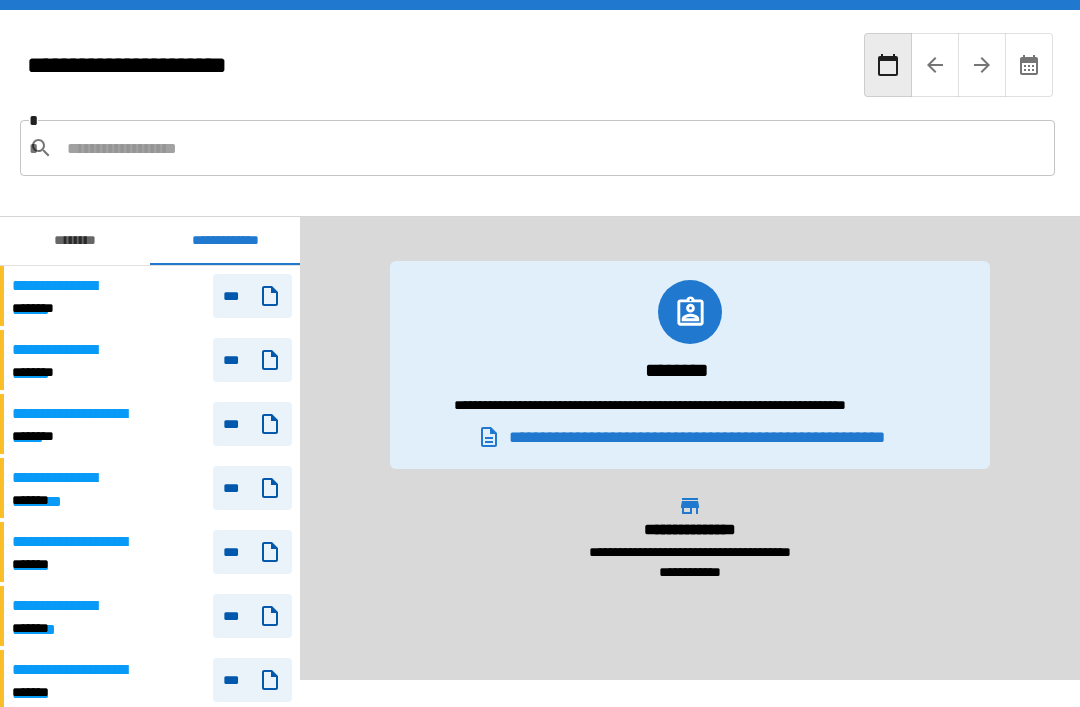 click on "**********" at bounding box center [225, 241] 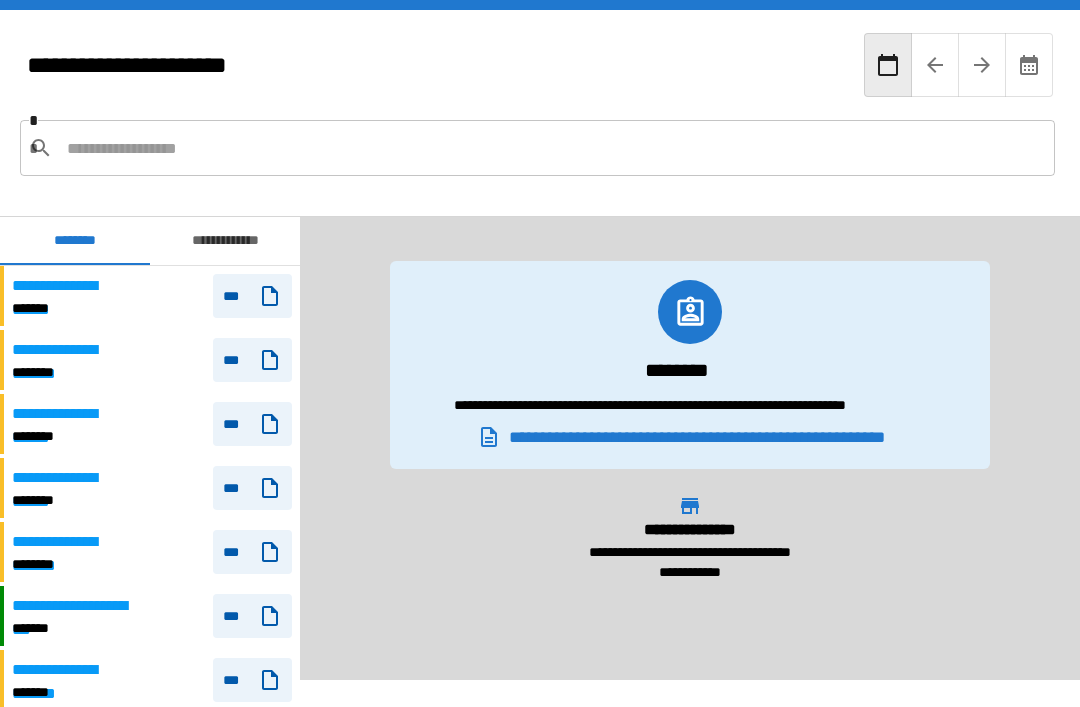 click on "**********" at bounding box center [225, 241] 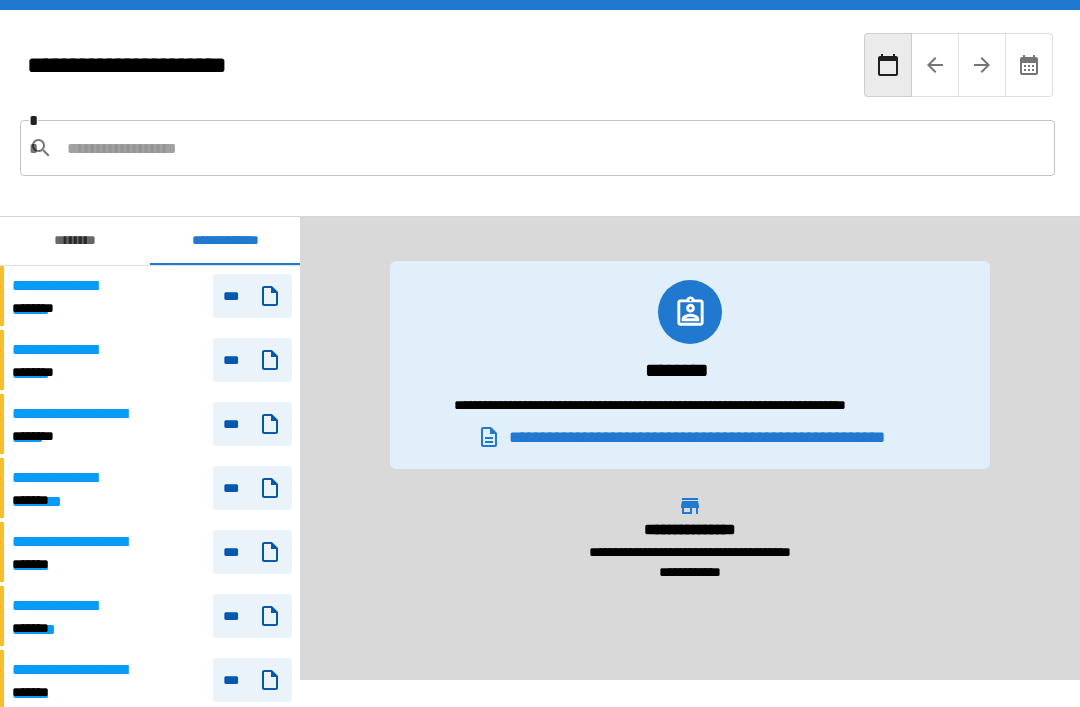 click on "***" at bounding box center (252, 424) 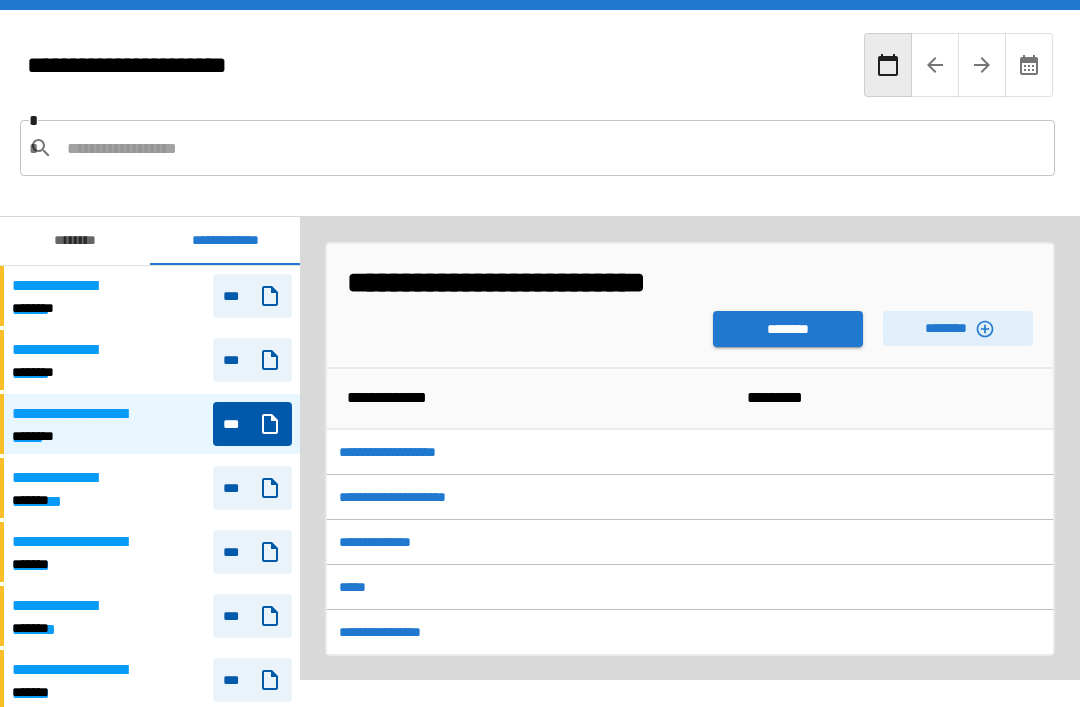 click on "********" at bounding box center [788, 329] 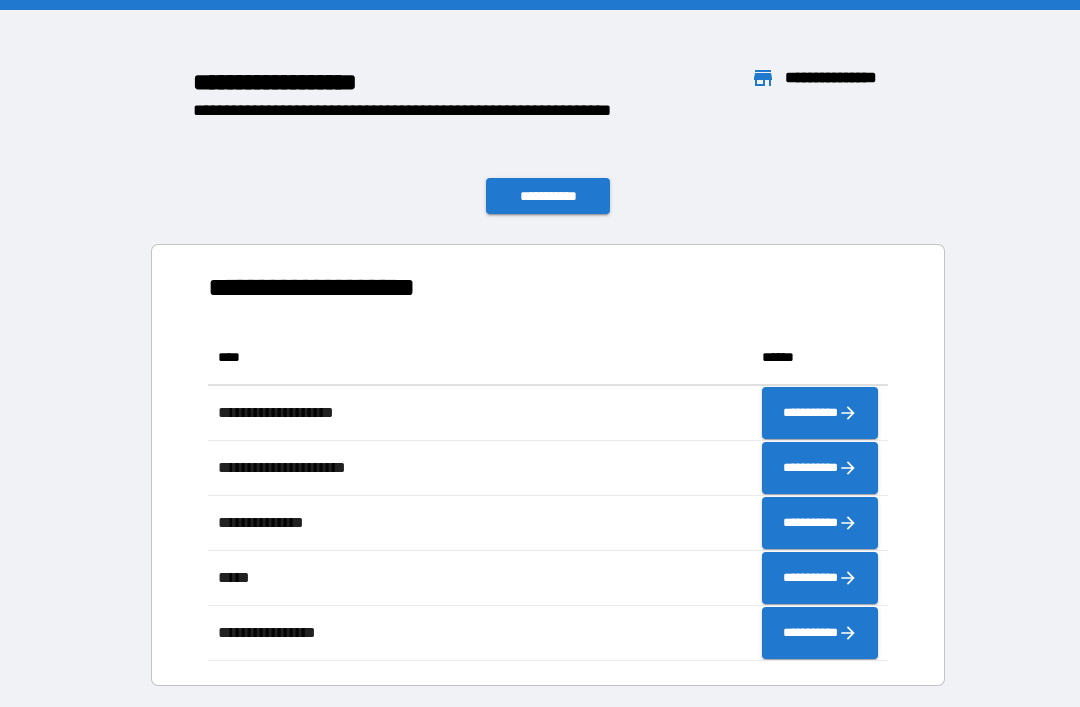 scroll, scrollTop: 331, scrollLeft: 680, axis: both 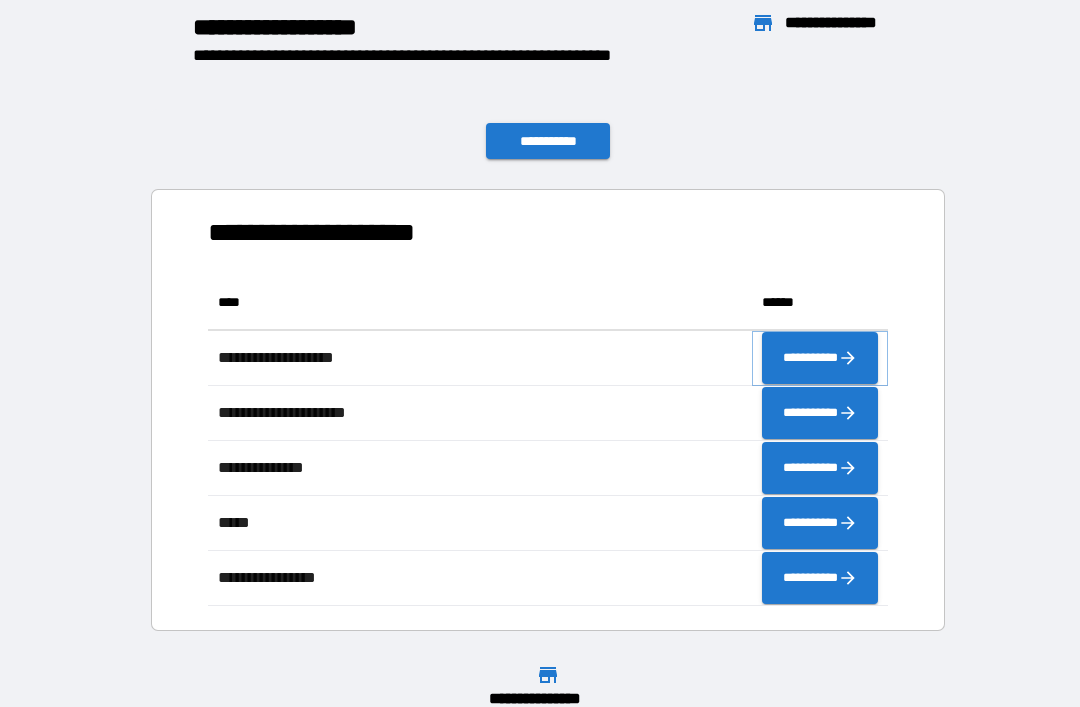 click on "**********" at bounding box center [820, 358] 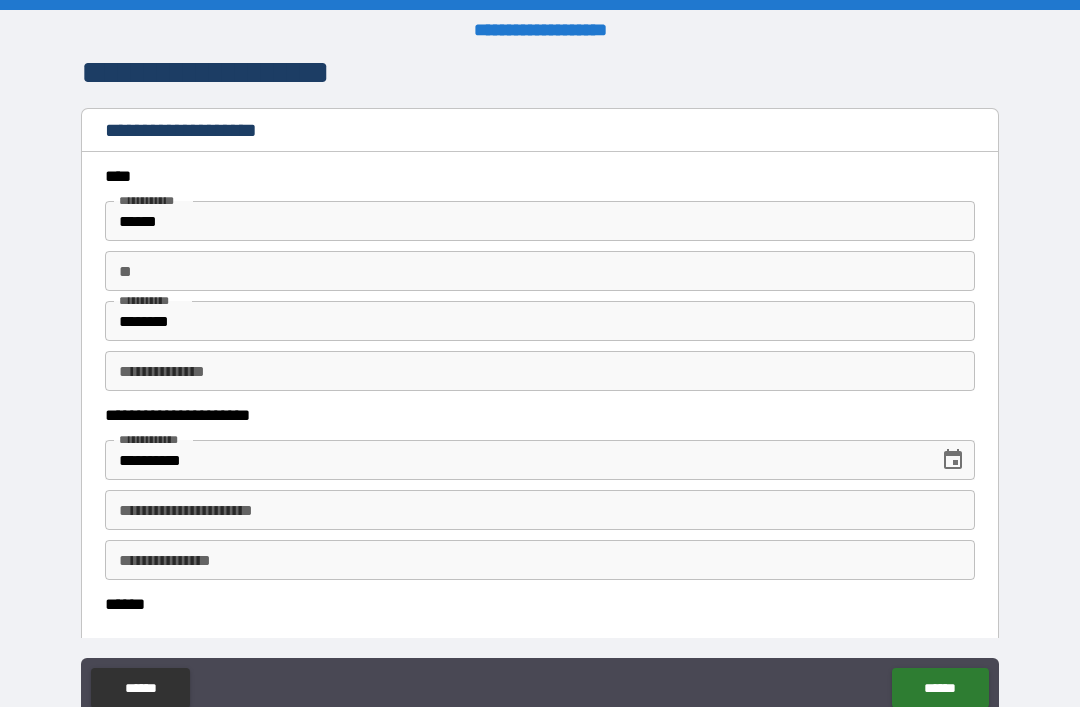 click on "**********" at bounding box center [540, 72] 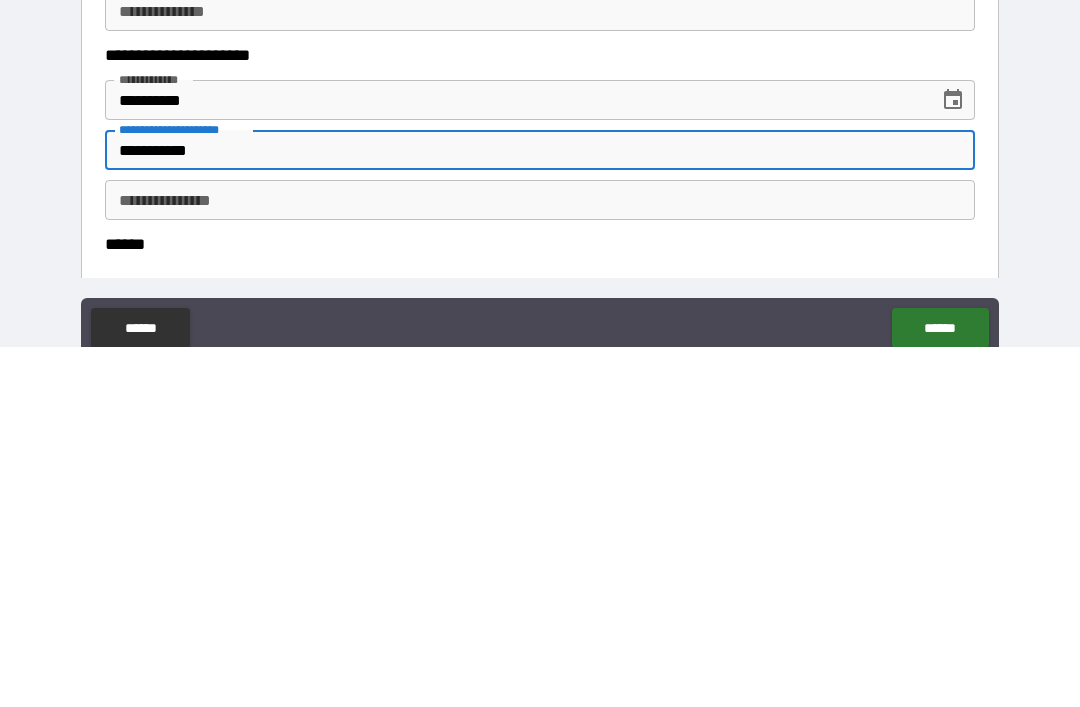 type on "**********" 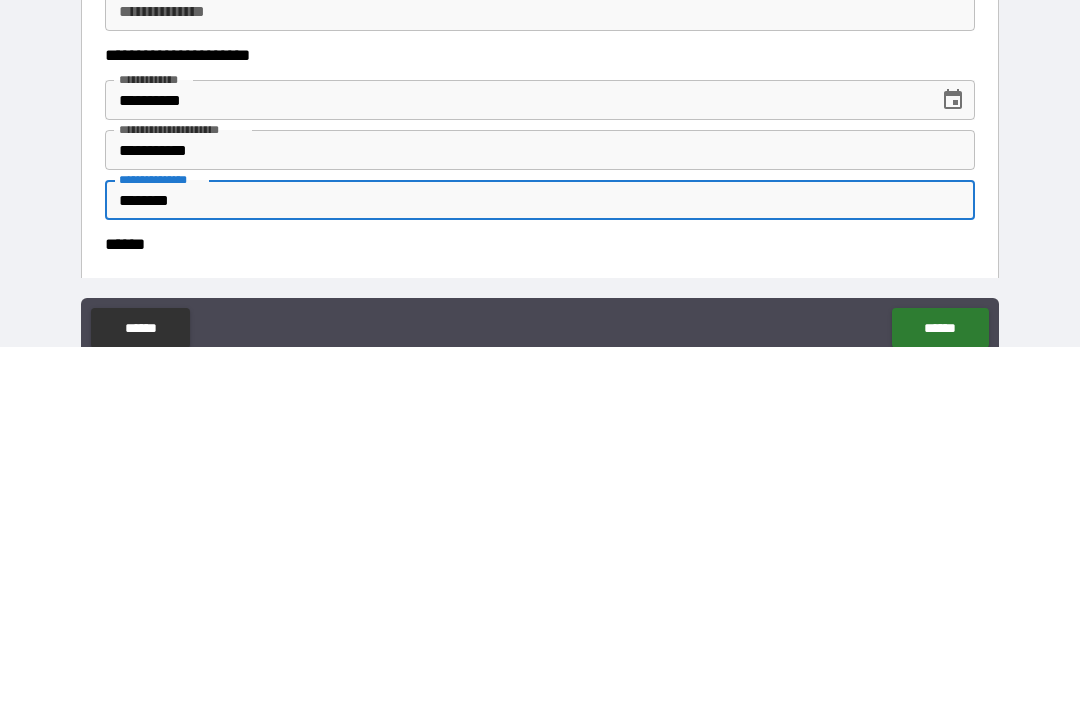 type on "********" 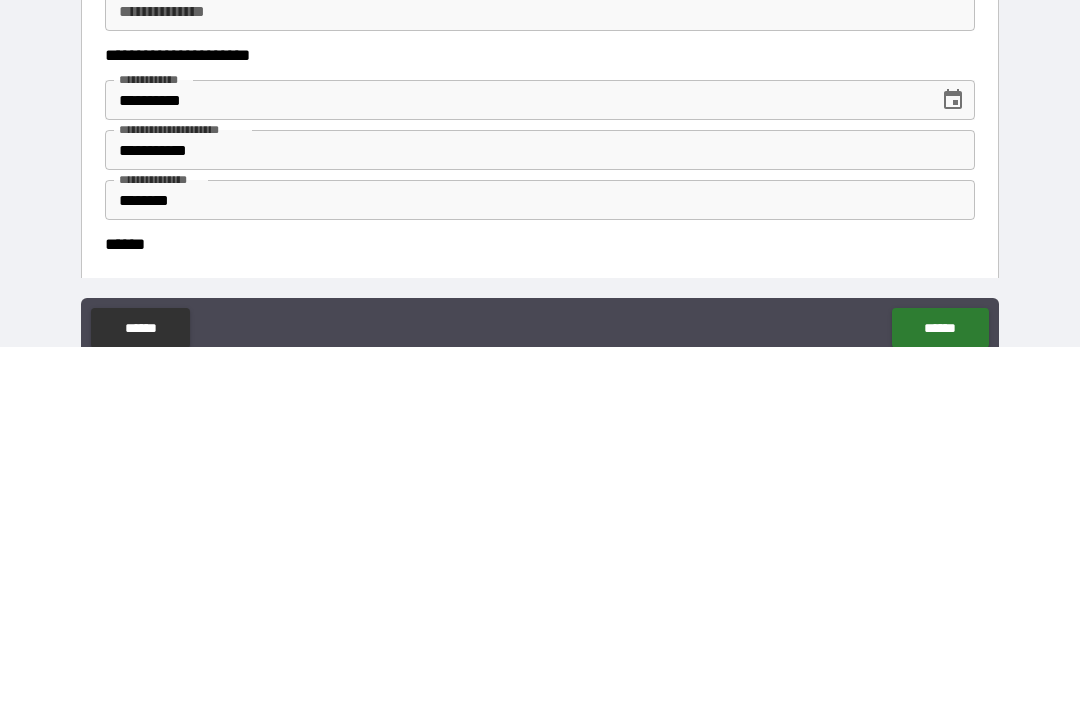 scroll, scrollTop: 64, scrollLeft: 0, axis: vertical 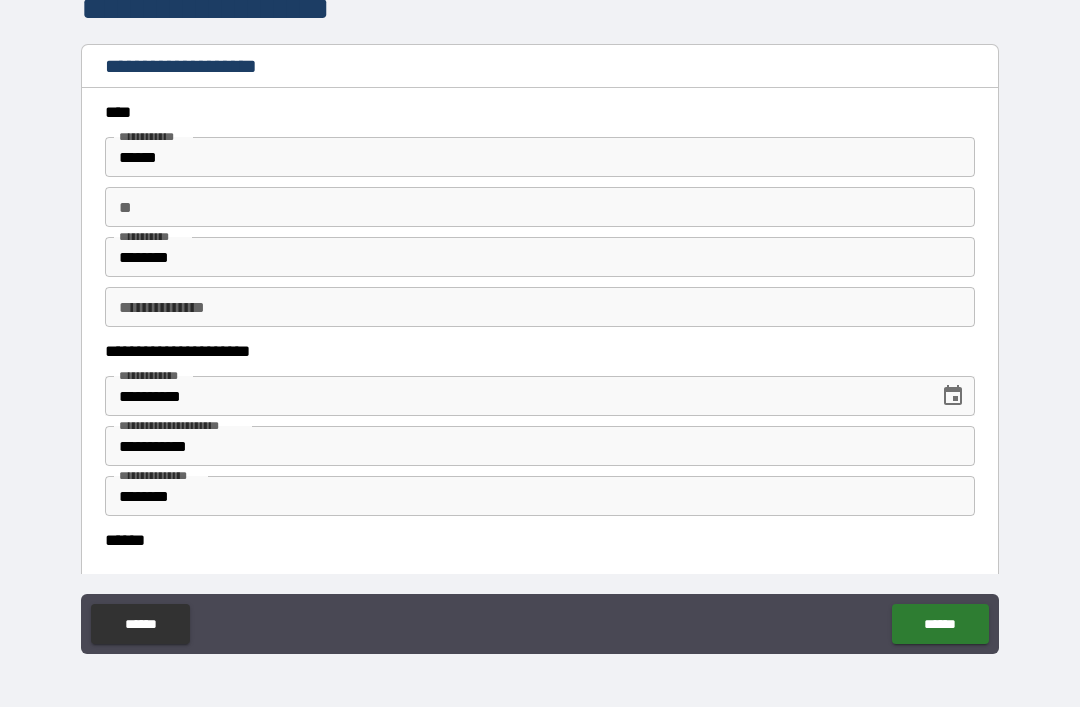 click on "******" at bounding box center [540, 540] 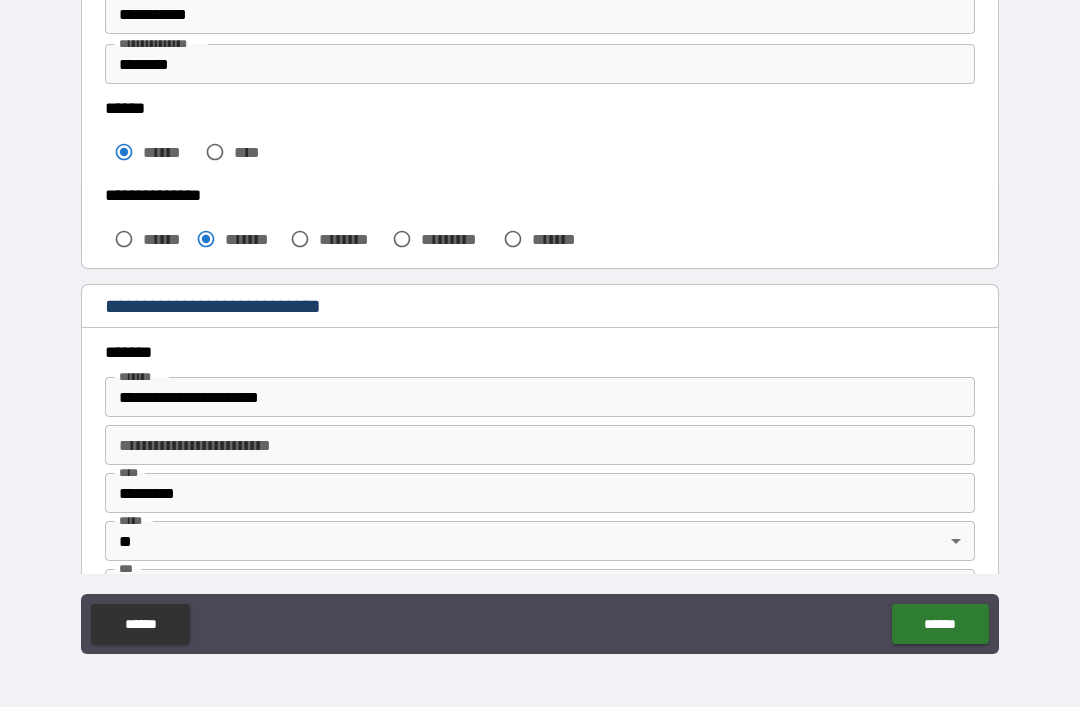 scroll, scrollTop: 432, scrollLeft: 0, axis: vertical 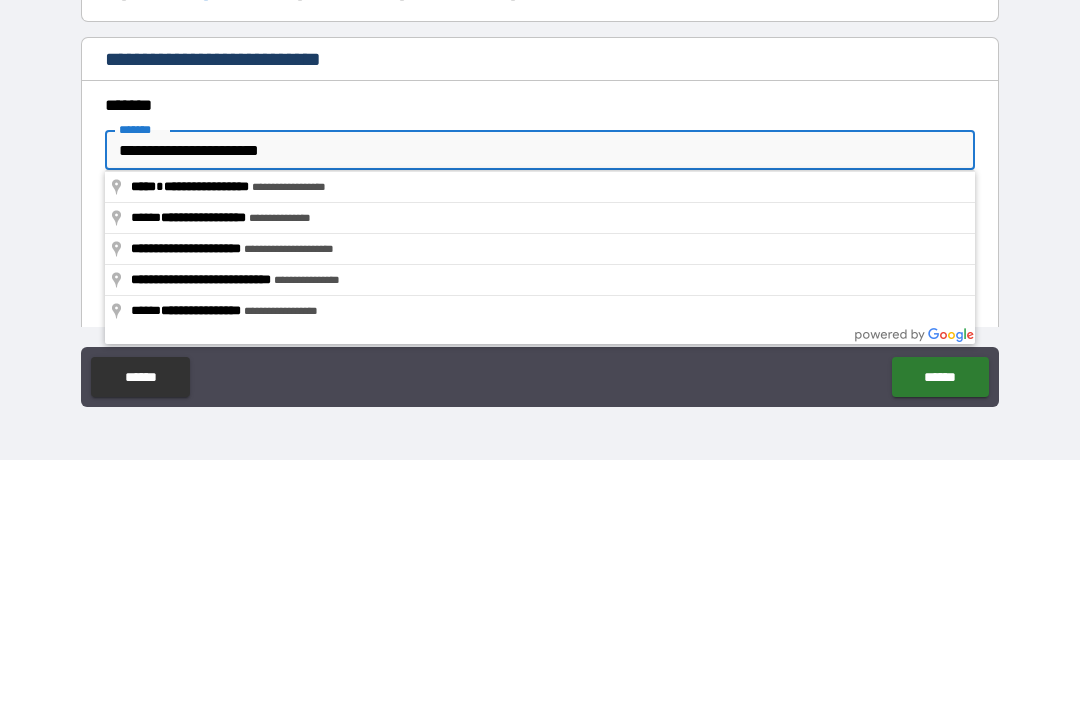 click on "**********" at bounding box center [540, 397] 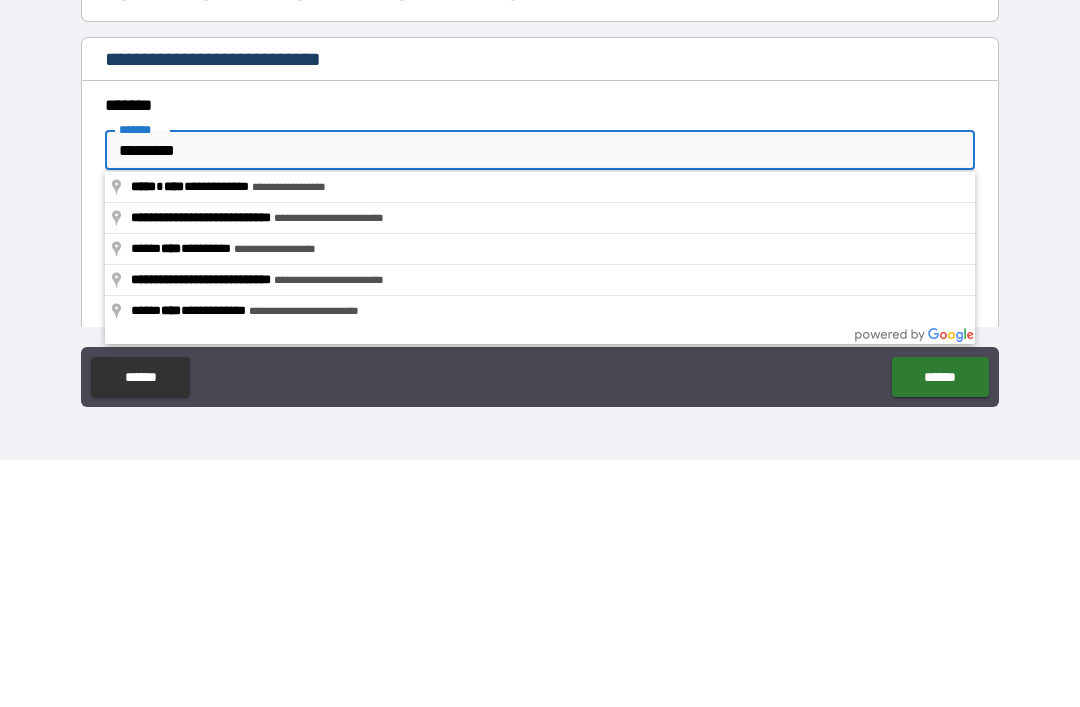 type on "**********" 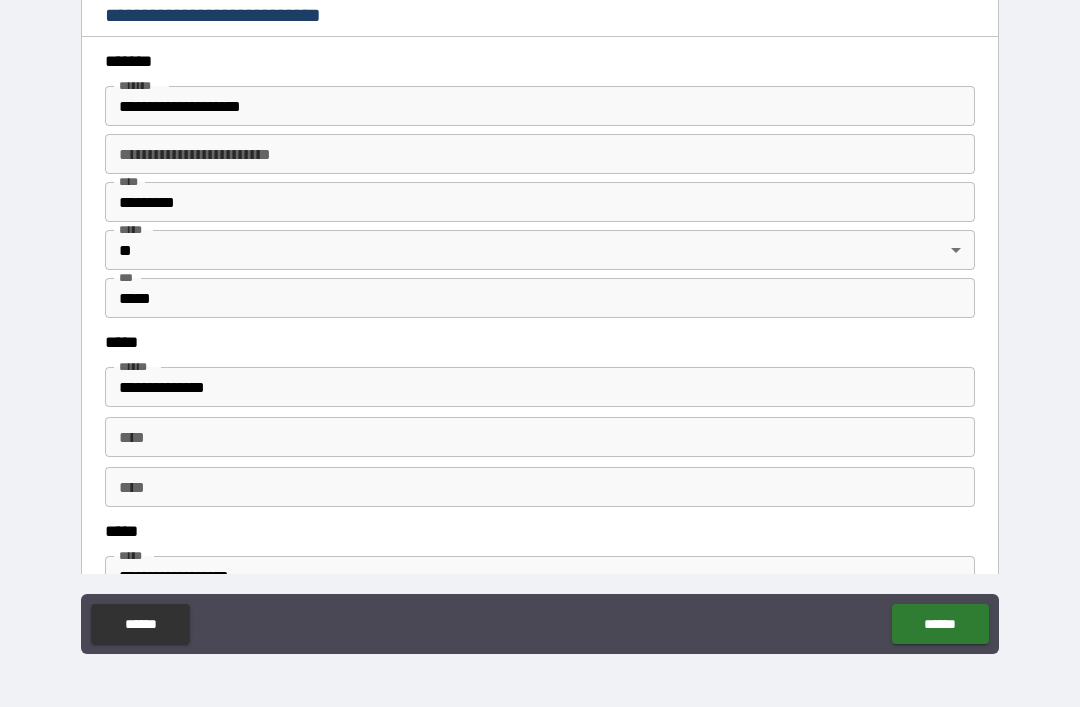 scroll, scrollTop: 723, scrollLeft: 0, axis: vertical 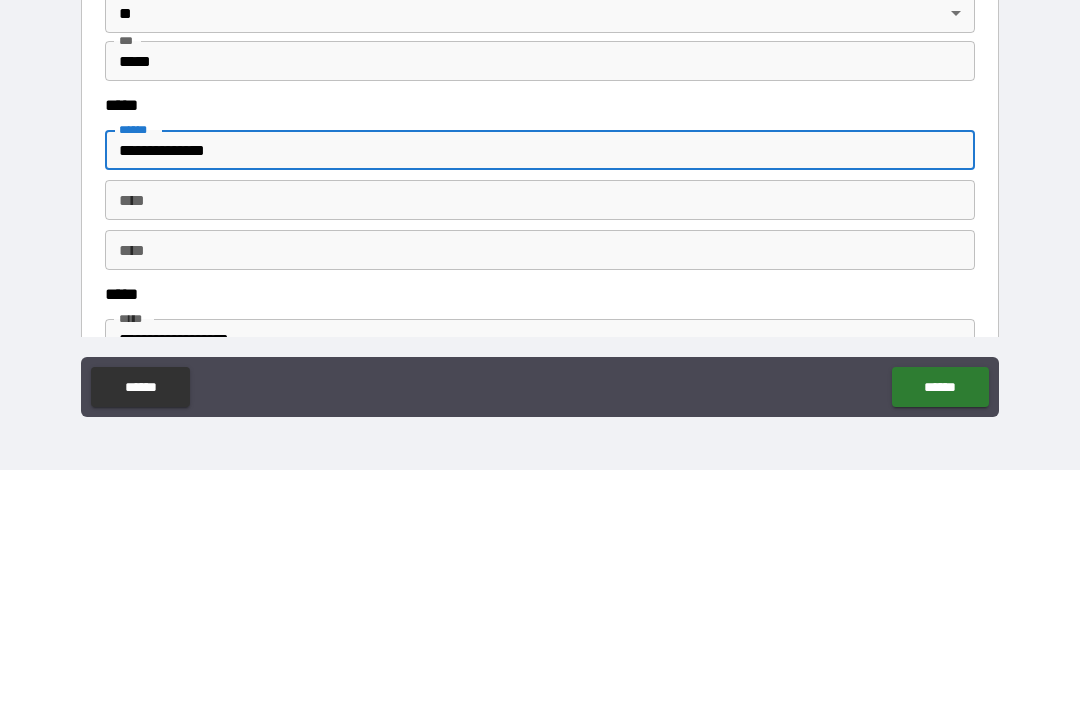 click on "**********" at bounding box center [540, 387] 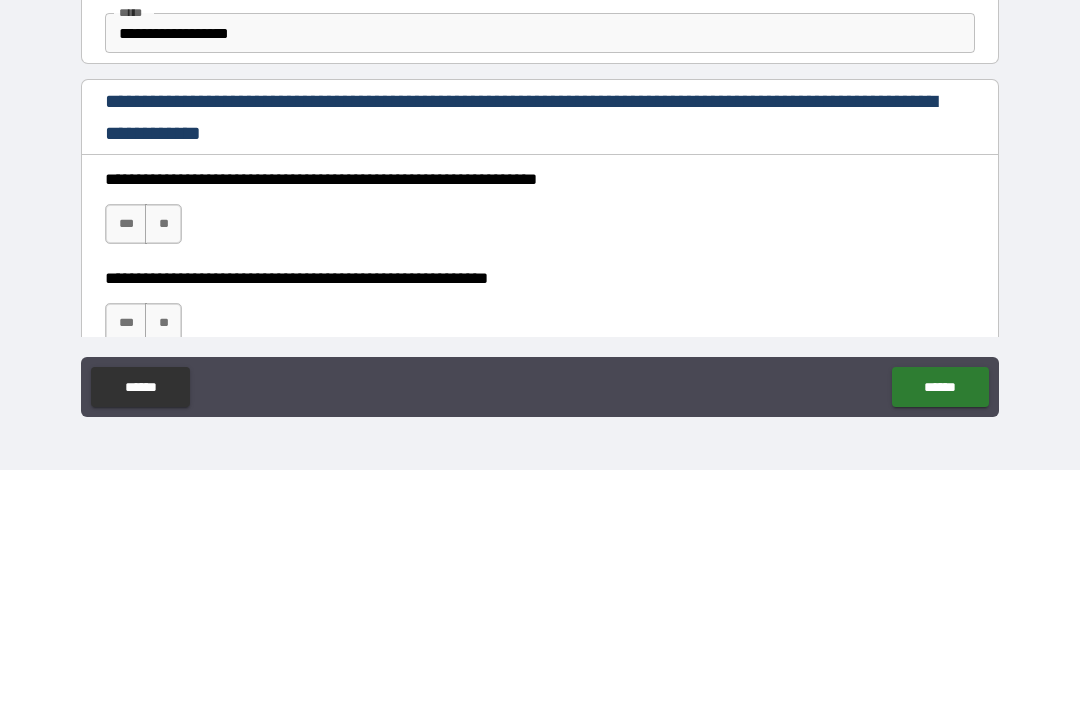 scroll, scrollTop: 1031, scrollLeft: 0, axis: vertical 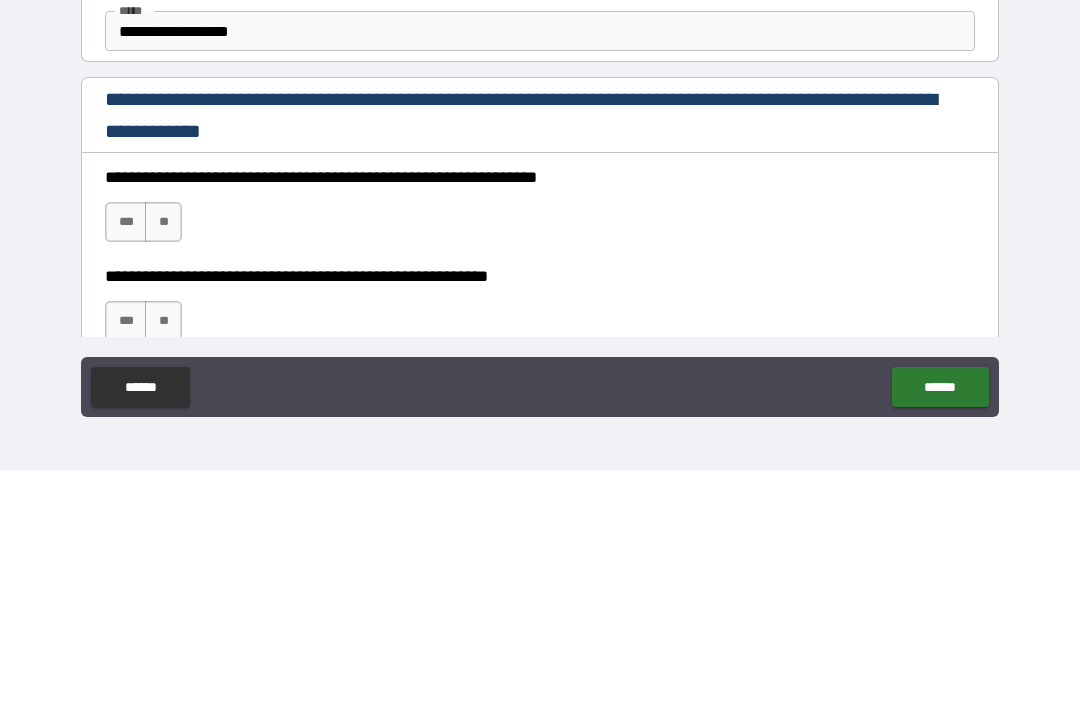 type on "**********" 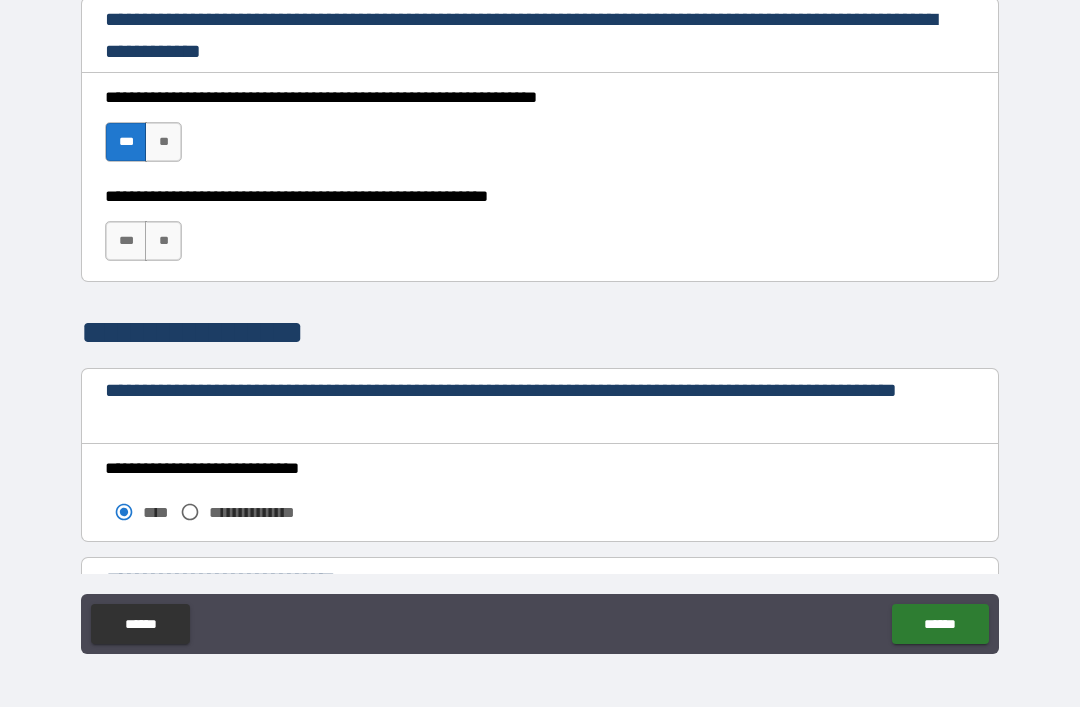 scroll, scrollTop: 1348, scrollLeft: 0, axis: vertical 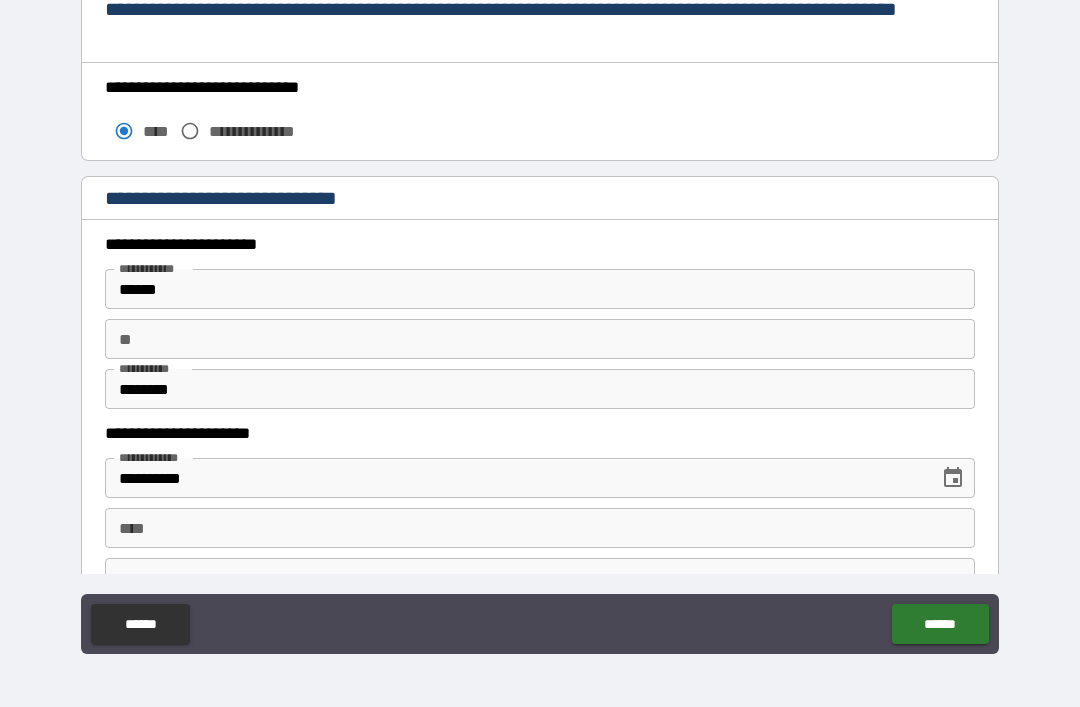 click on "**********" at bounding box center (540, 116) 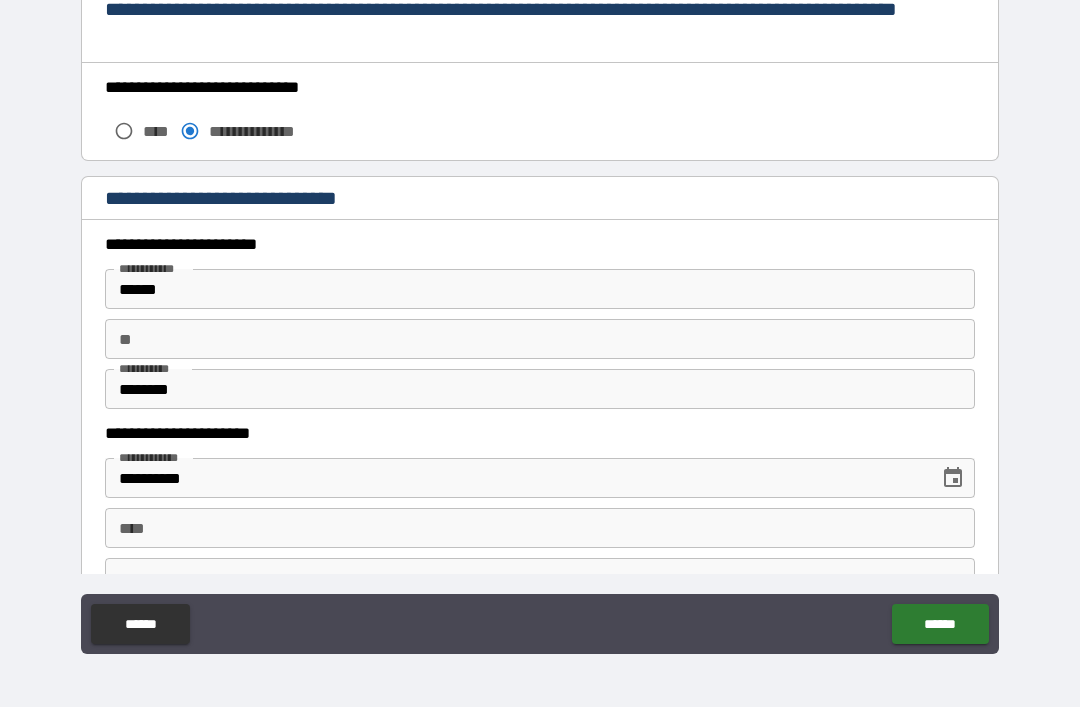 click on "******" at bounding box center (540, 289) 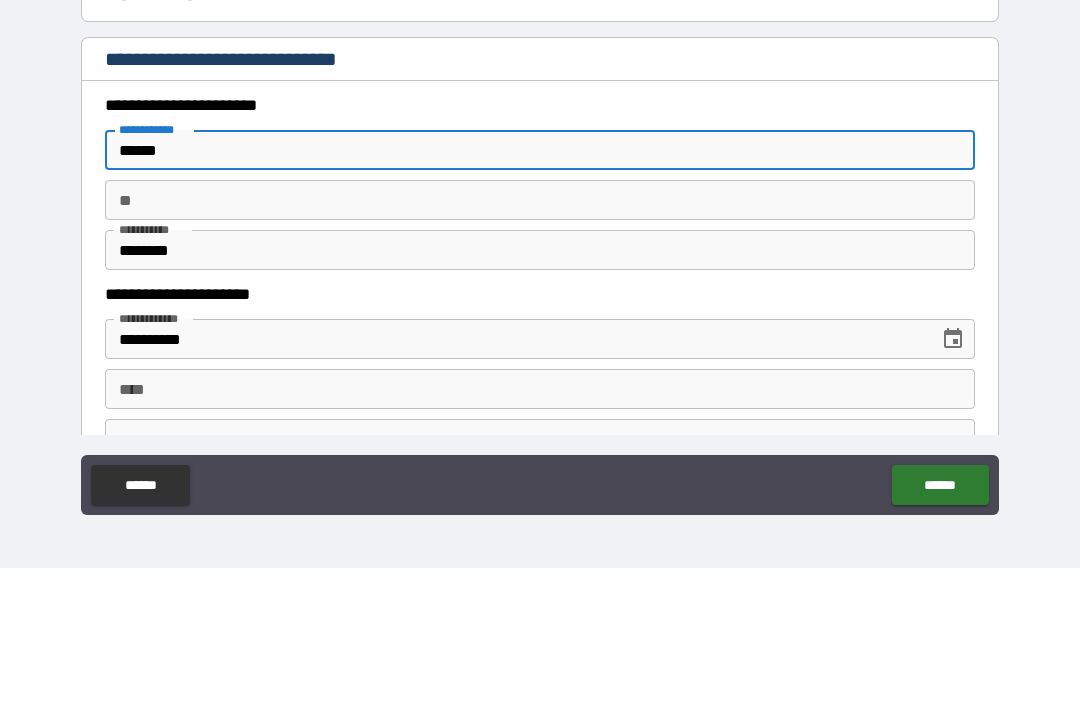 scroll, scrollTop: 1722, scrollLeft: 0, axis: vertical 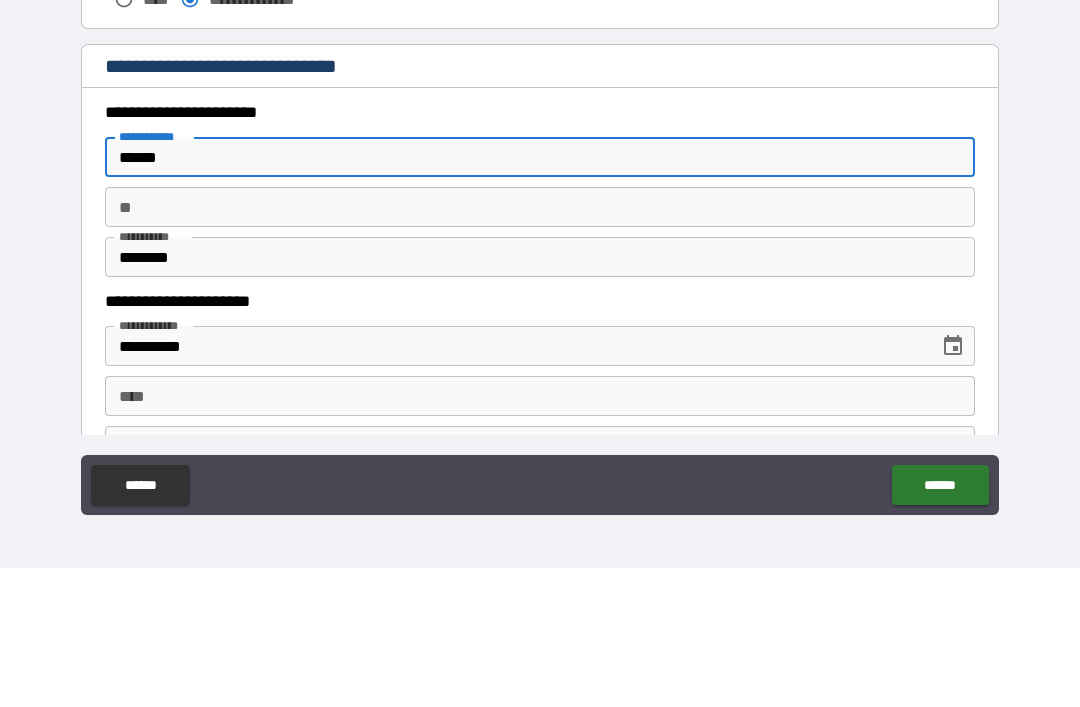 click on "******" at bounding box center (540, 296) 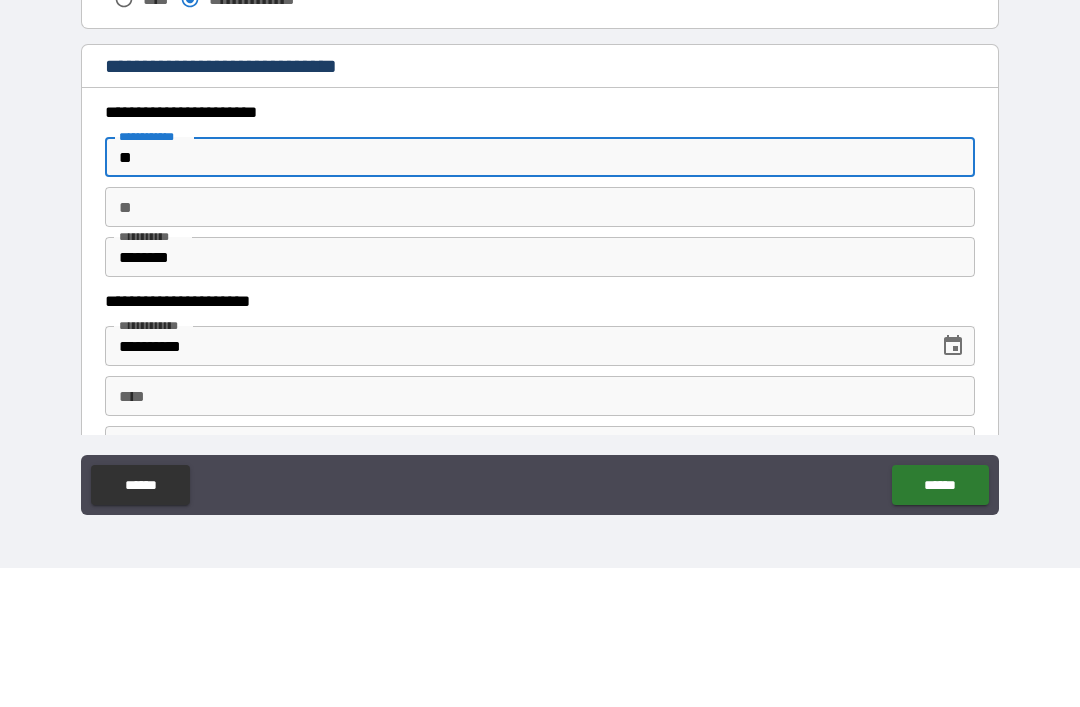 type on "*" 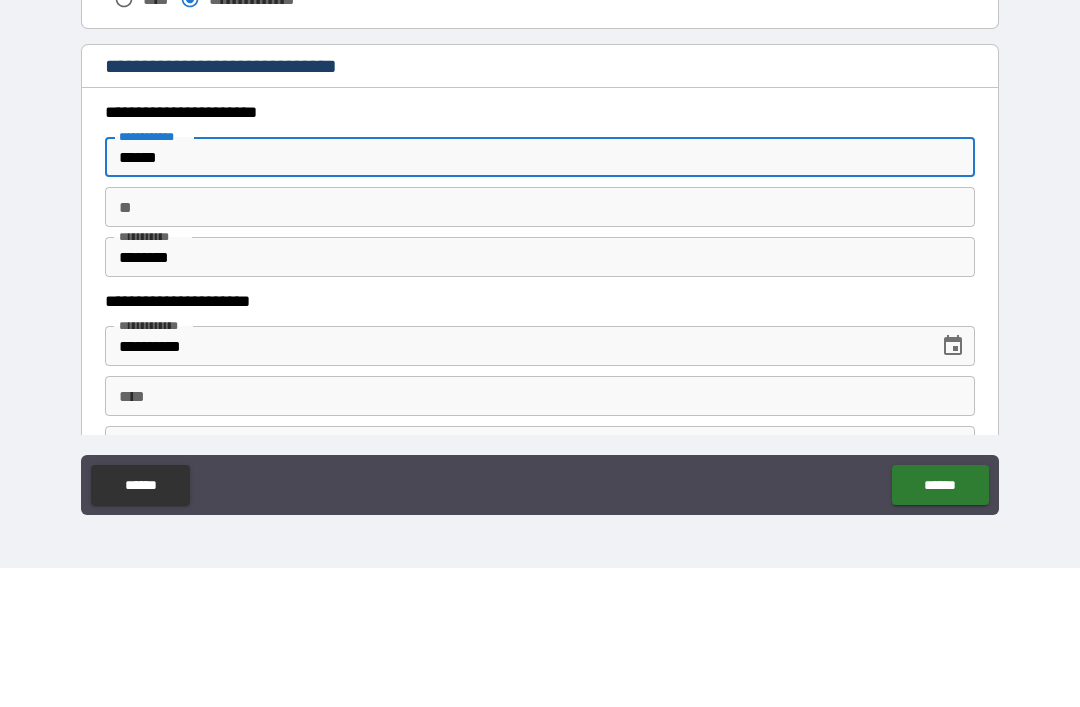 scroll, scrollTop: 1730, scrollLeft: 0, axis: vertical 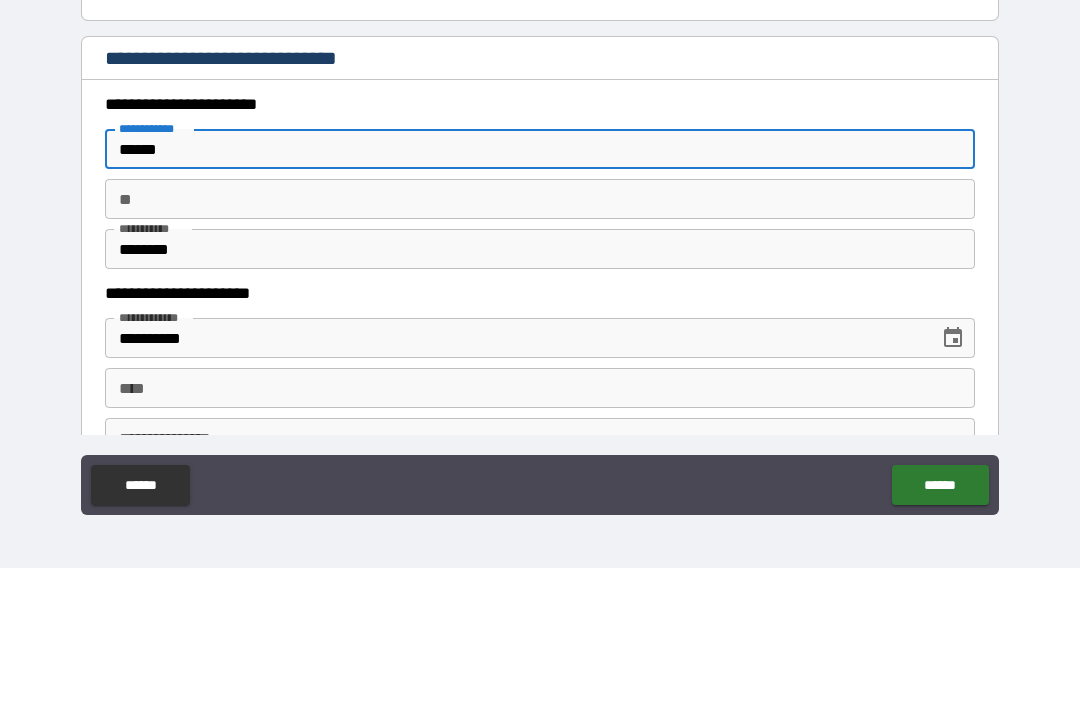 type on "******" 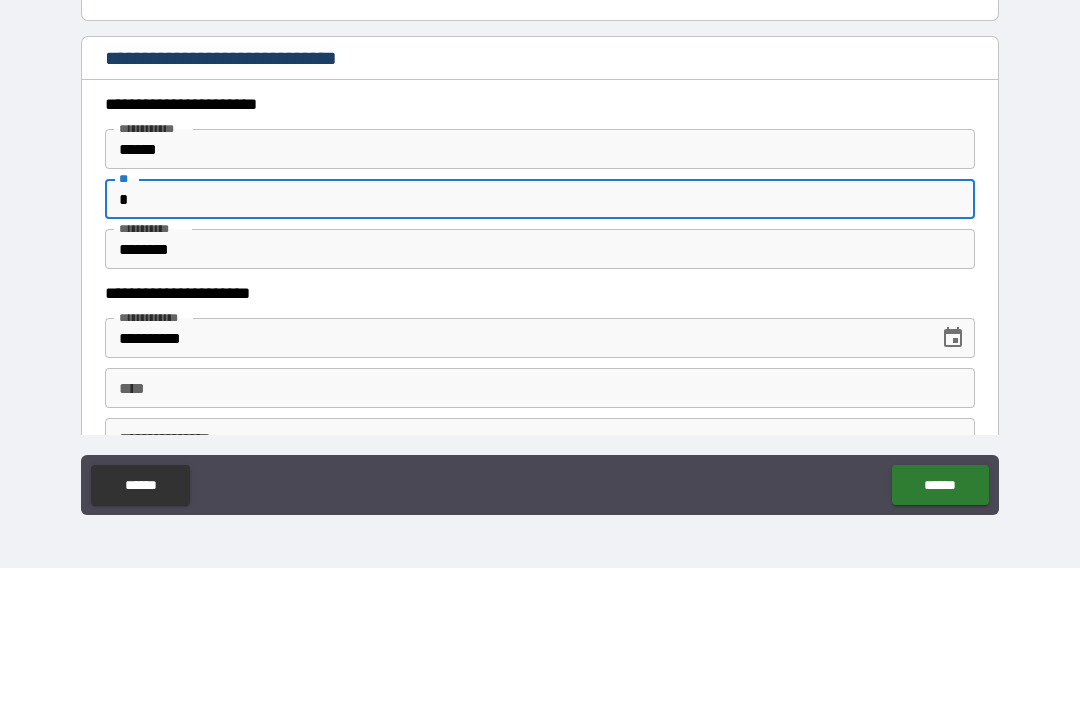 type on "*" 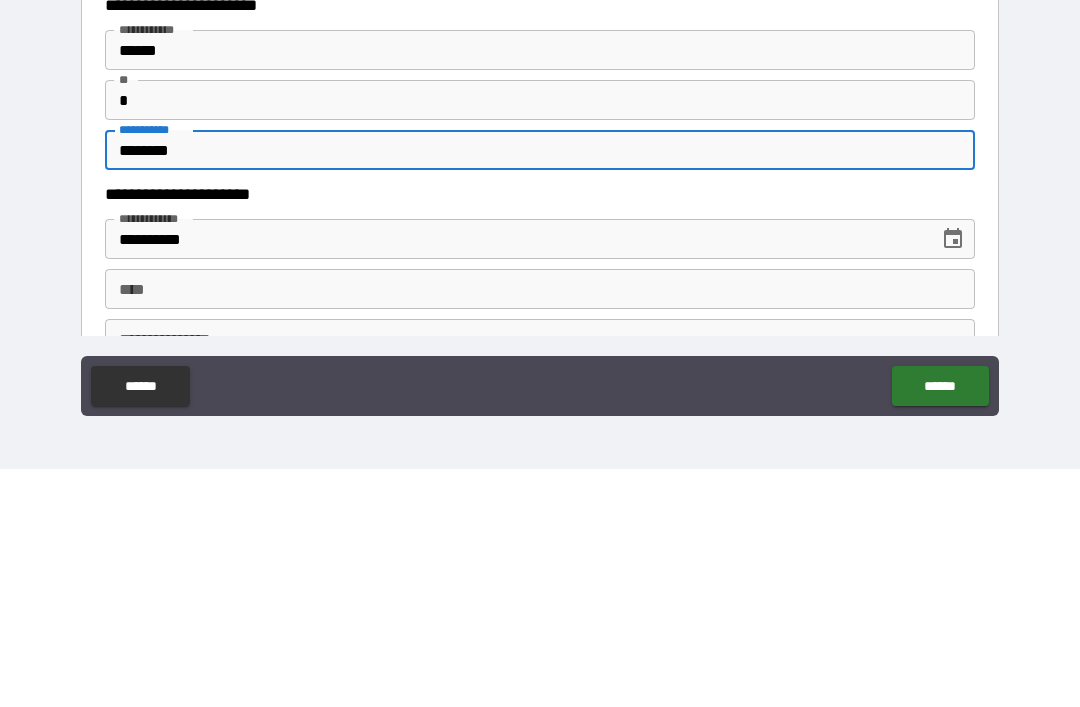 click on "********" at bounding box center [540, 388] 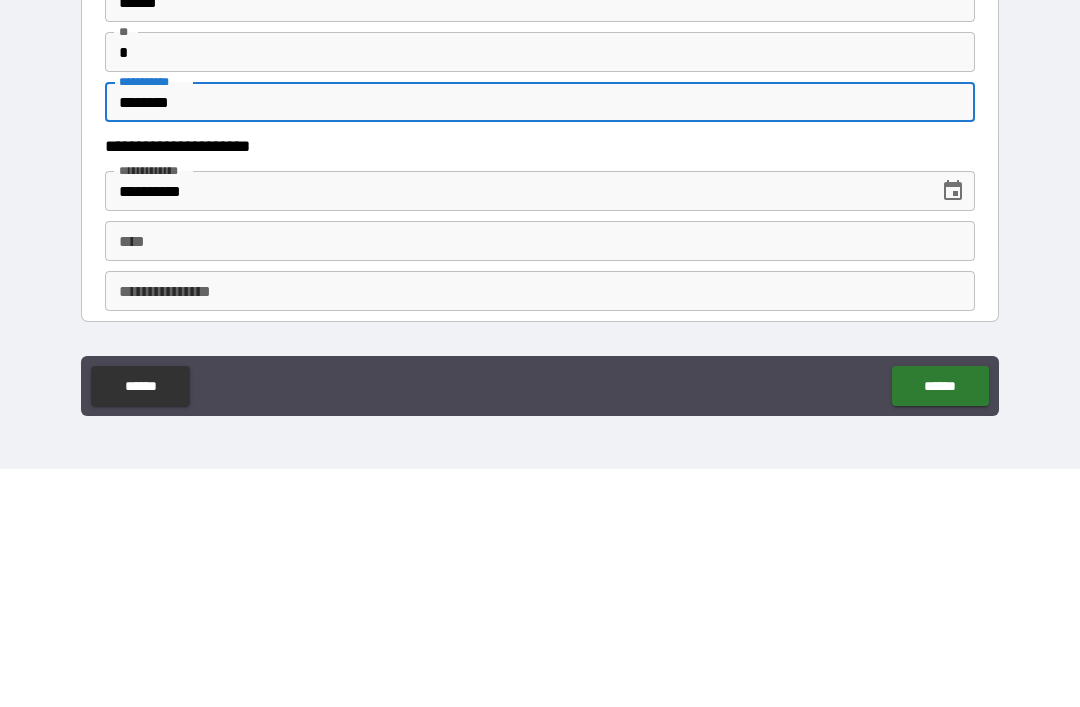scroll, scrollTop: 1791, scrollLeft: 0, axis: vertical 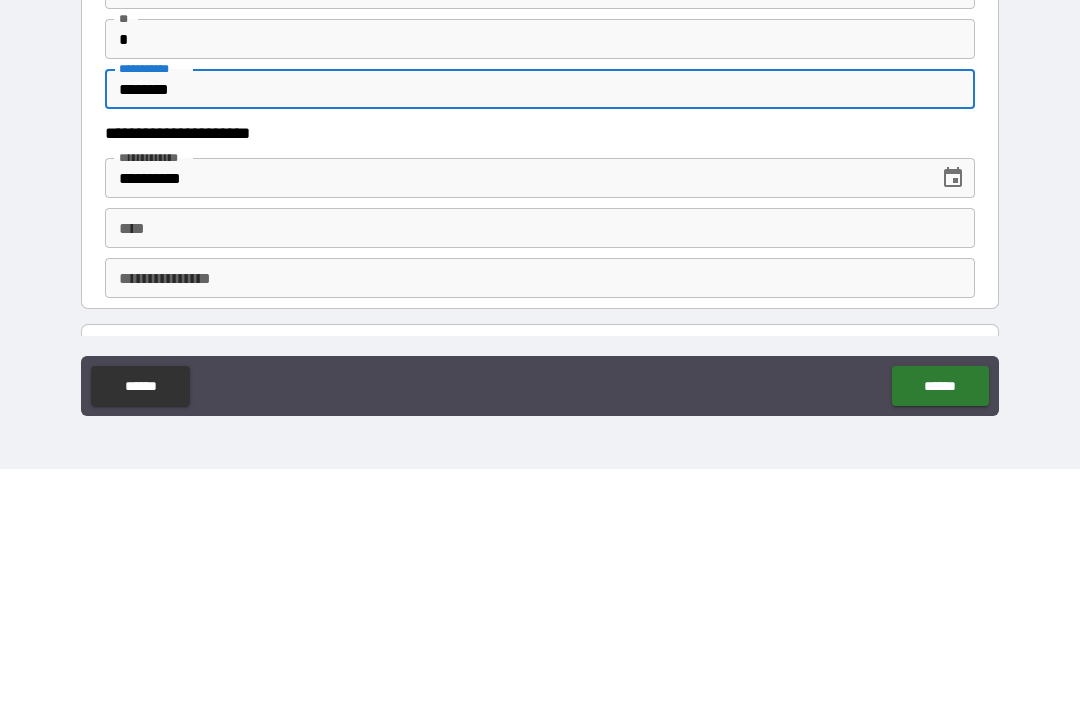click on "********" at bounding box center (540, 327) 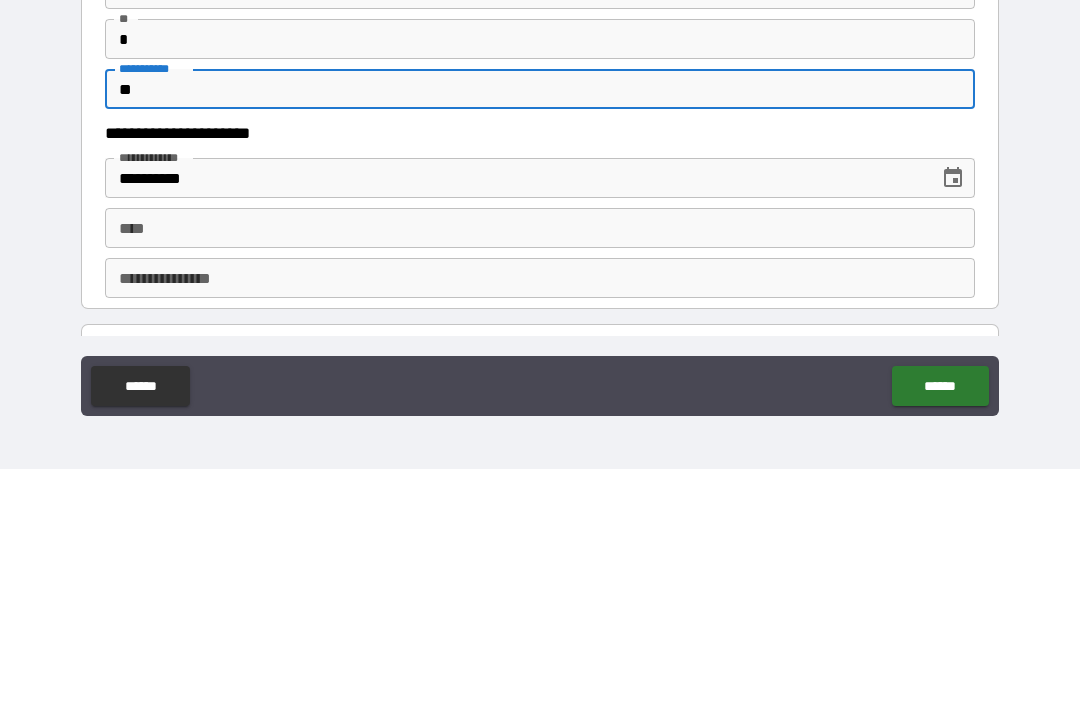 type on "*" 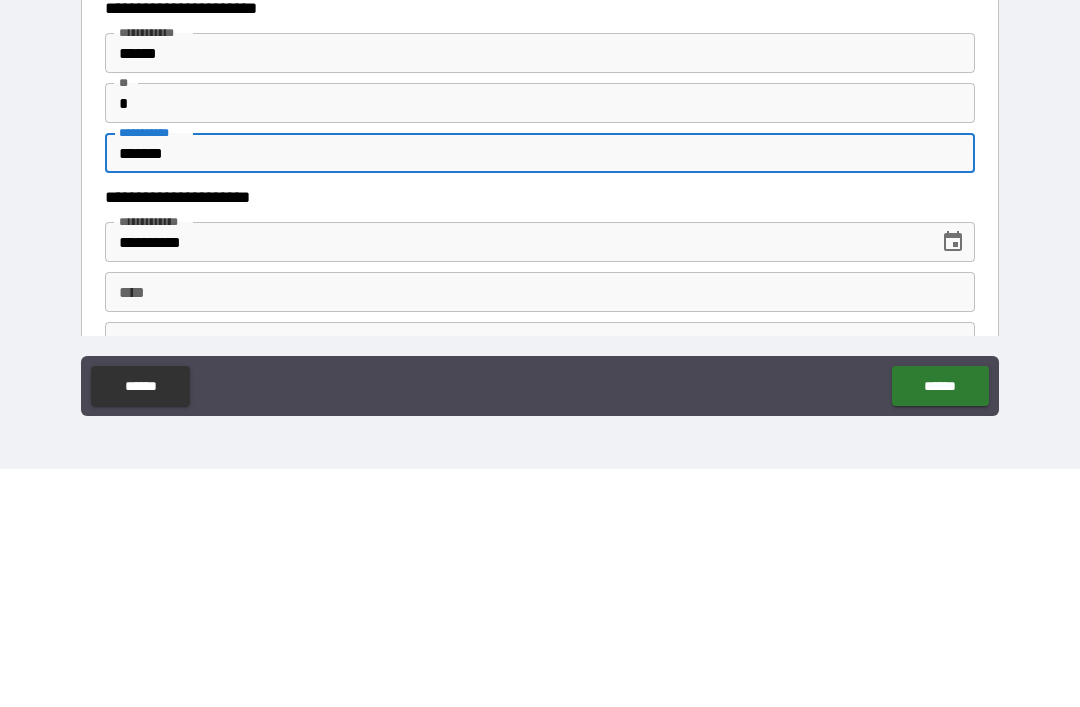 scroll, scrollTop: 1728, scrollLeft: 0, axis: vertical 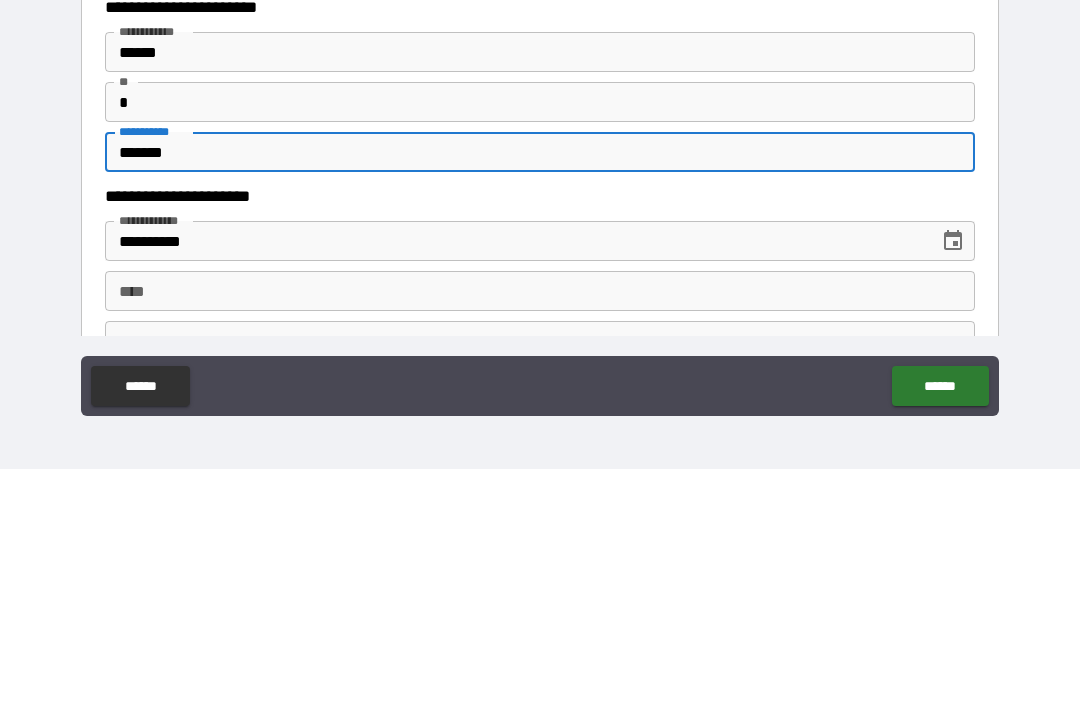 type on "*******" 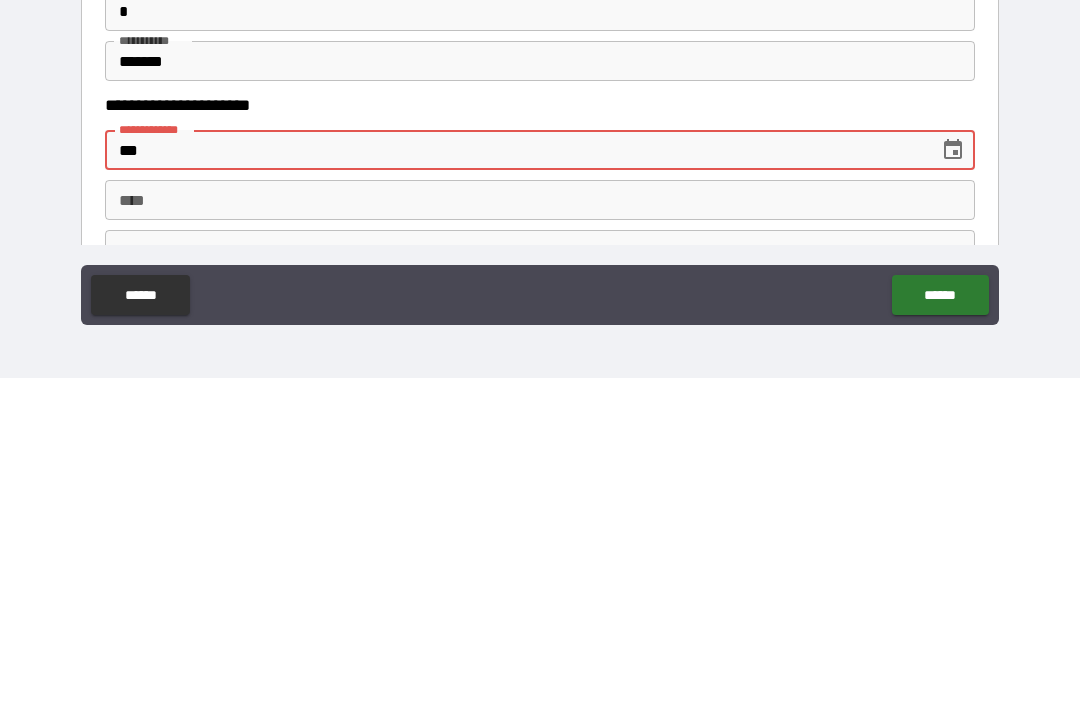type on "*" 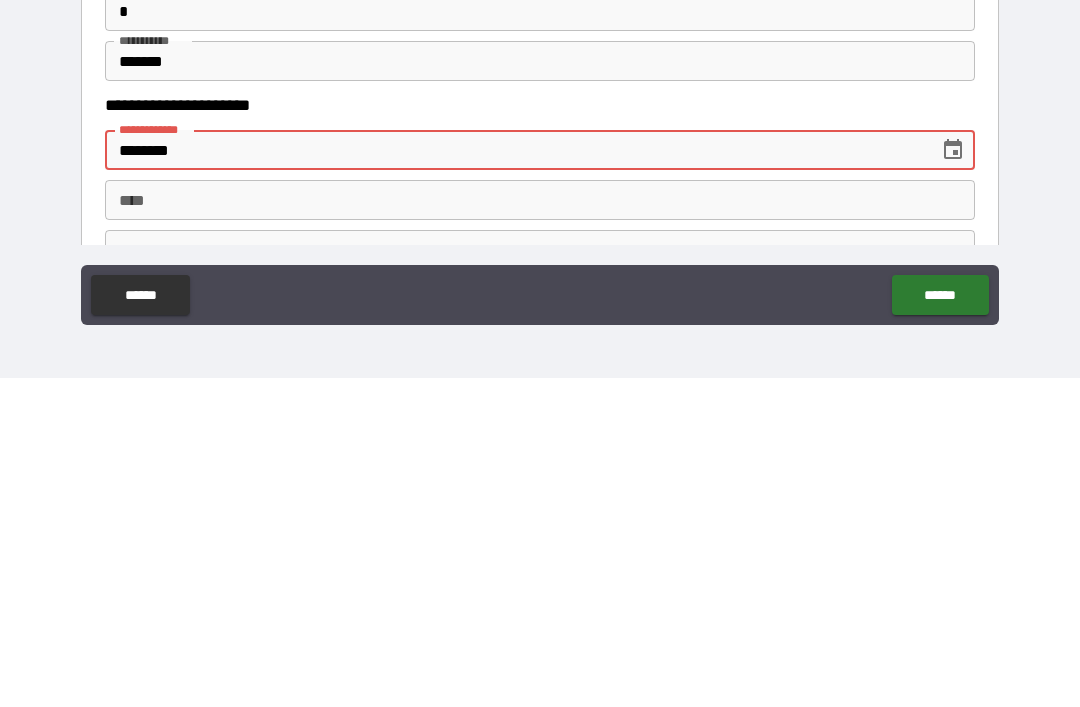 type on "********" 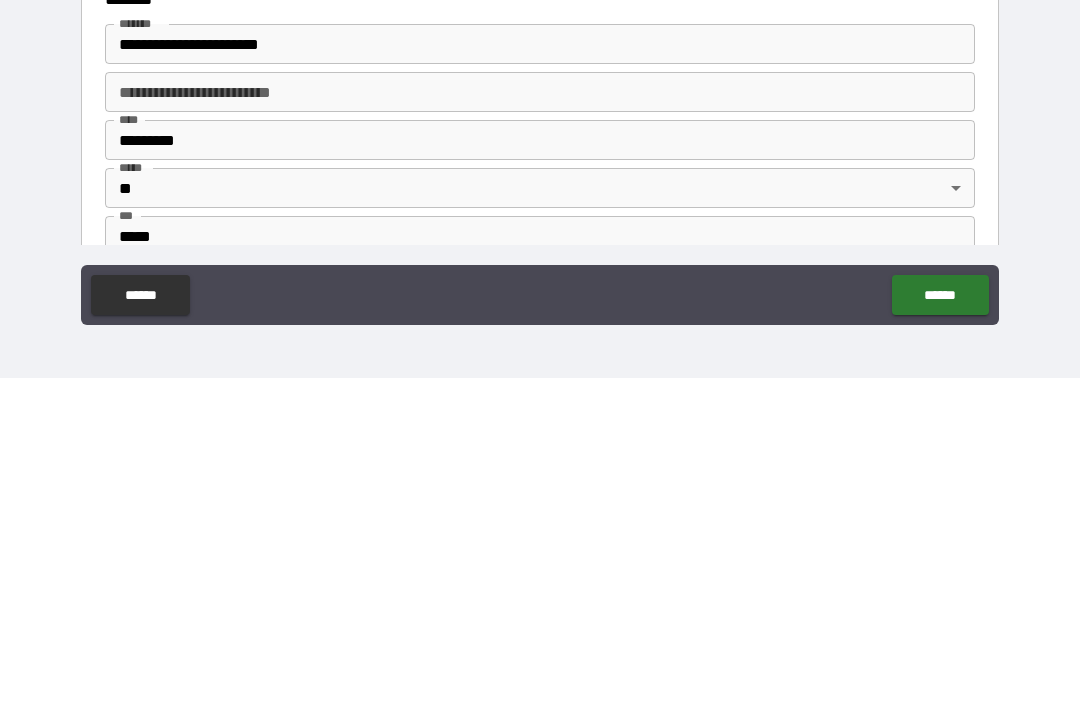 scroll, scrollTop: 2094, scrollLeft: 0, axis: vertical 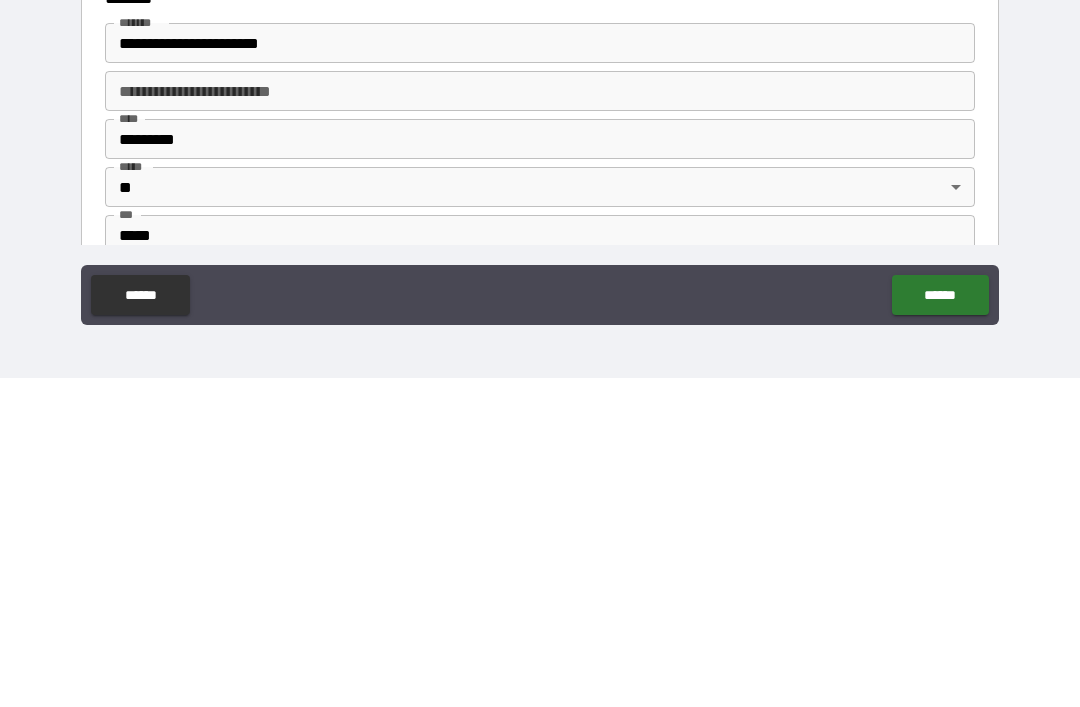 click on "*********" at bounding box center [540, 468] 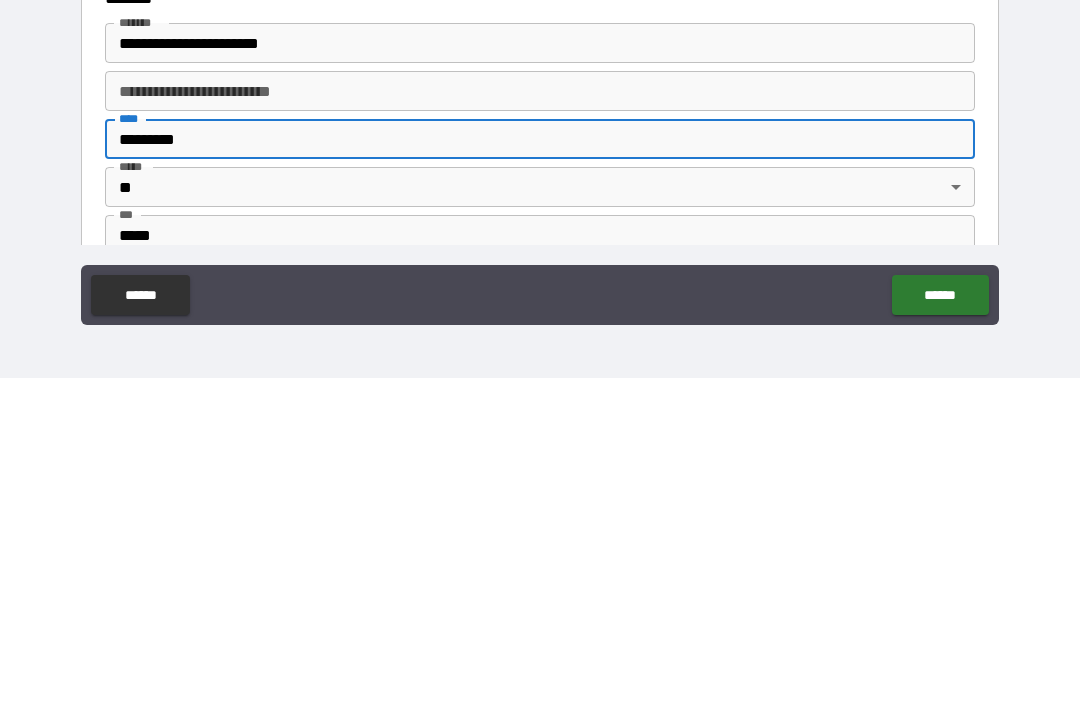click on "**********" at bounding box center [540, 321] 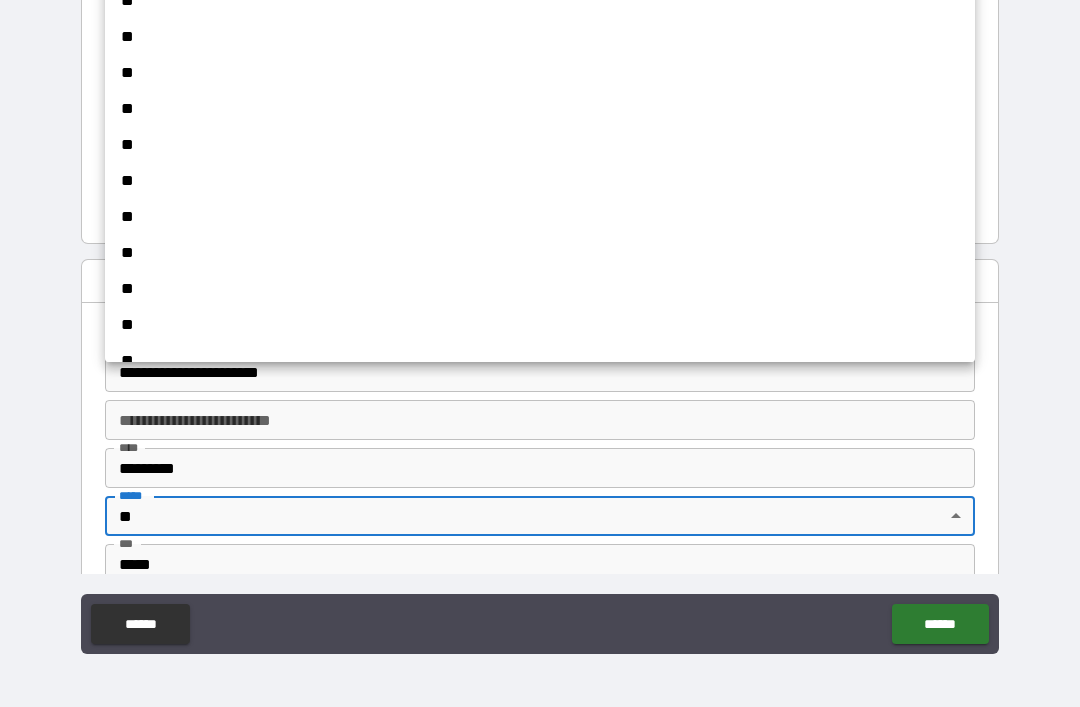 scroll, scrollTop: 1129, scrollLeft: 0, axis: vertical 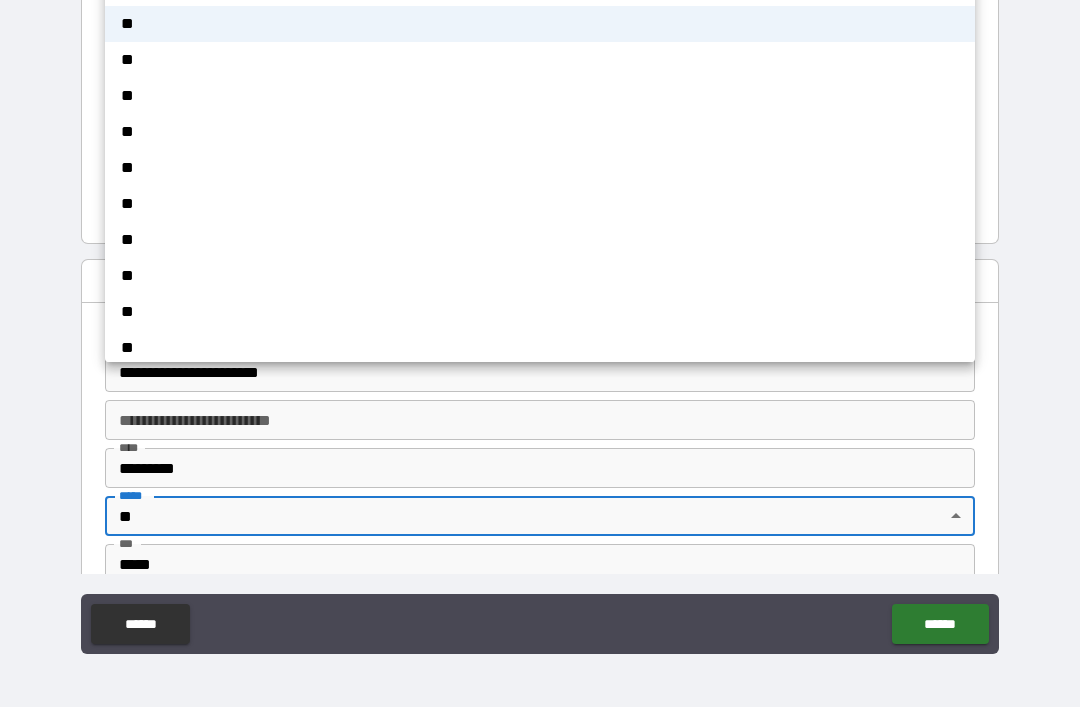 click on "**" at bounding box center (540, 276) 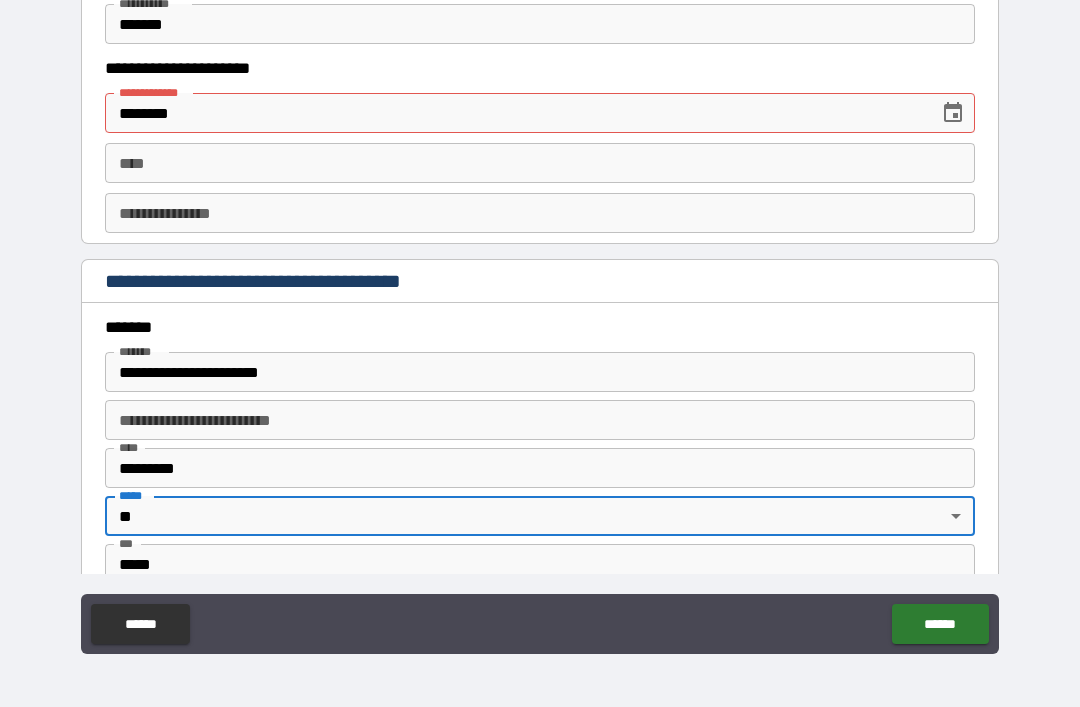 type on "**" 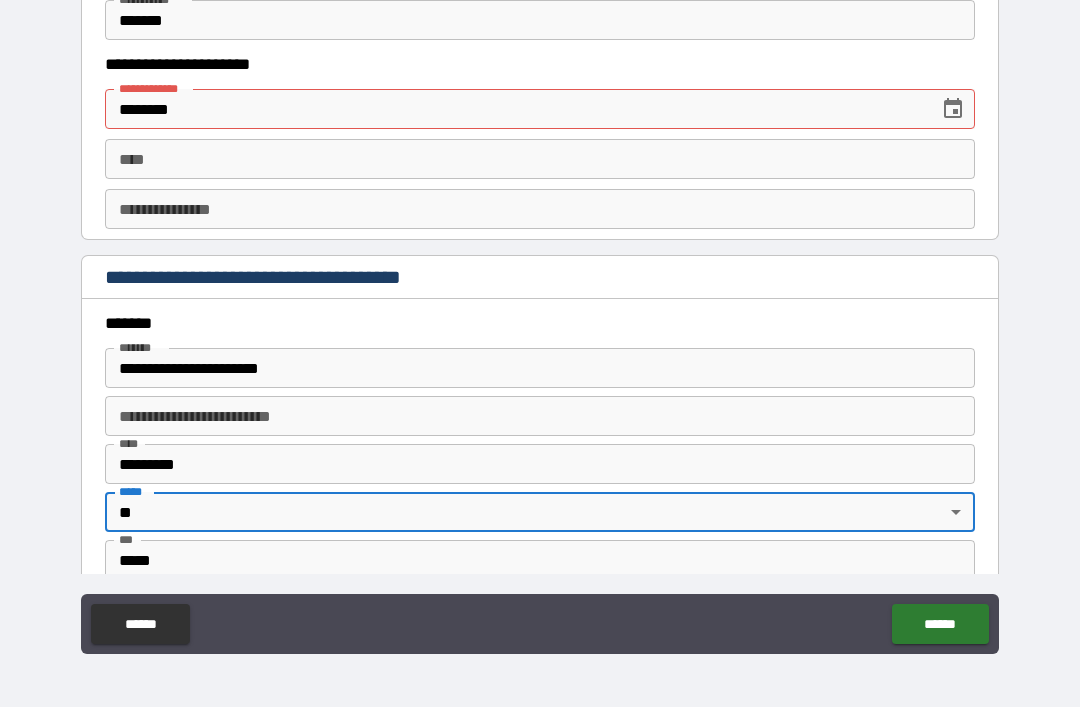 click on "**********" at bounding box center [540, 368] 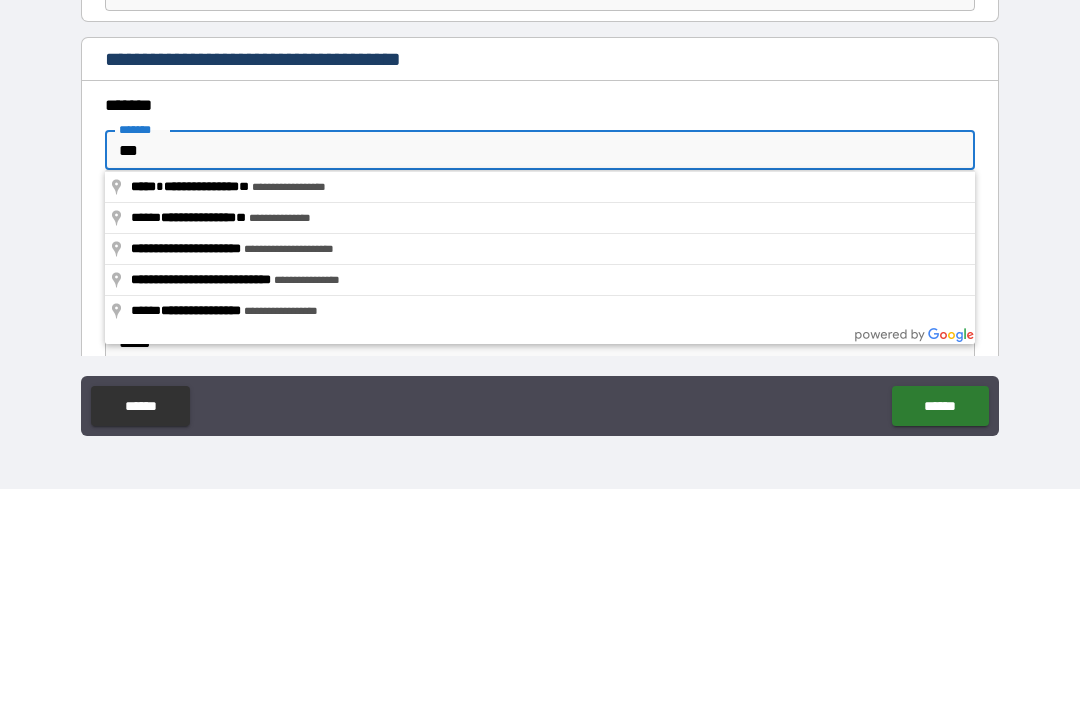 type on "**" 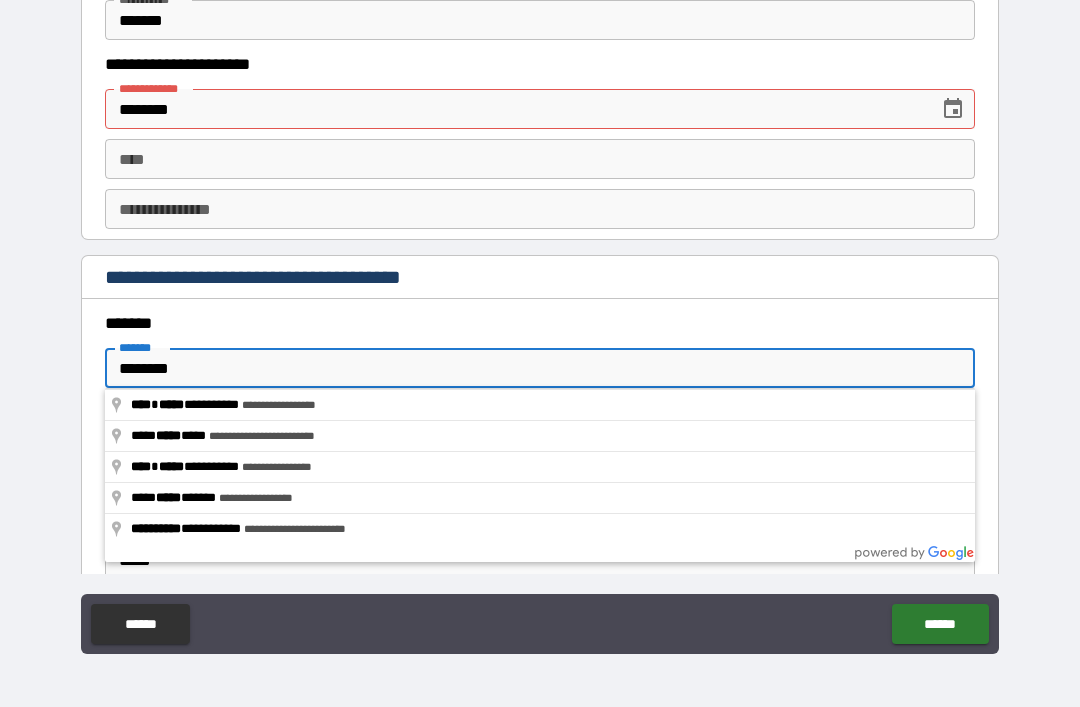 type on "**********" 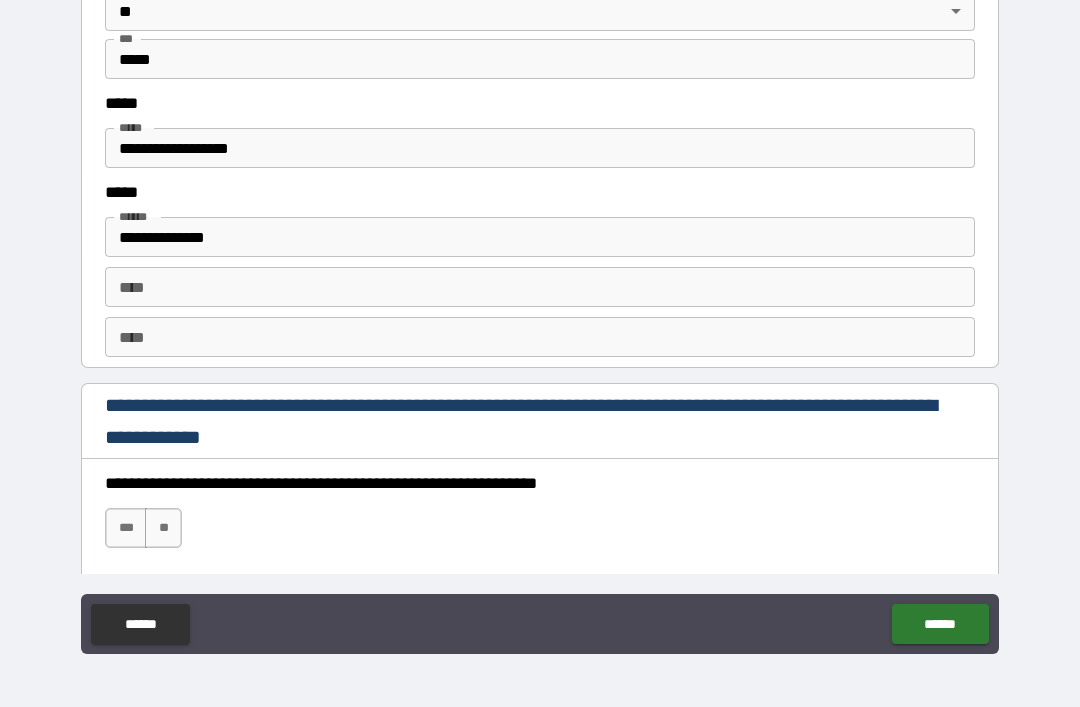 scroll, scrollTop: 2600, scrollLeft: 0, axis: vertical 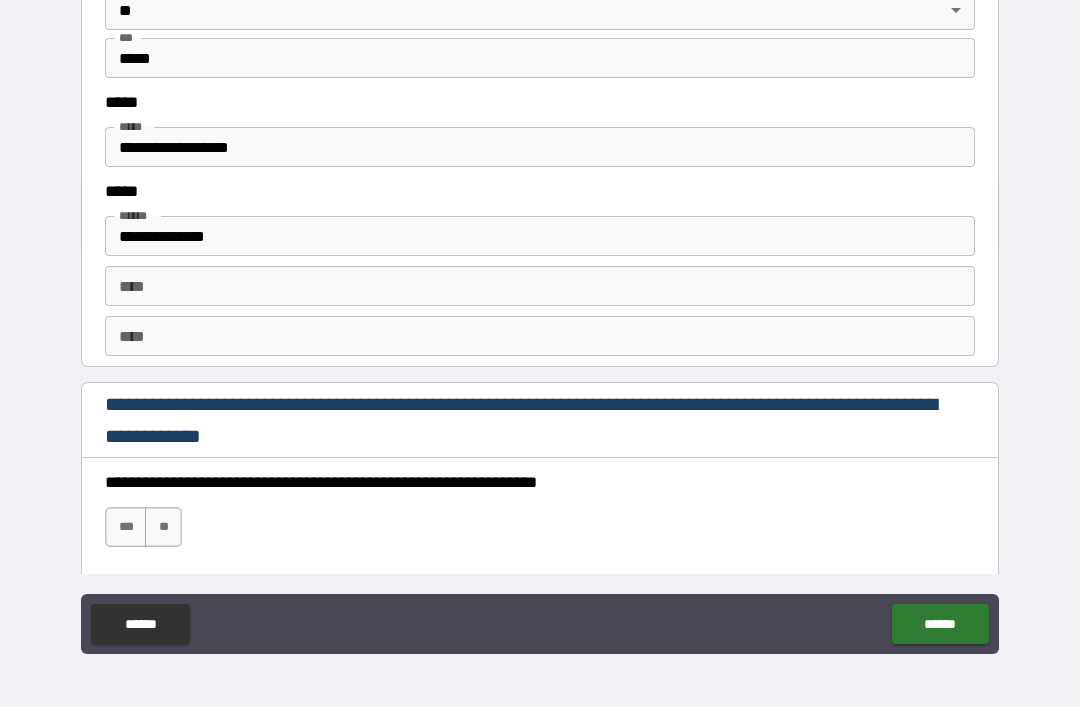 click on "**********" at bounding box center (540, 236) 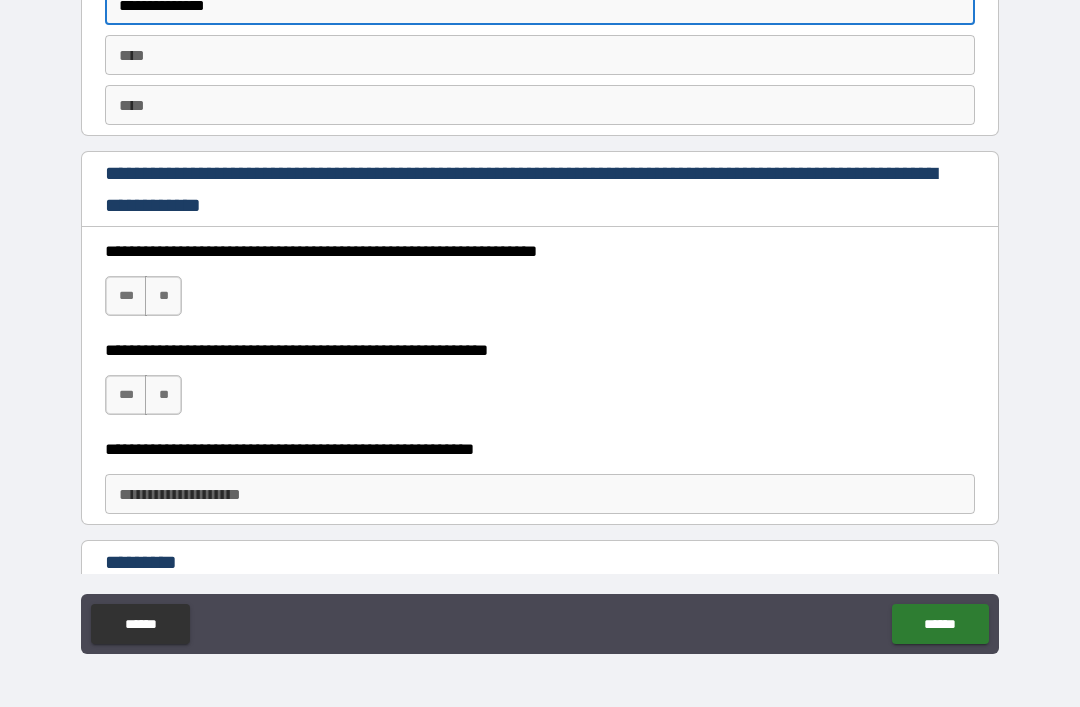 scroll, scrollTop: 2833, scrollLeft: 0, axis: vertical 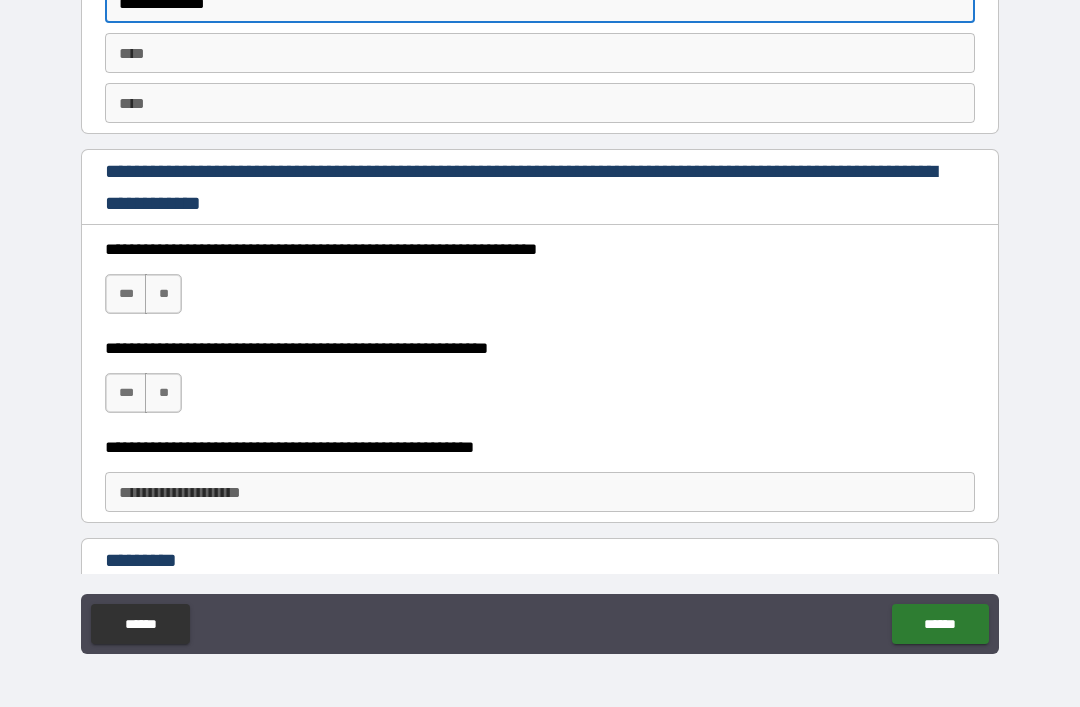 type on "**********" 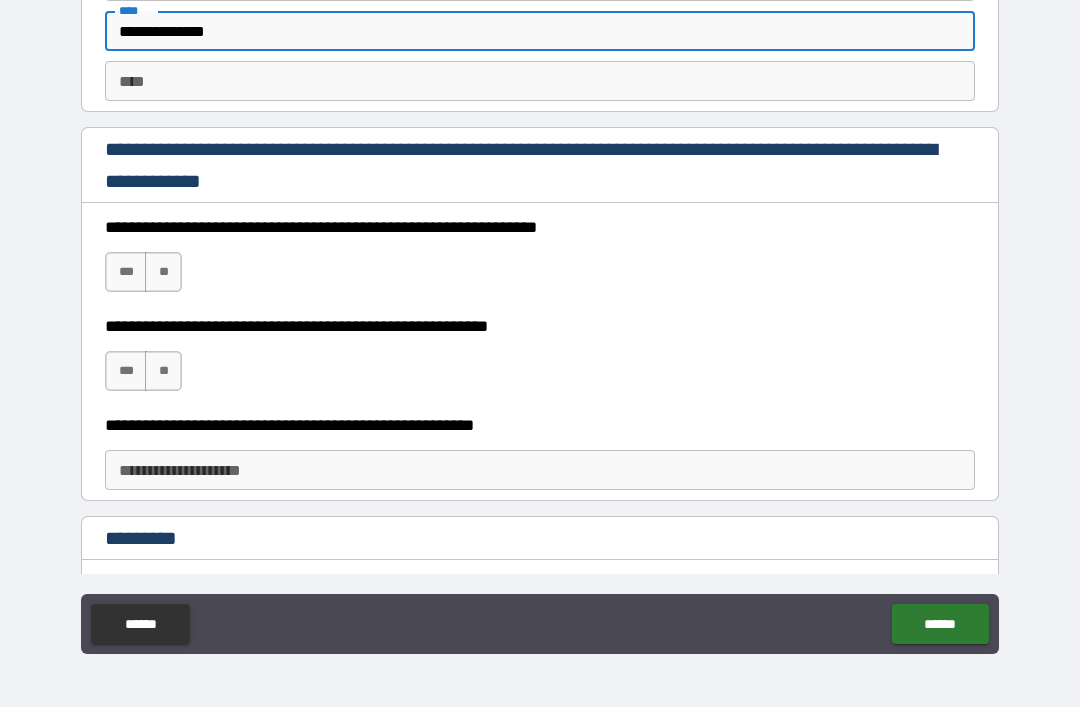 scroll, scrollTop: 2852, scrollLeft: 0, axis: vertical 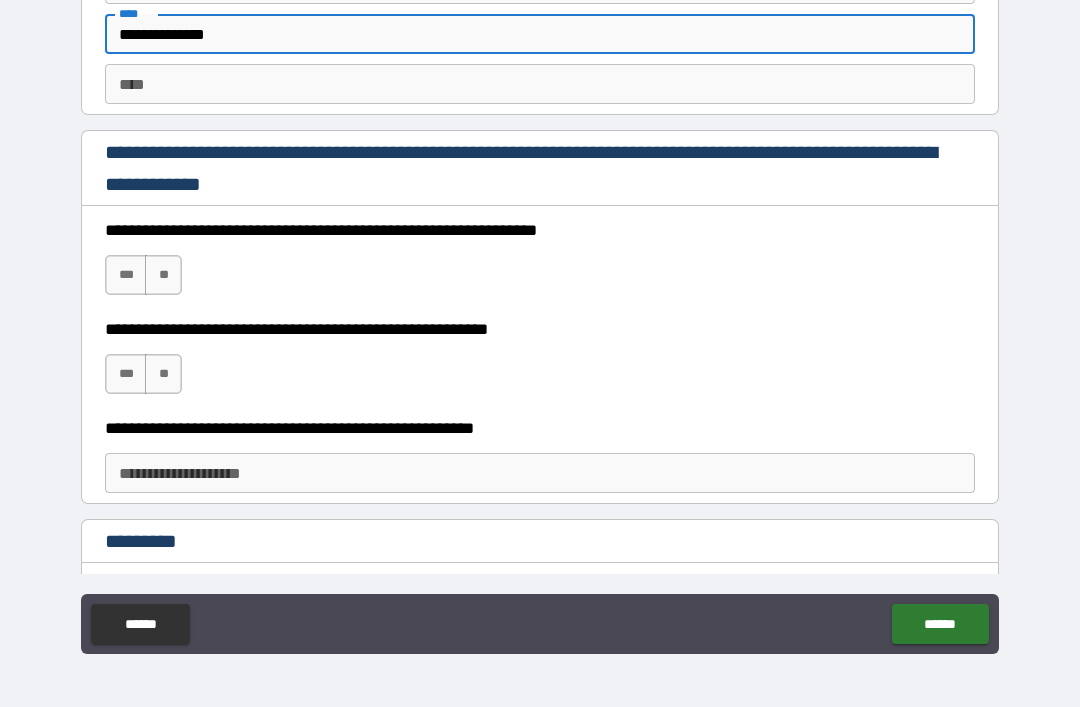 type on "**********" 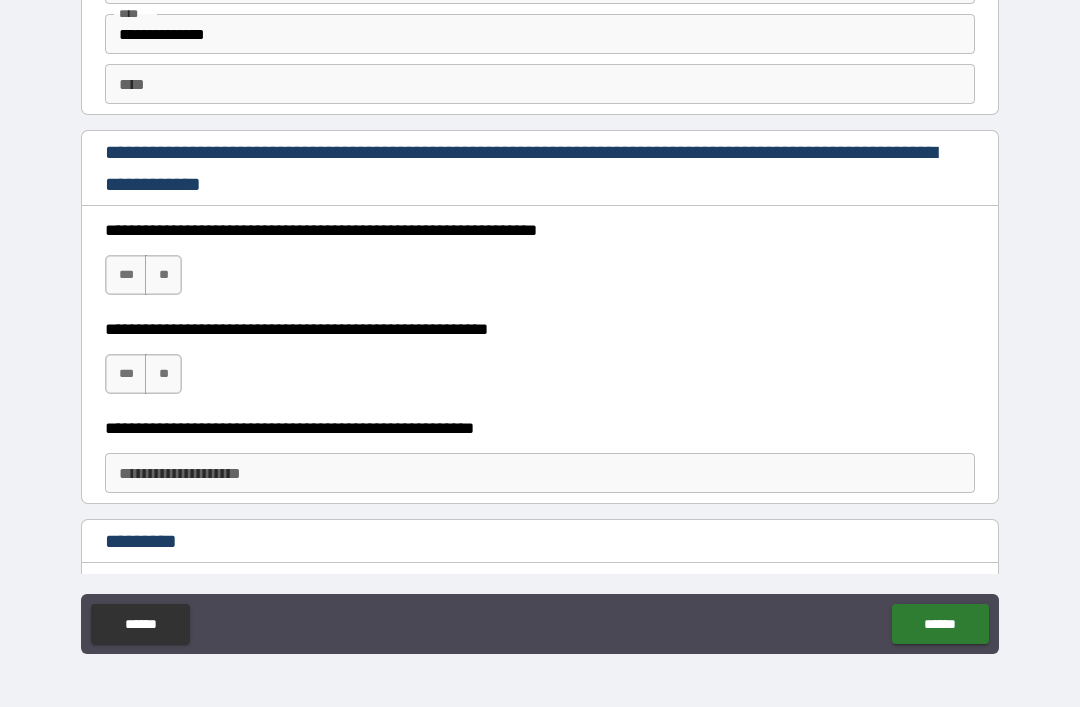 click on "***" at bounding box center [126, 374] 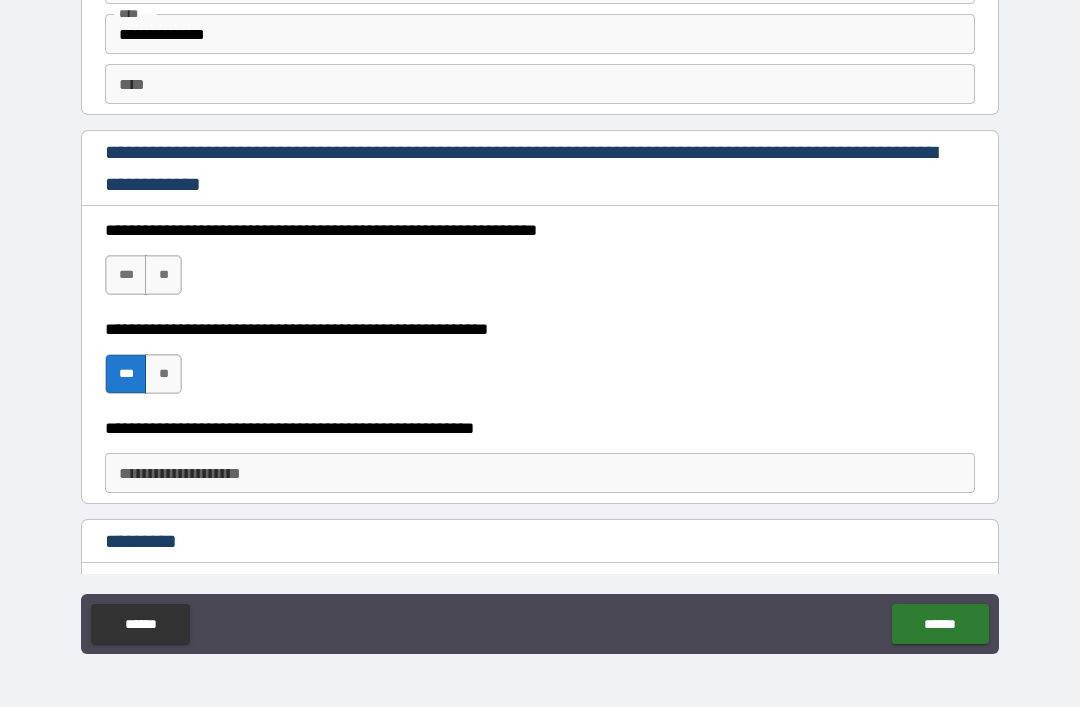click on "***" at bounding box center [126, 275] 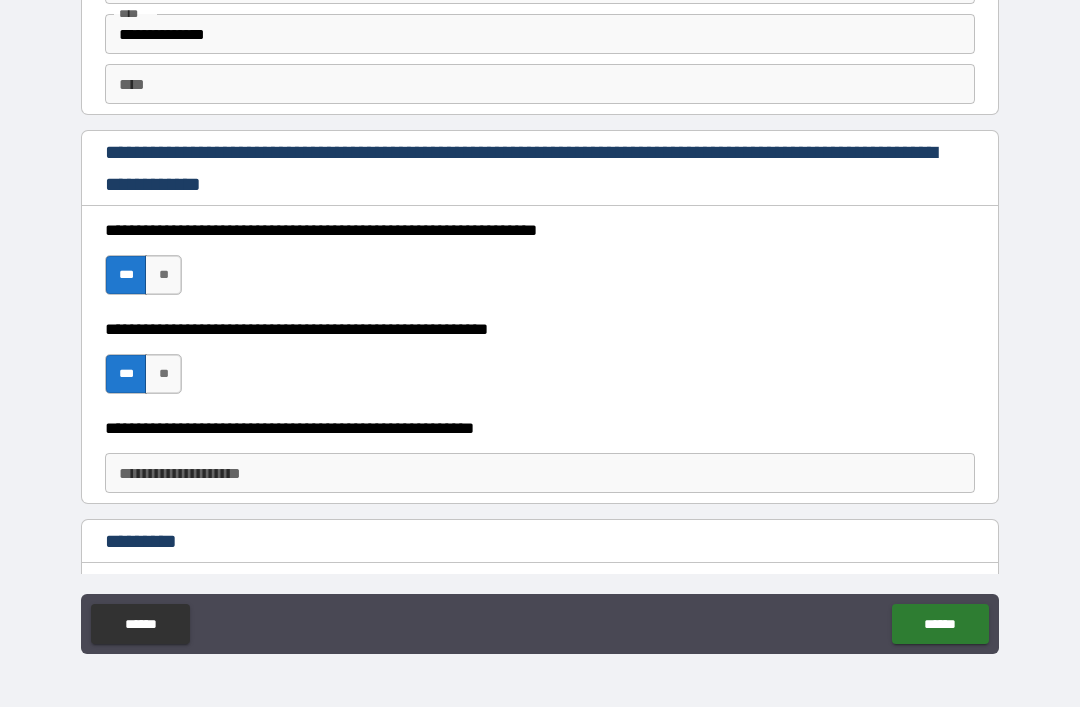 click on "**********" at bounding box center (540, 364) 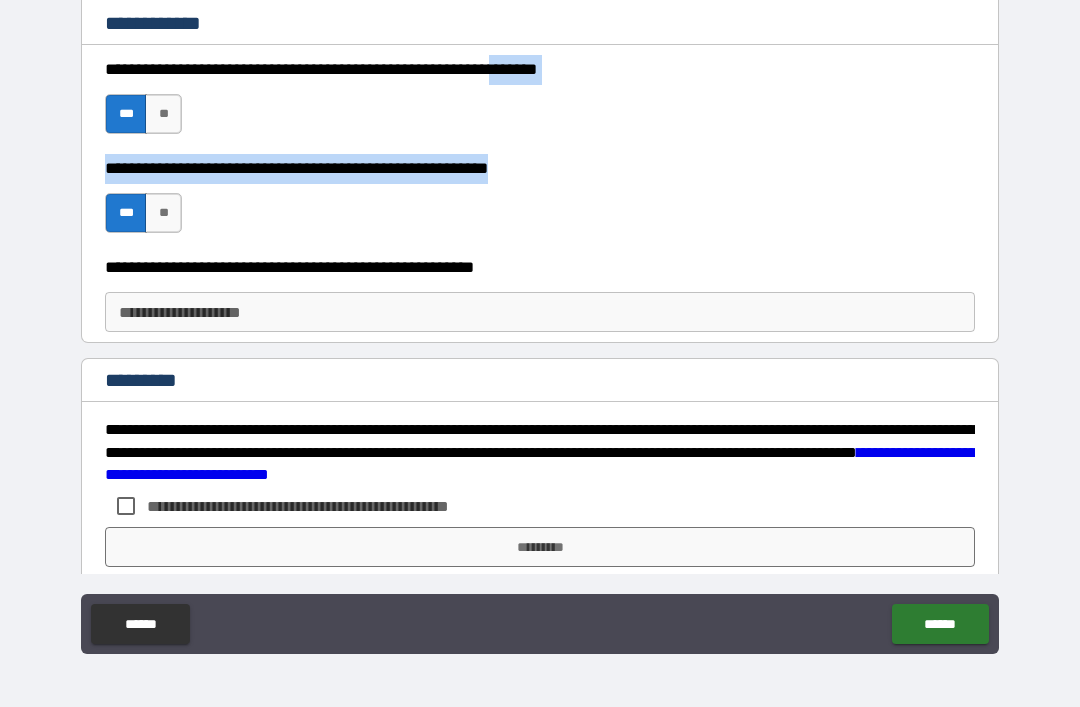 scroll, scrollTop: 3013, scrollLeft: 0, axis: vertical 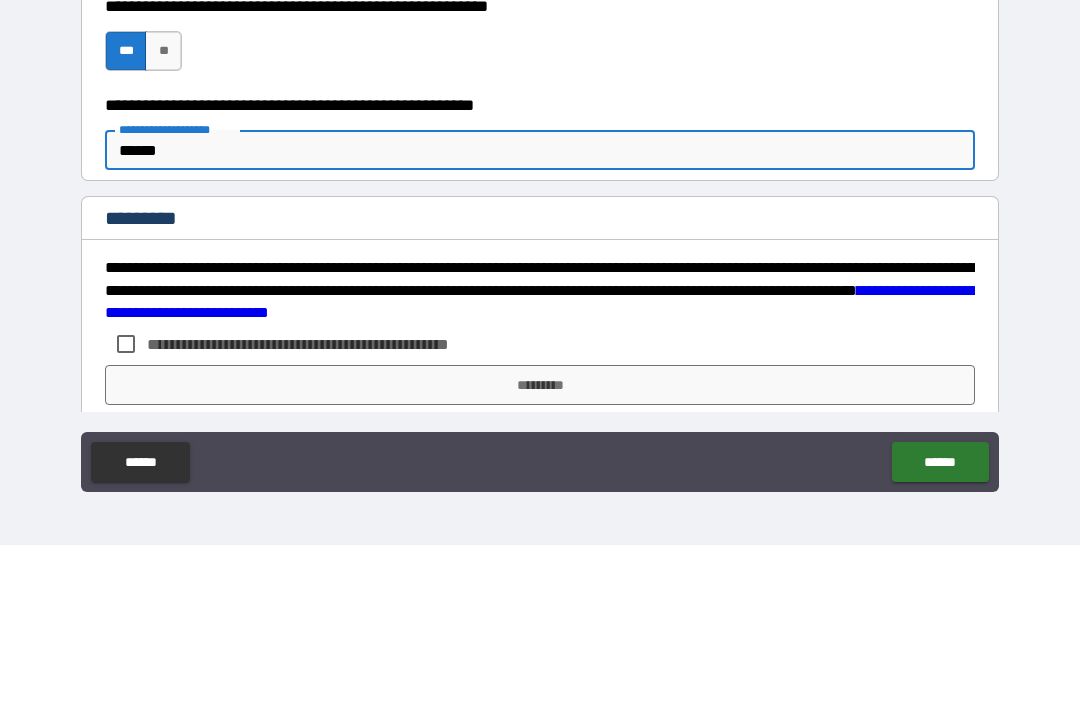 click on "*" at bounding box center (206, 291) 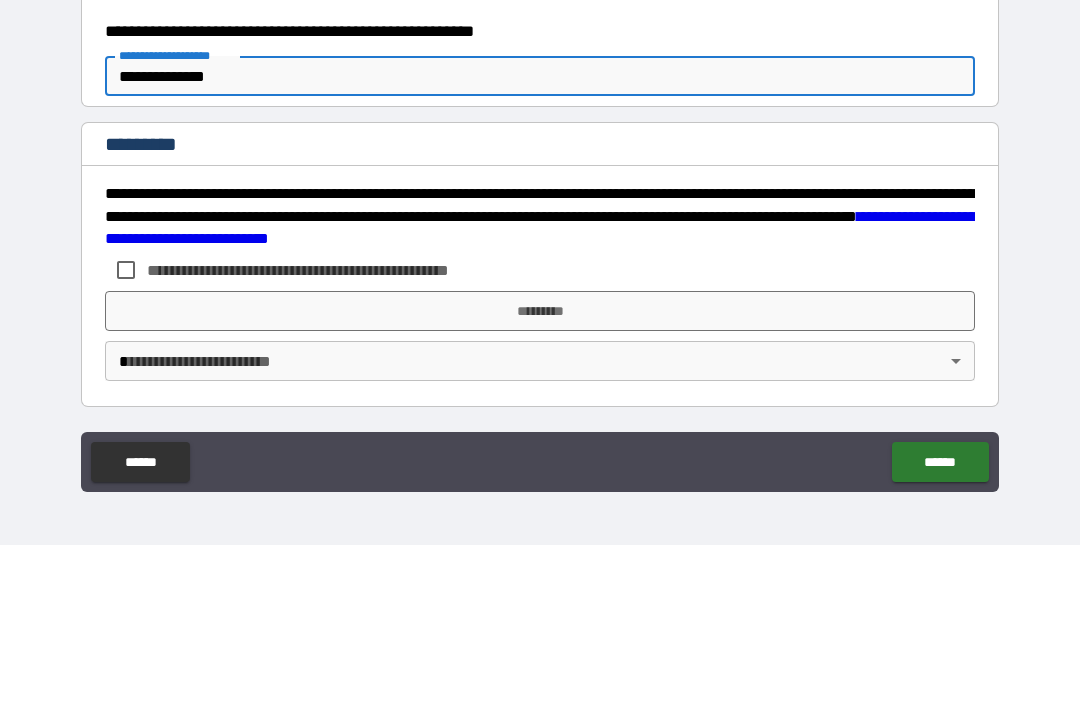 scroll, scrollTop: 3087, scrollLeft: 0, axis: vertical 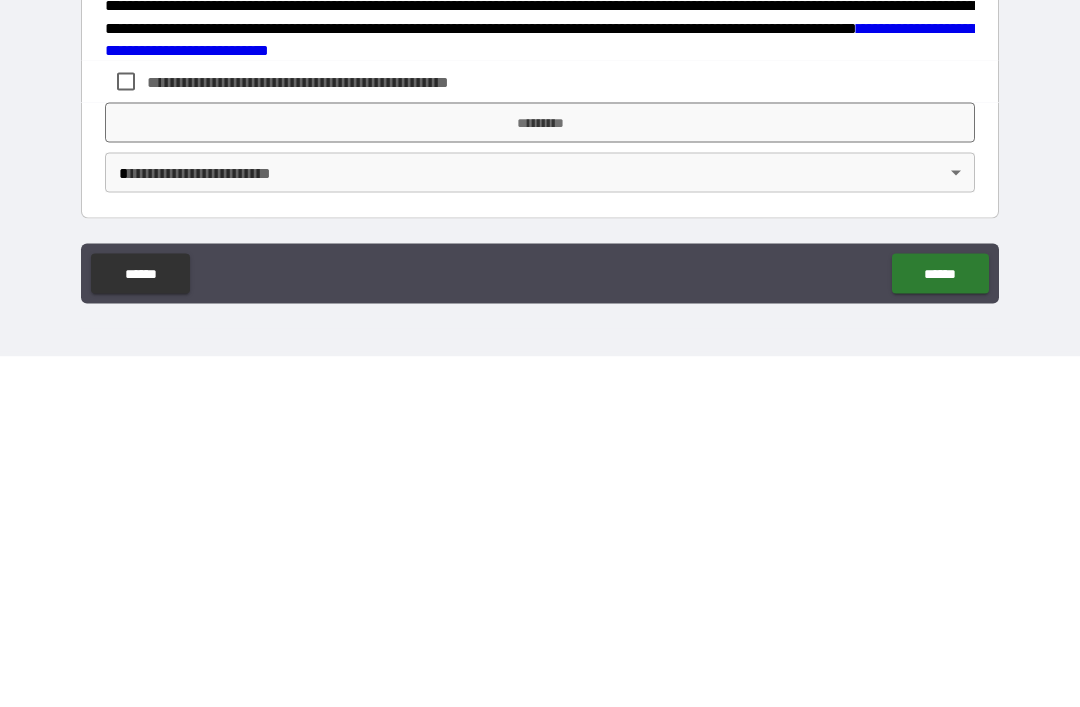 type on "**********" 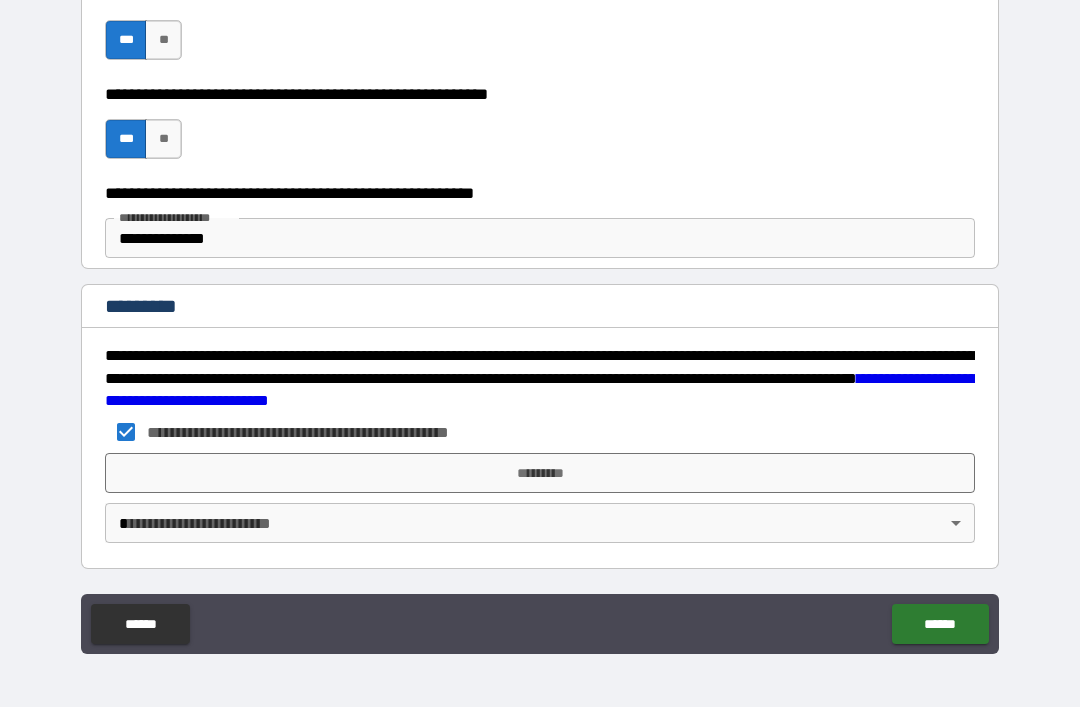 scroll, scrollTop: 3087, scrollLeft: 0, axis: vertical 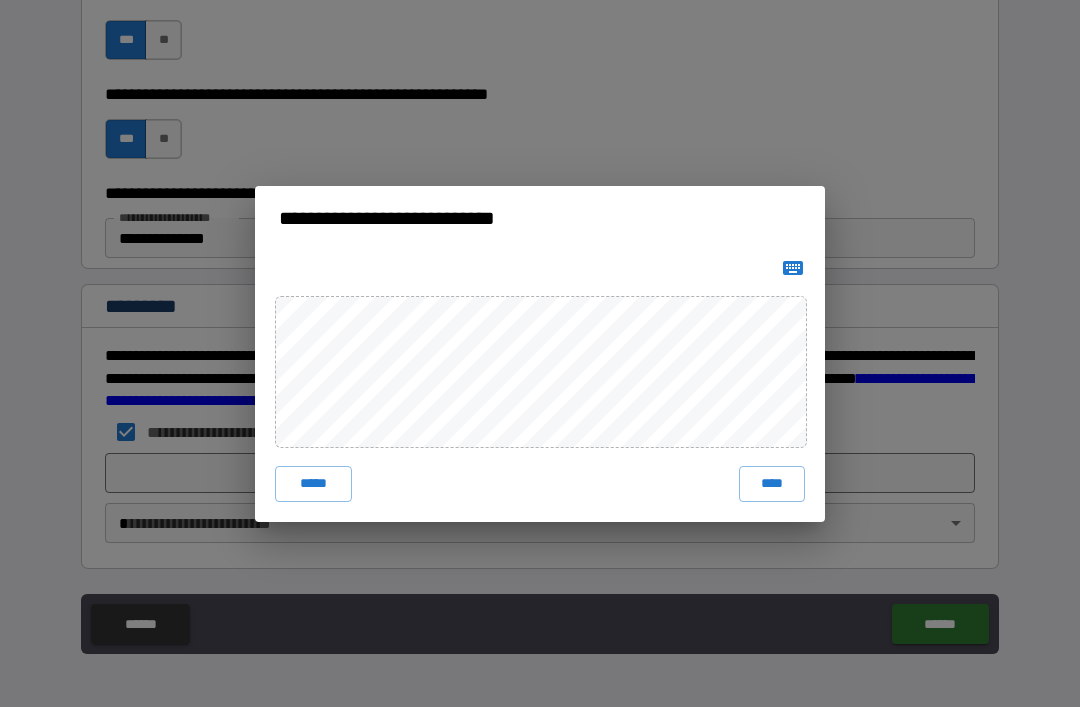 click on "****" at bounding box center (772, 484) 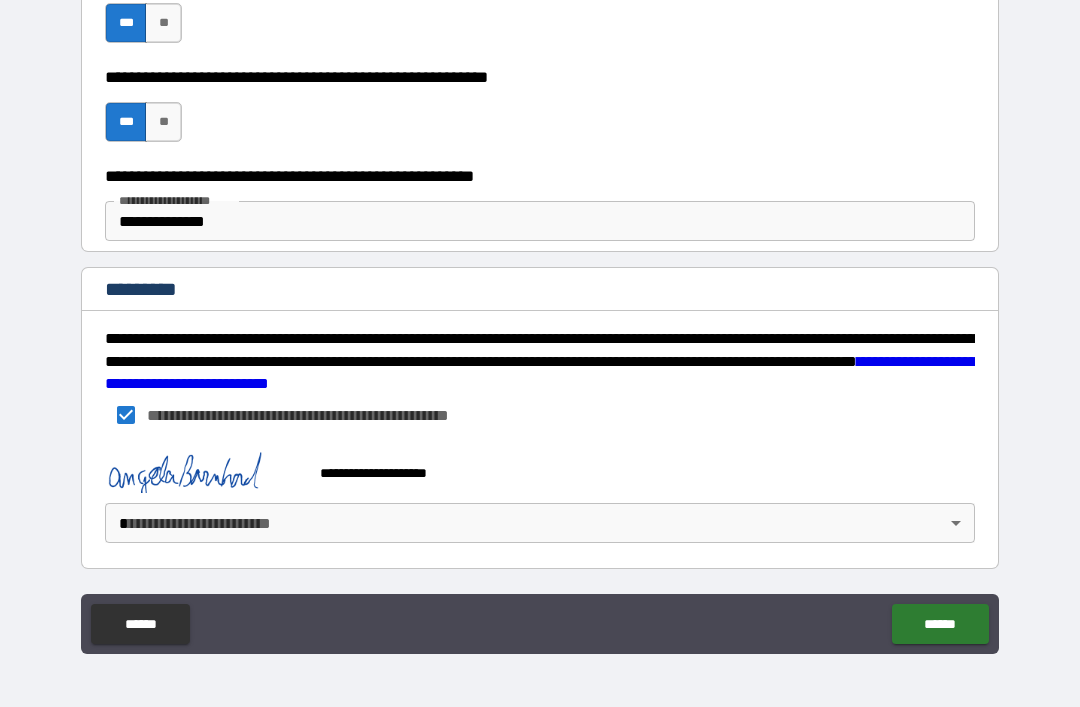 scroll, scrollTop: 3104, scrollLeft: 0, axis: vertical 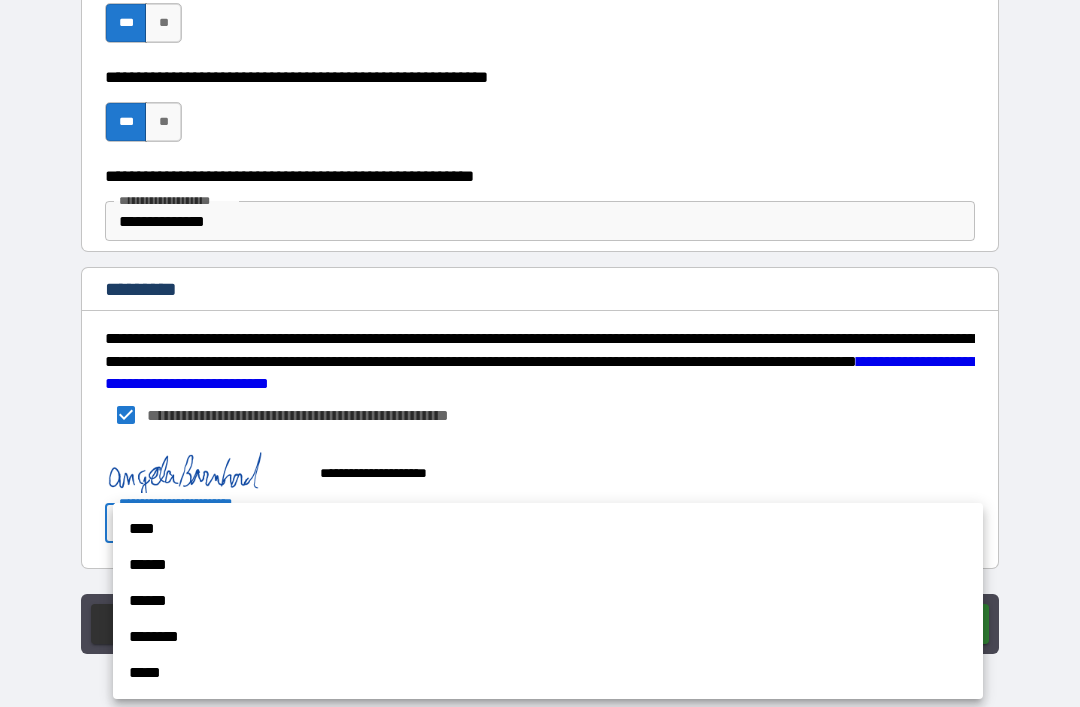 click on "****" at bounding box center (548, 529) 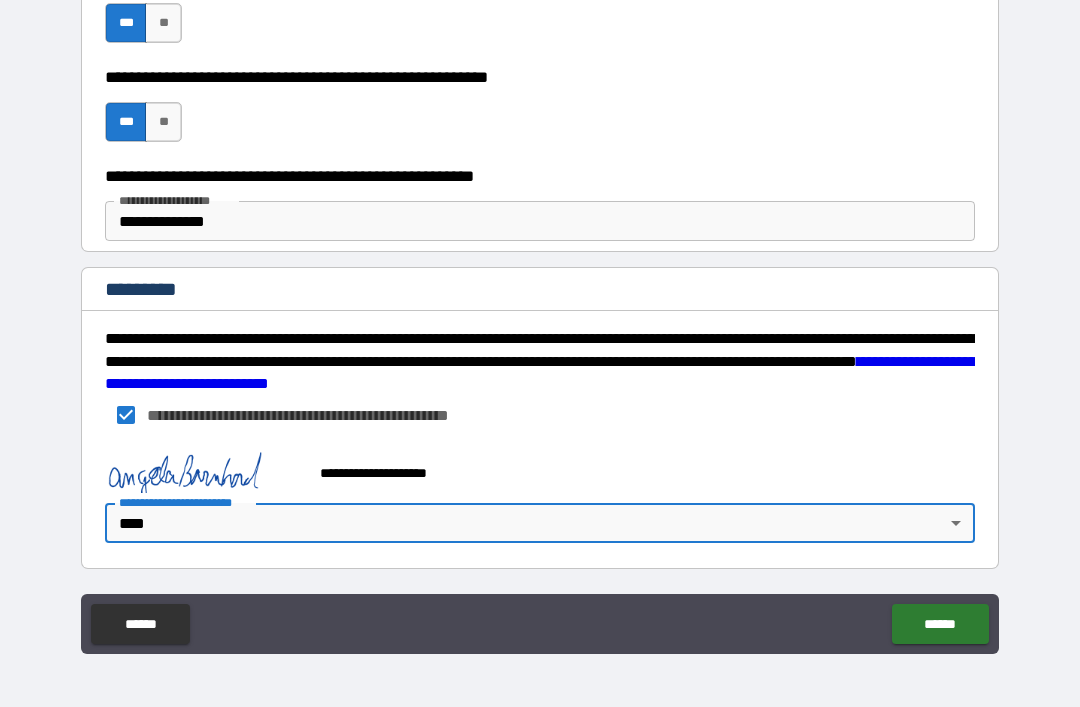 type on "*" 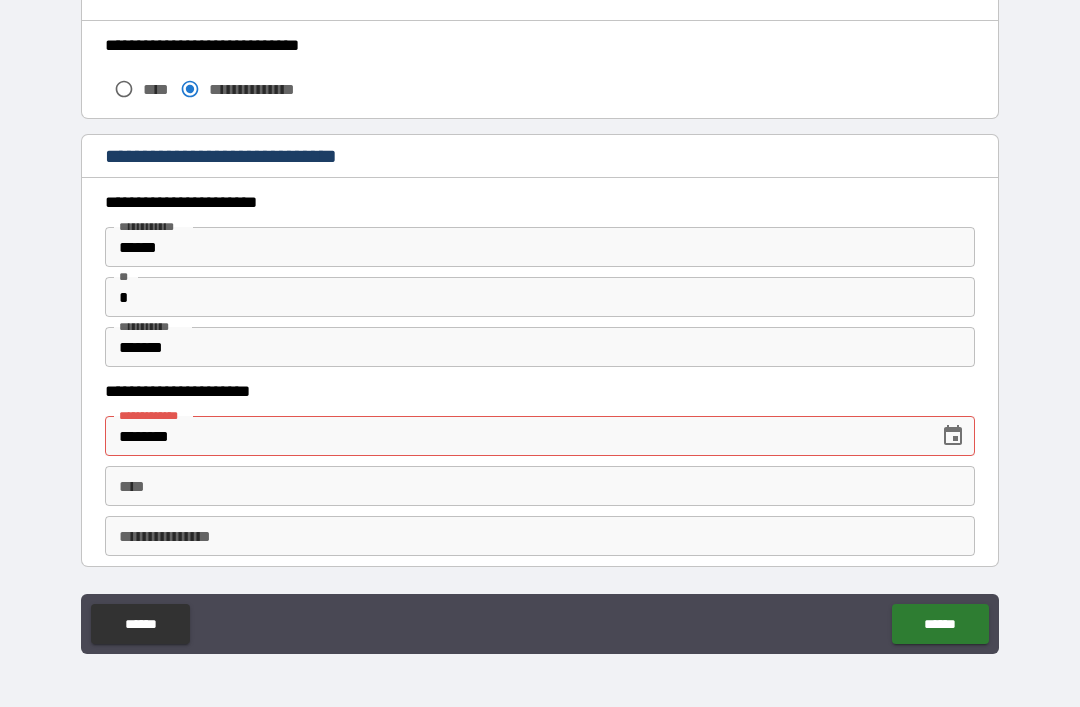 scroll, scrollTop: 1769, scrollLeft: 0, axis: vertical 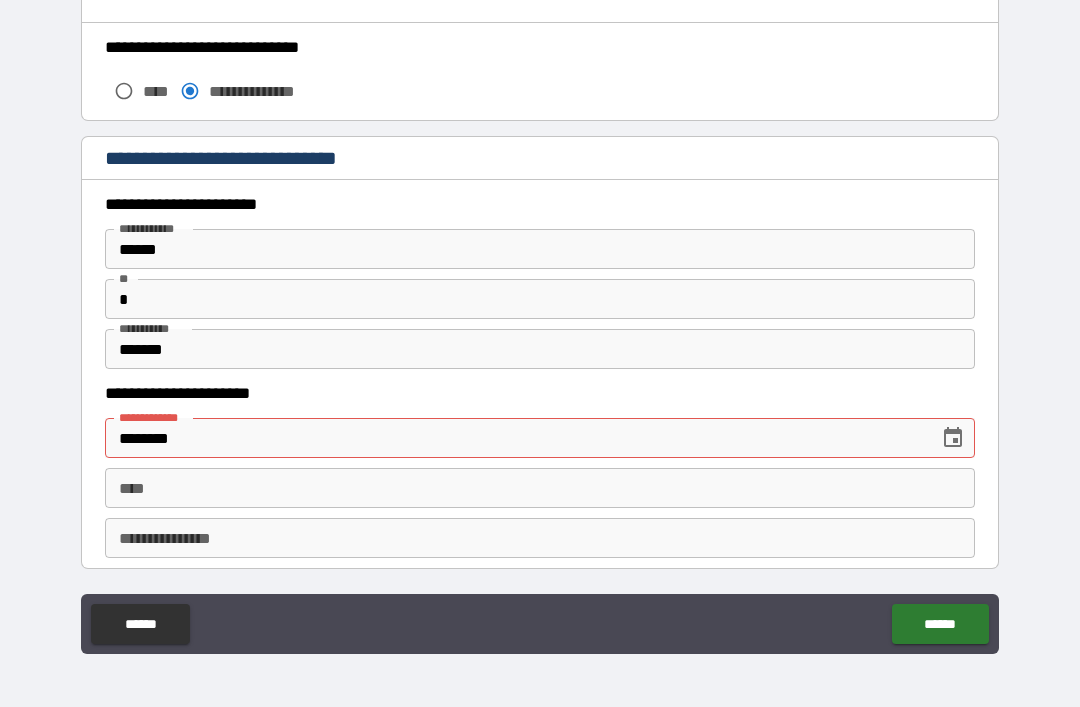 click on "********" at bounding box center (515, 438) 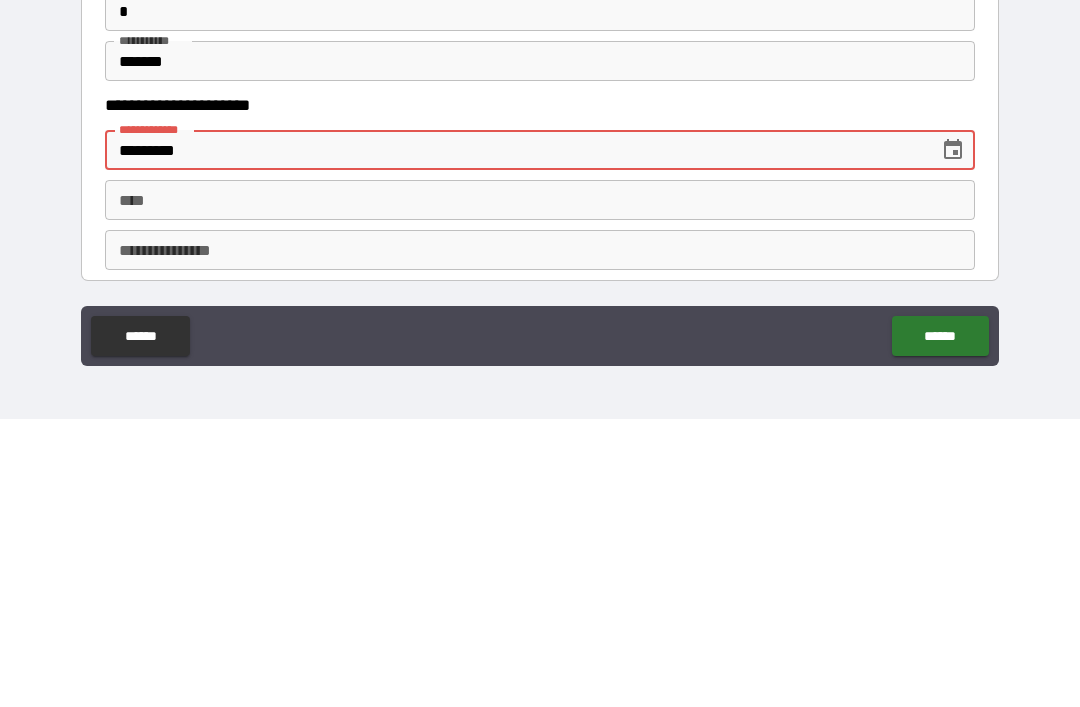 type on "**********" 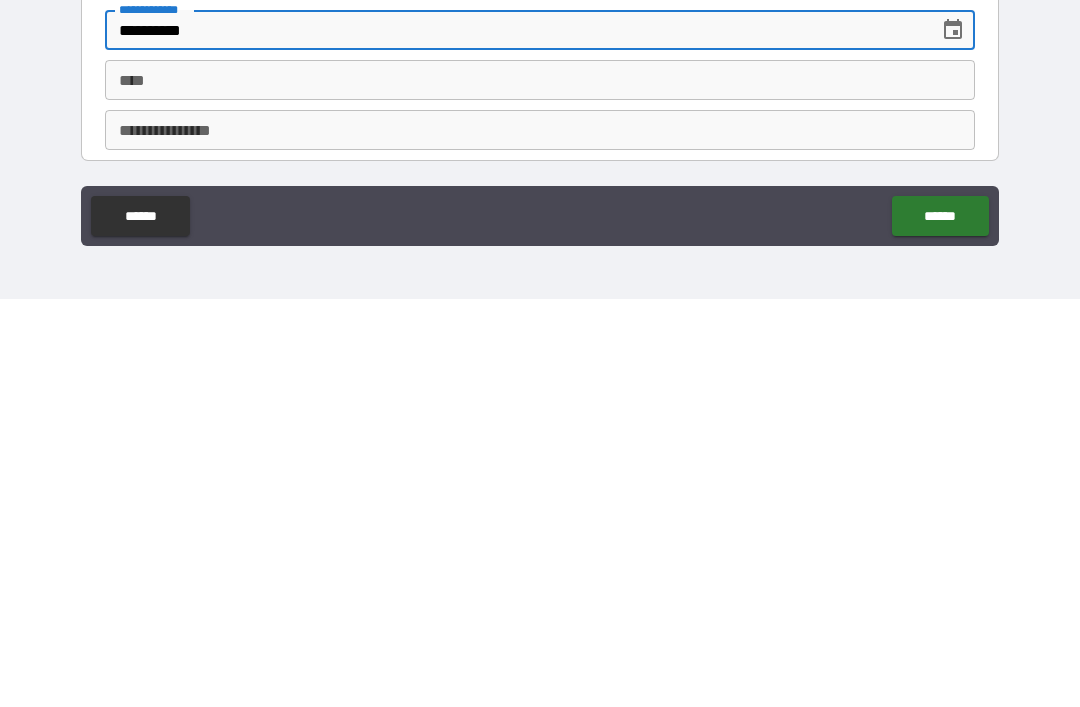 click on "******" at bounding box center [940, 624] 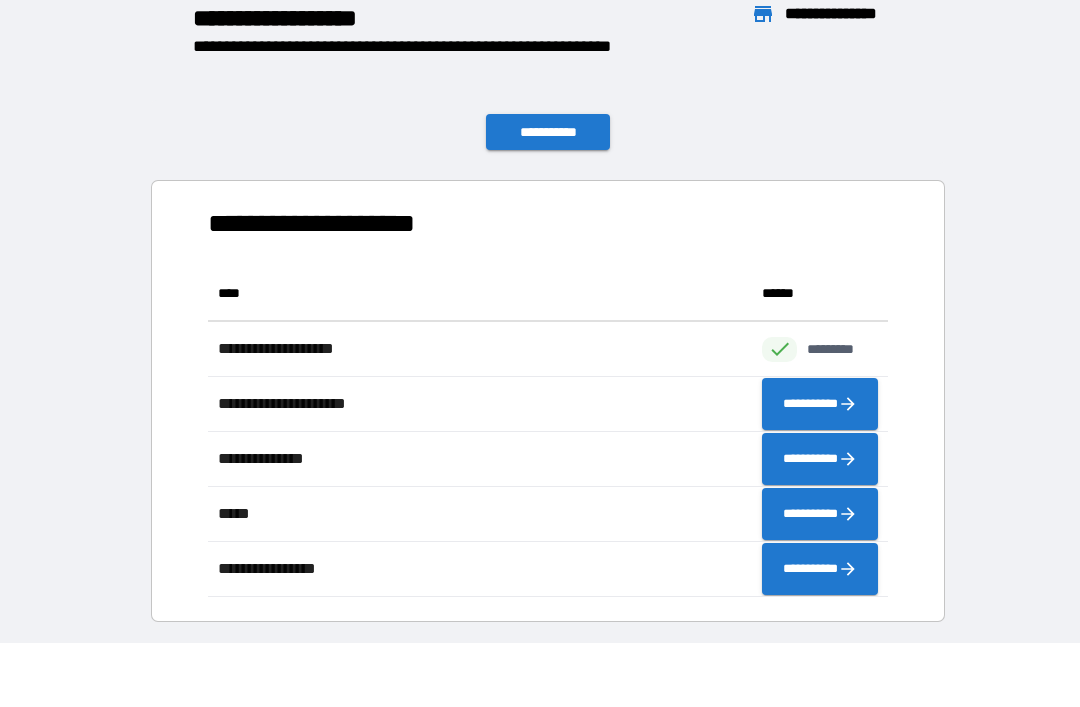 scroll, scrollTop: 1, scrollLeft: 1, axis: both 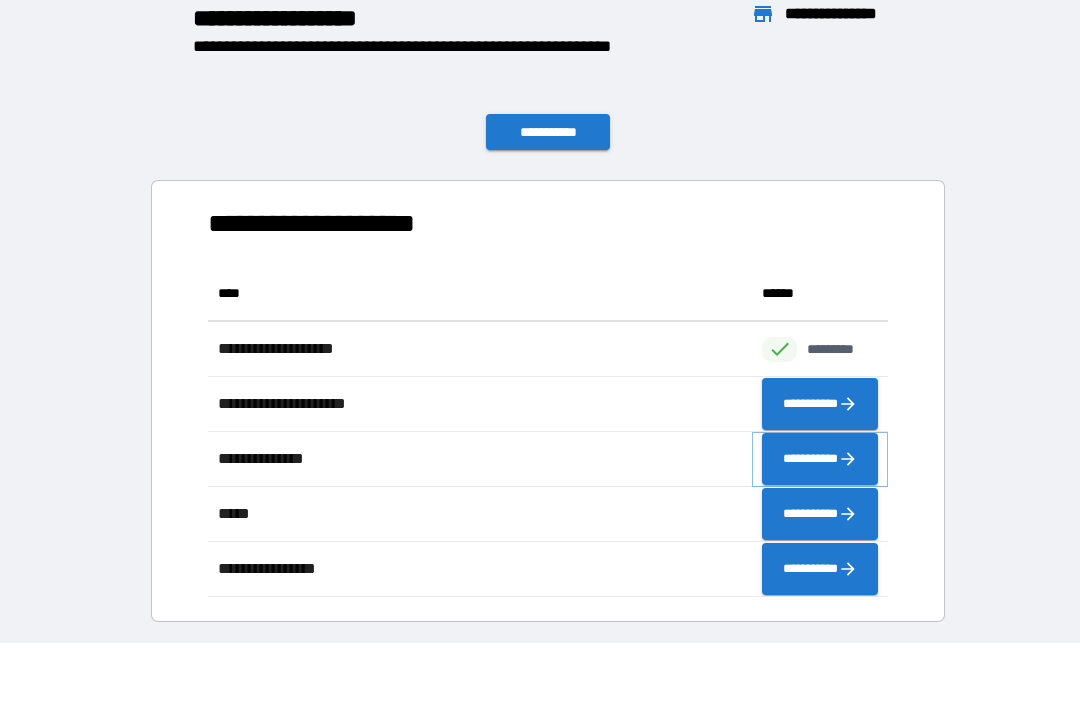 click on "**********" at bounding box center [820, 459] 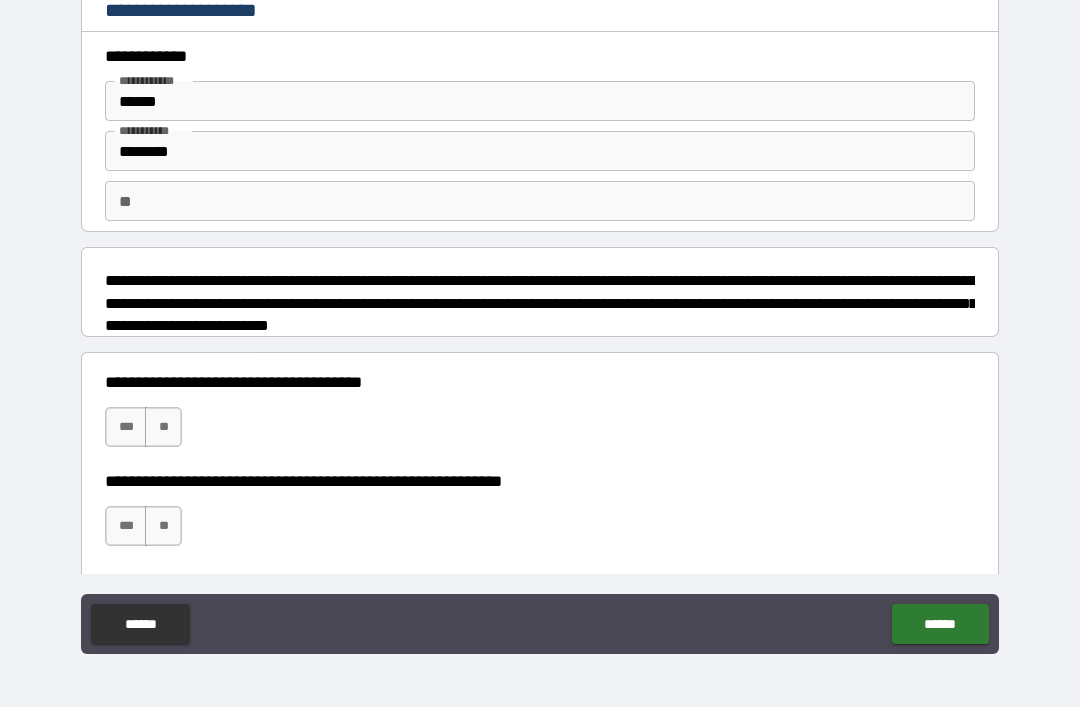 click on "**" at bounding box center [163, 427] 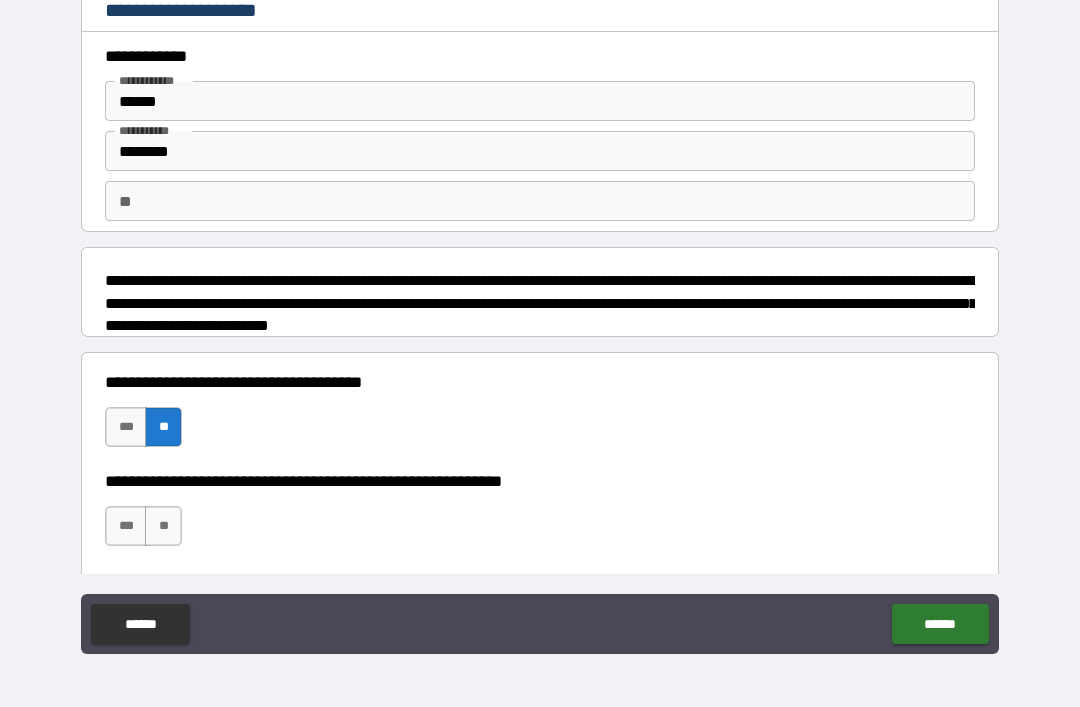 click on "***" at bounding box center (126, 526) 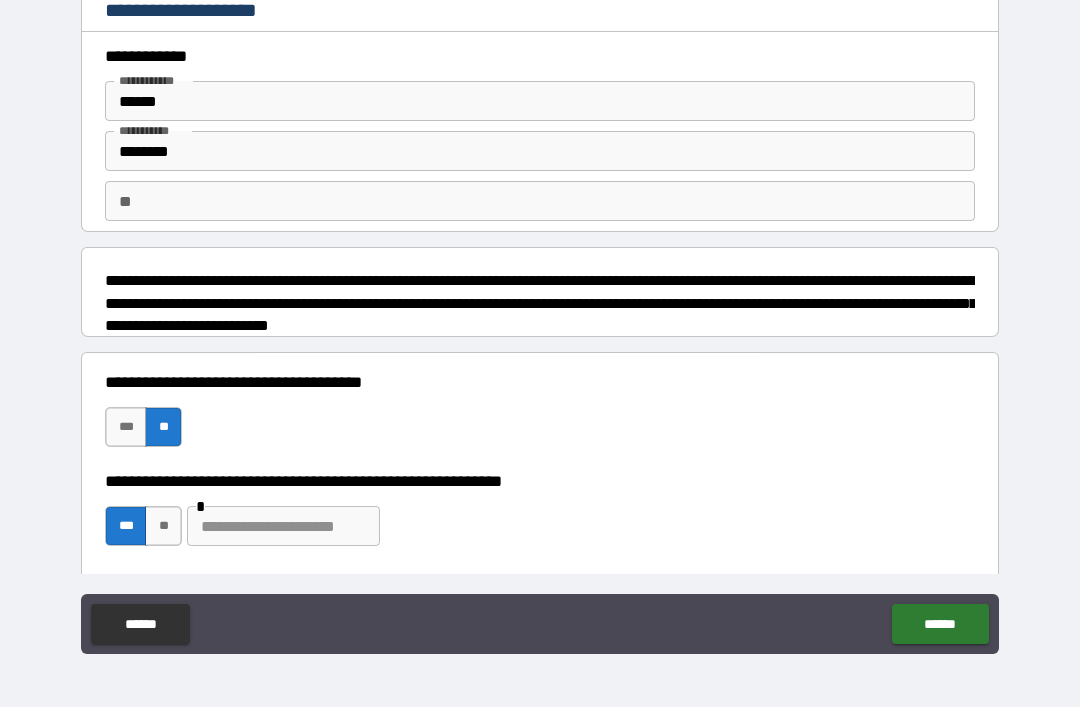 click at bounding box center (283, 526) 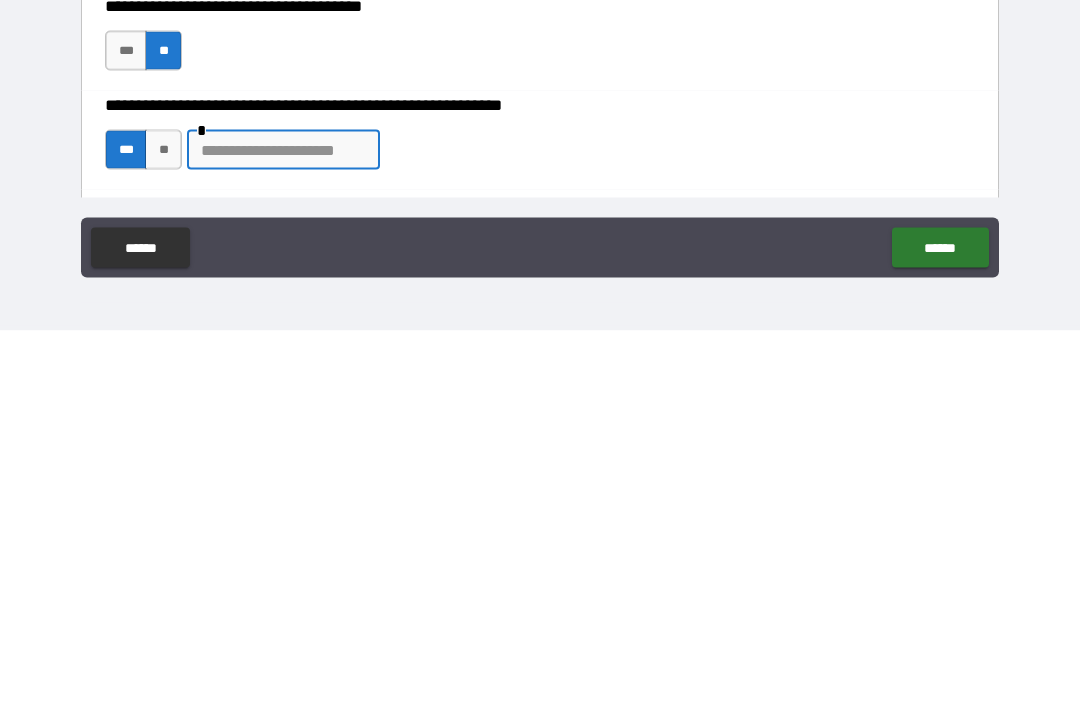 click at bounding box center [283, 526] 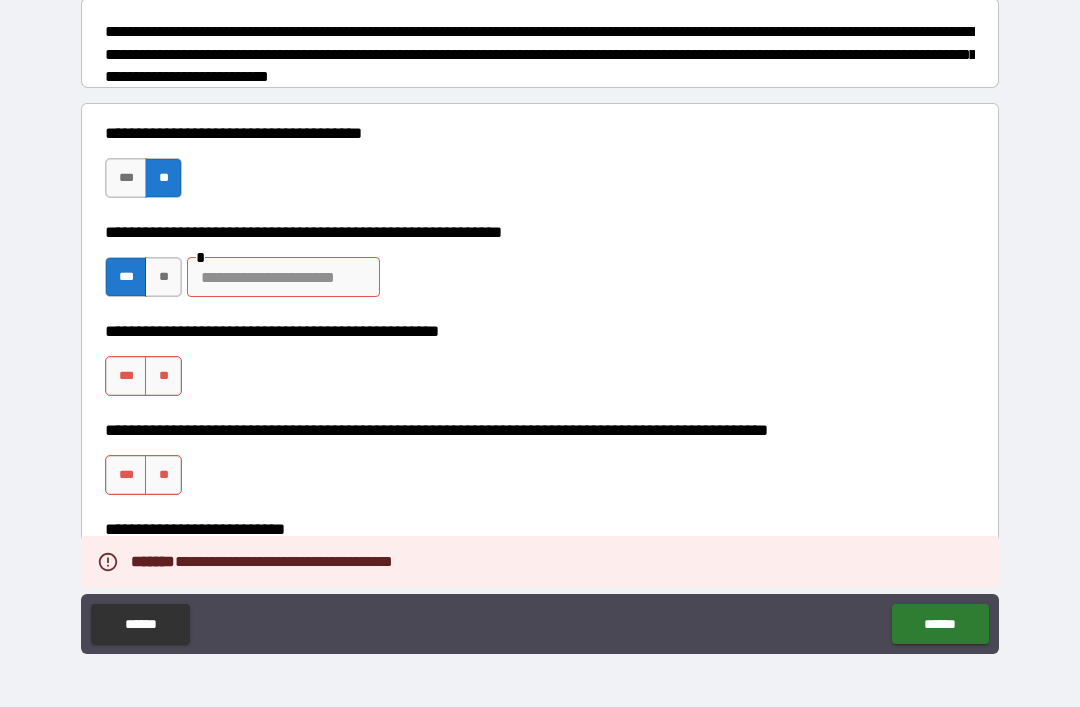 scroll, scrollTop: 250, scrollLeft: 0, axis: vertical 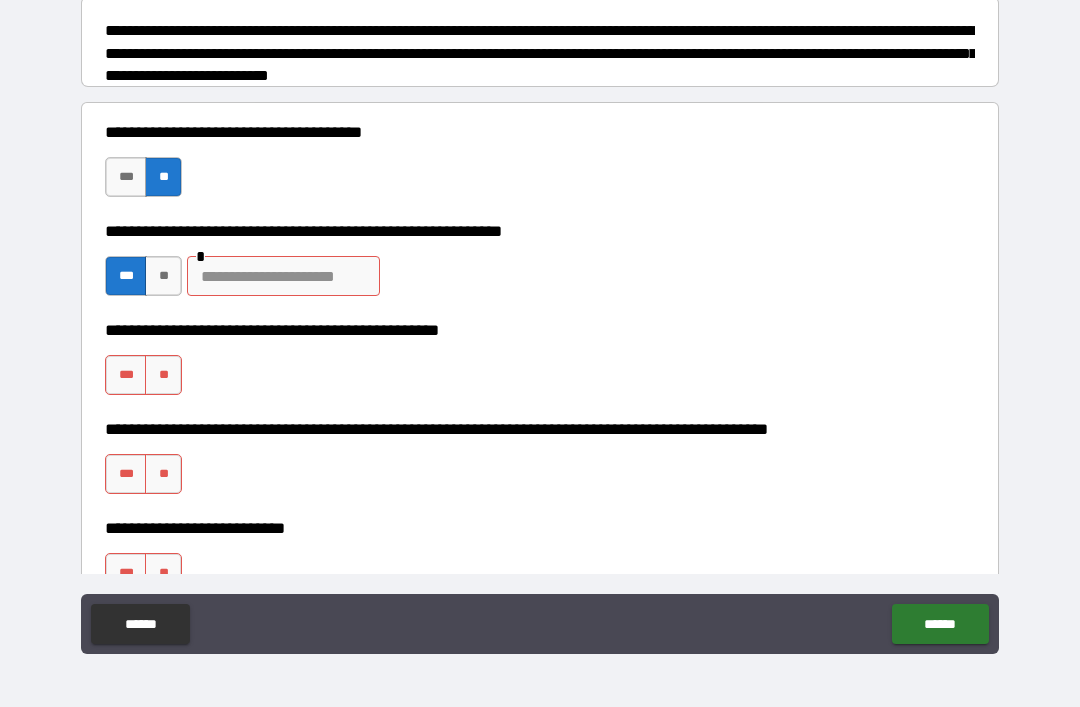 click on "**" at bounding box center [163, 375] 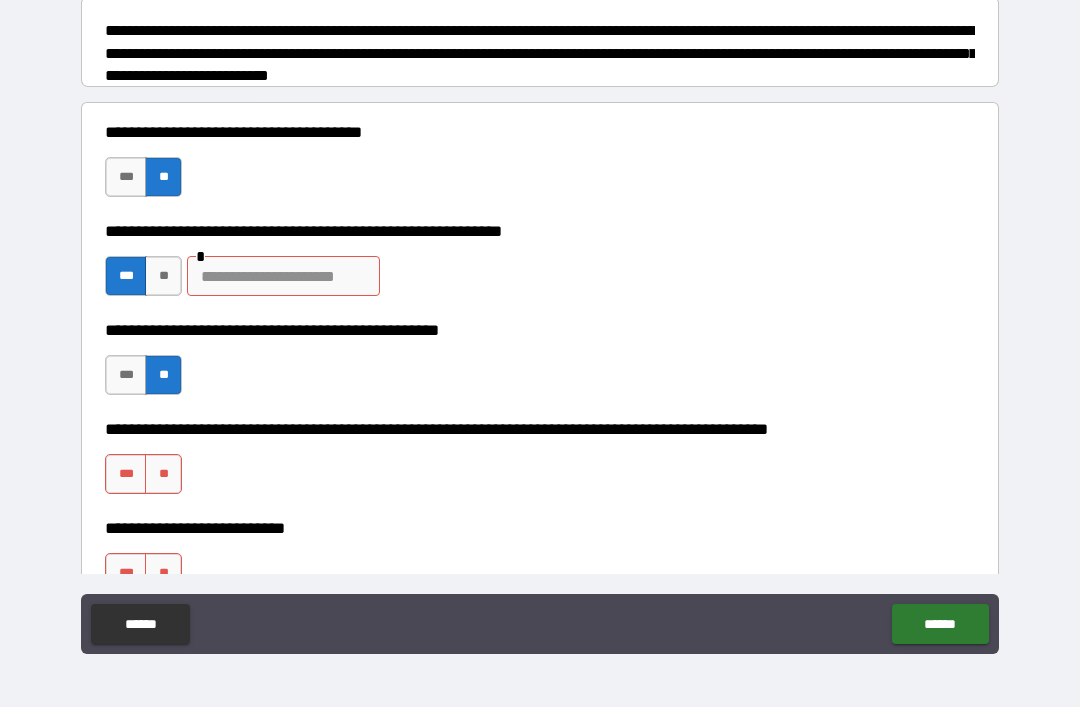 click on "**" at bounding box center (163, 474) 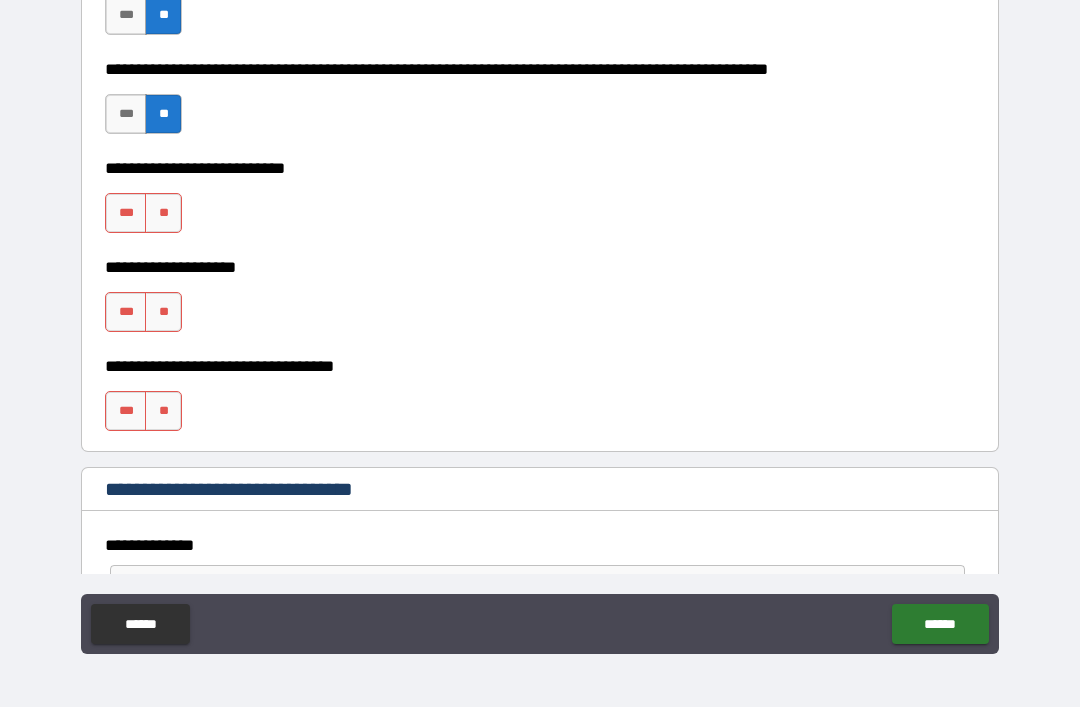scroll, scrollTop: 608, scrollLeft: 0, axis: vertical 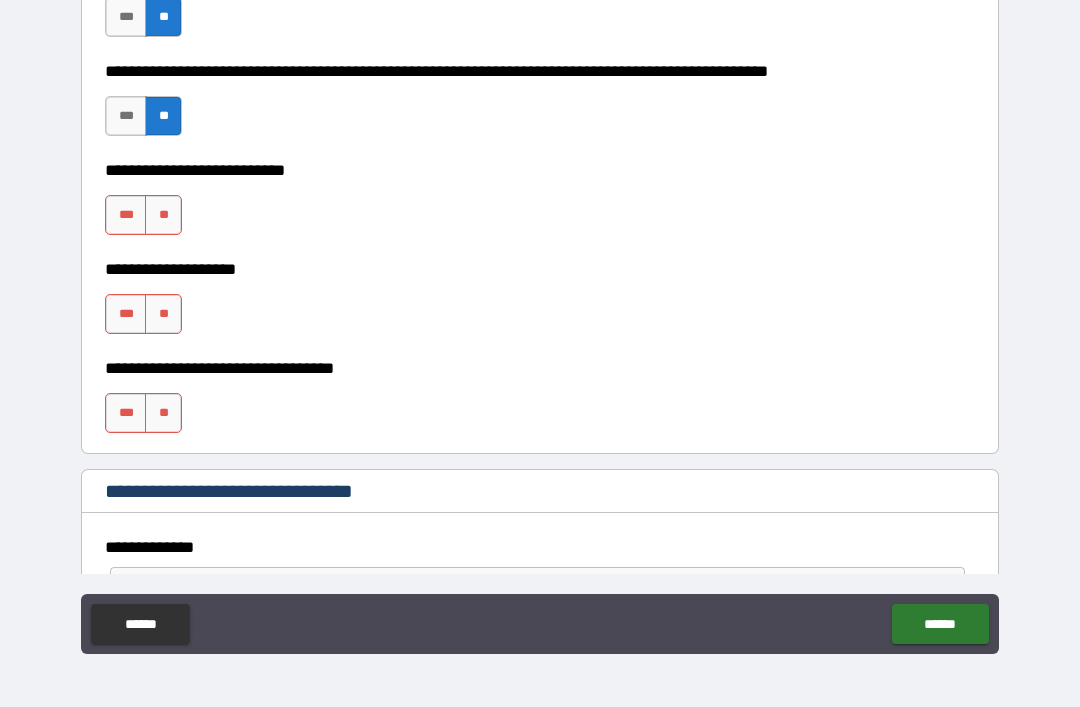 click on "**" at bounding box center [163, 215] 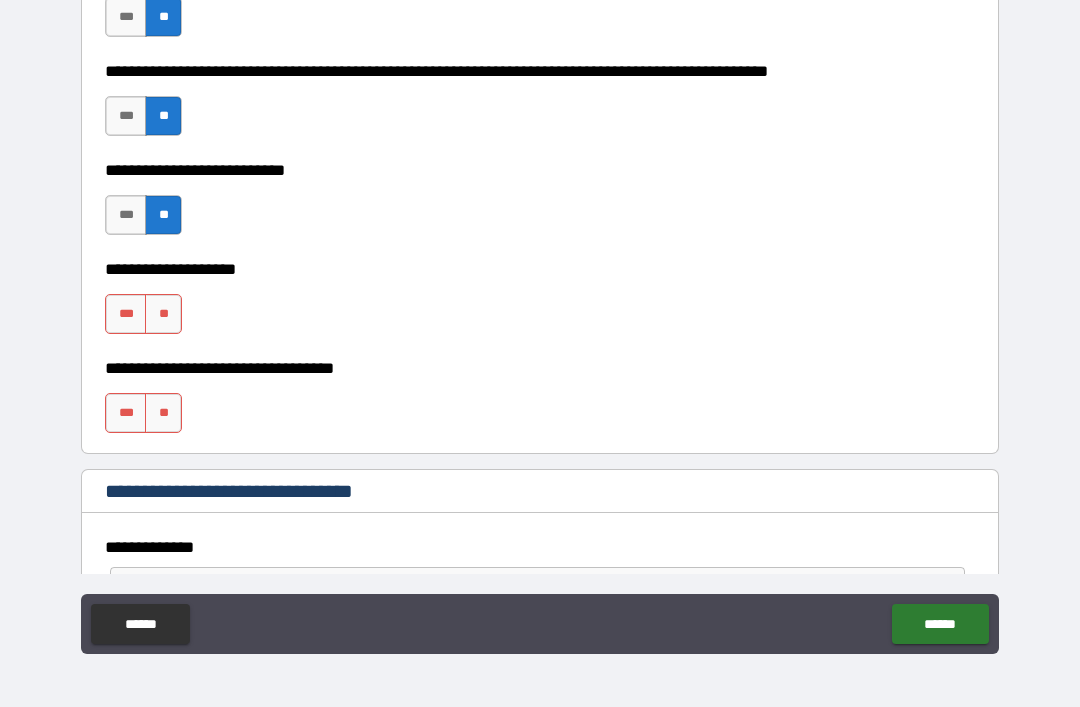 click on "**" at bounding box center [163, 314] 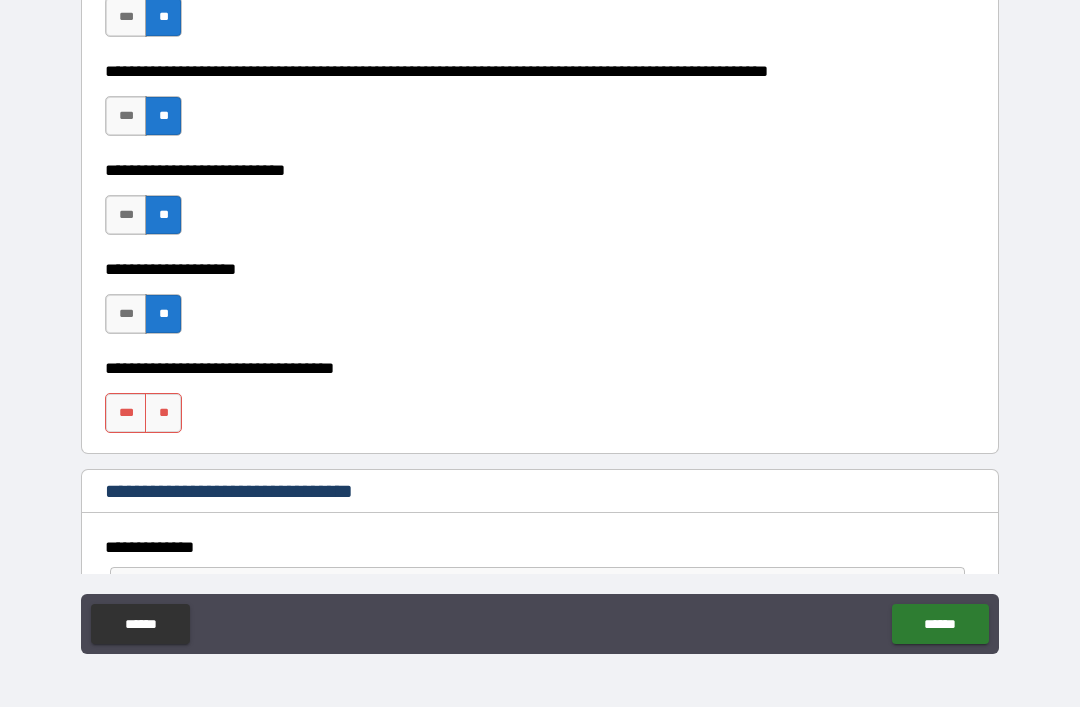 click on "**" at bounding box center [163, 413] 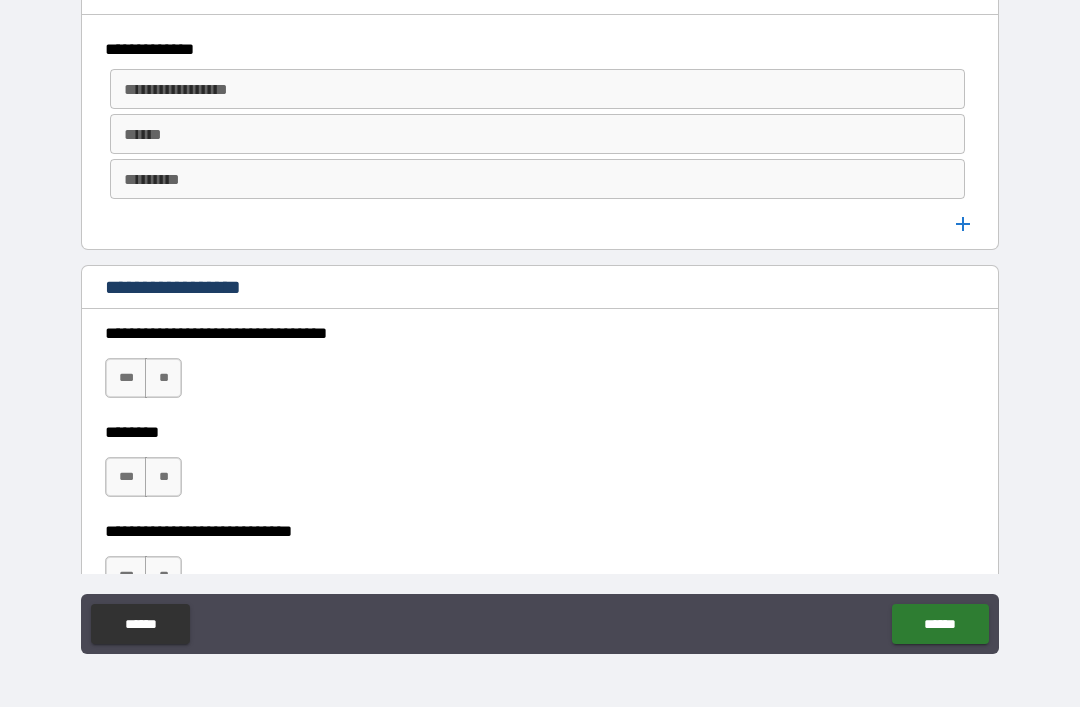 scroll, scrollTop: 1071, scrollLeft: 0, axis: vertical 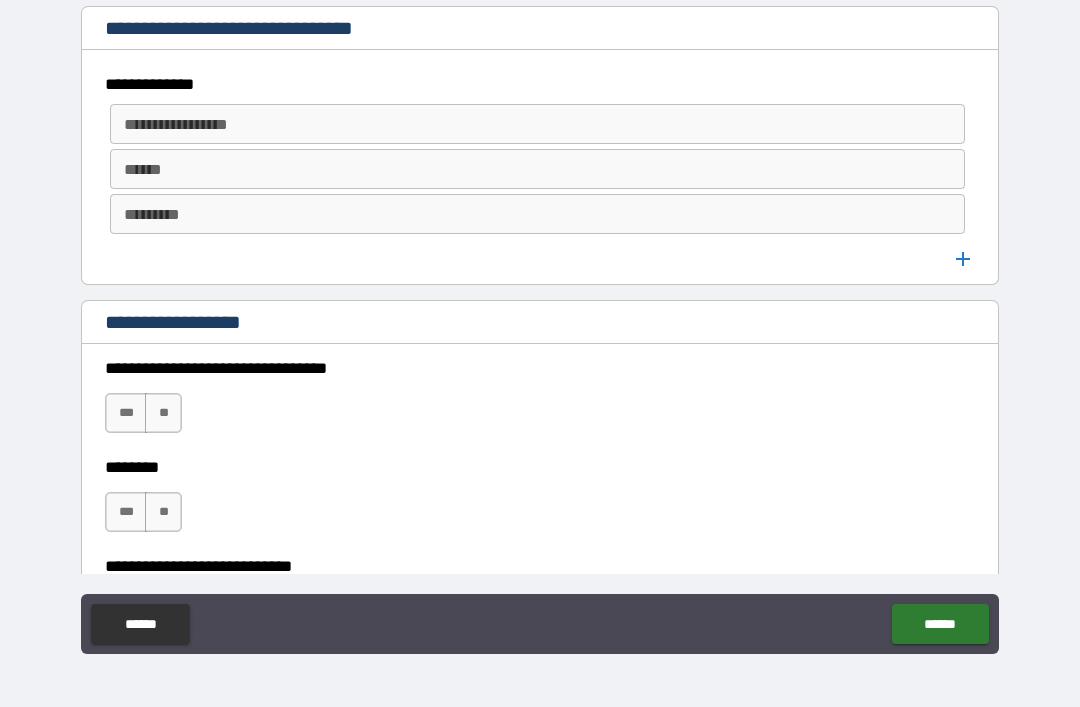 click on "**********" at bounding box center (537, 124) 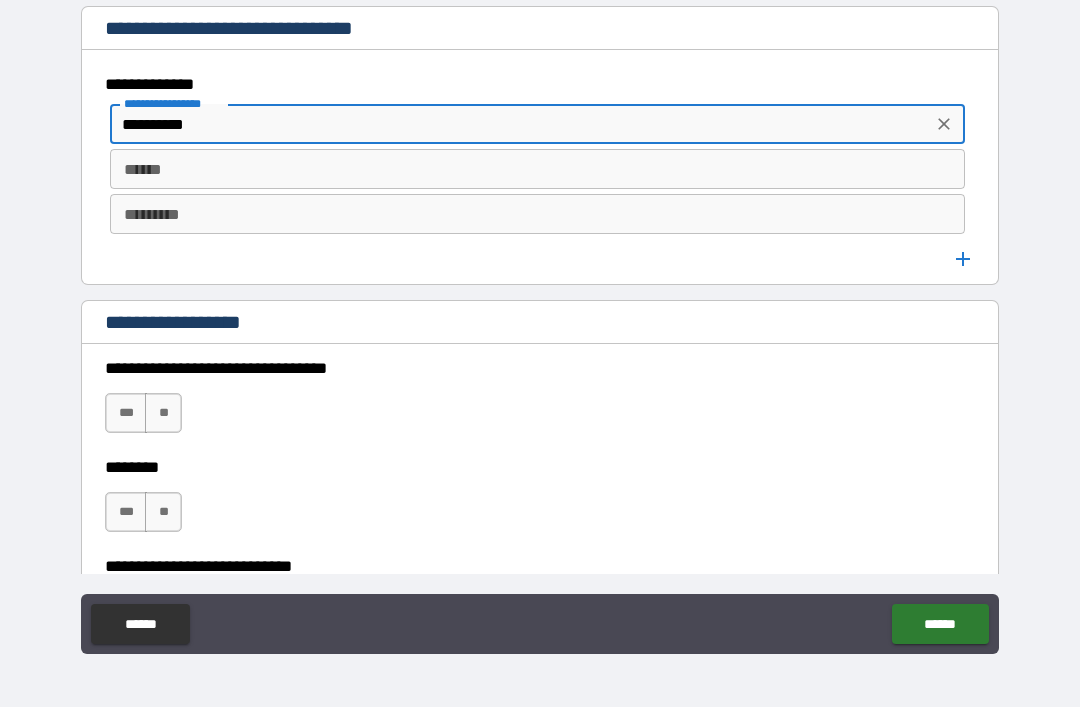 click on "**********" at bounding box center [540, 324] 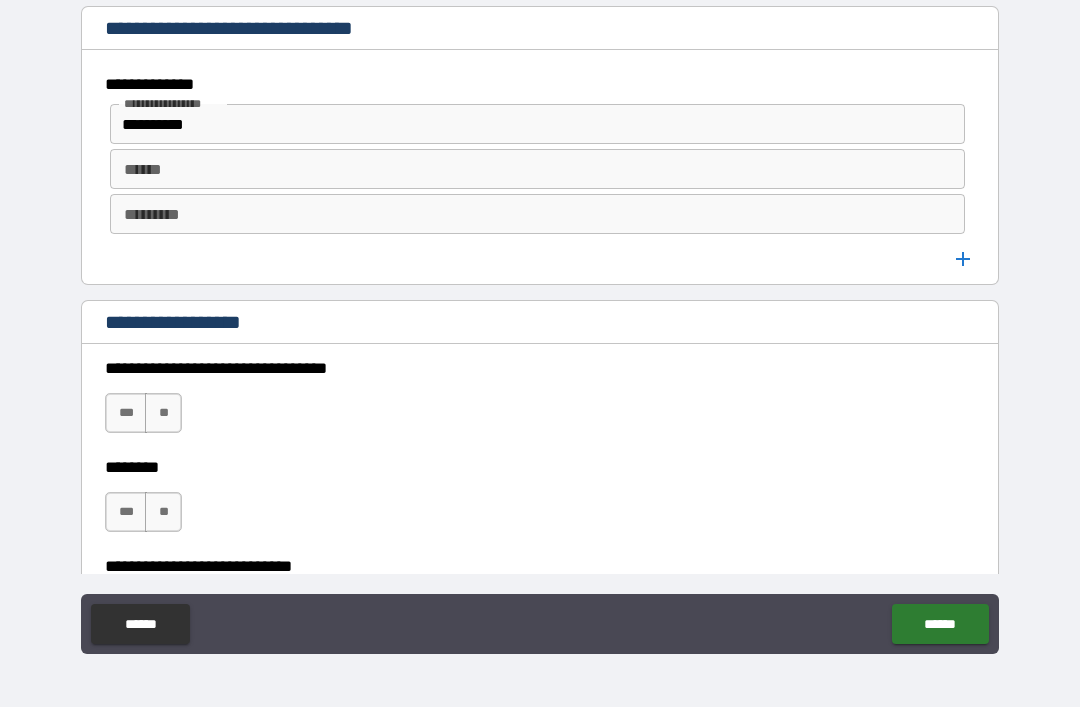 click on "**********" at bounding box center (521, 124) 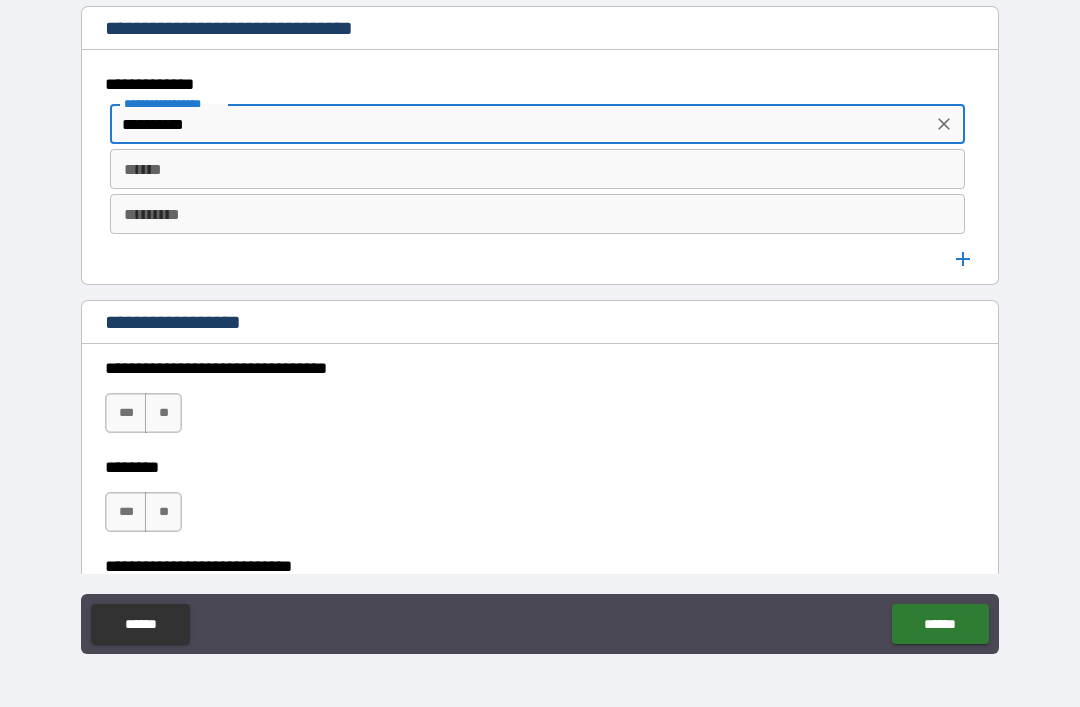click on "**********" at bounding box center (540, 324) 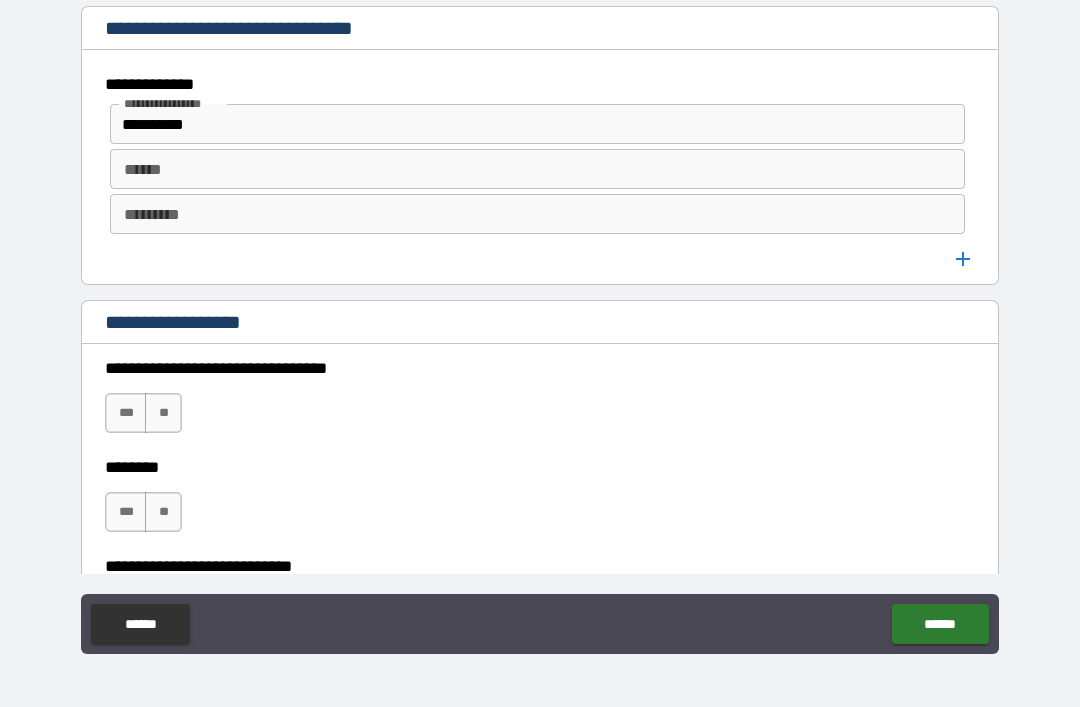 click on "**********" at bounding box center [521, 124] 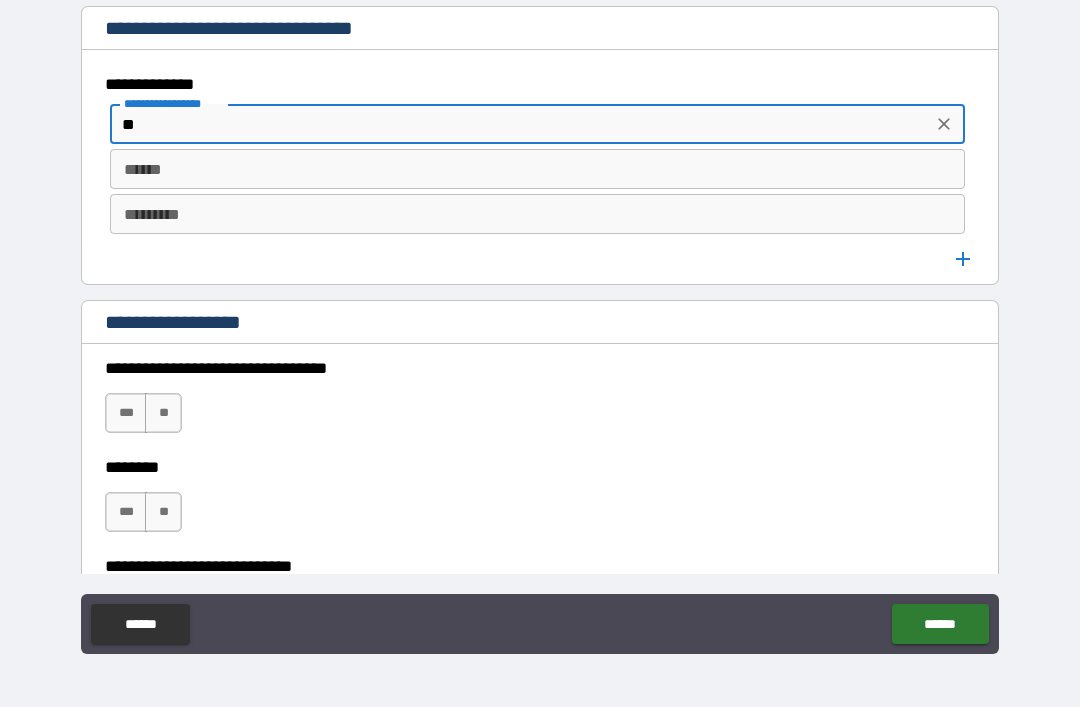 type on "*" 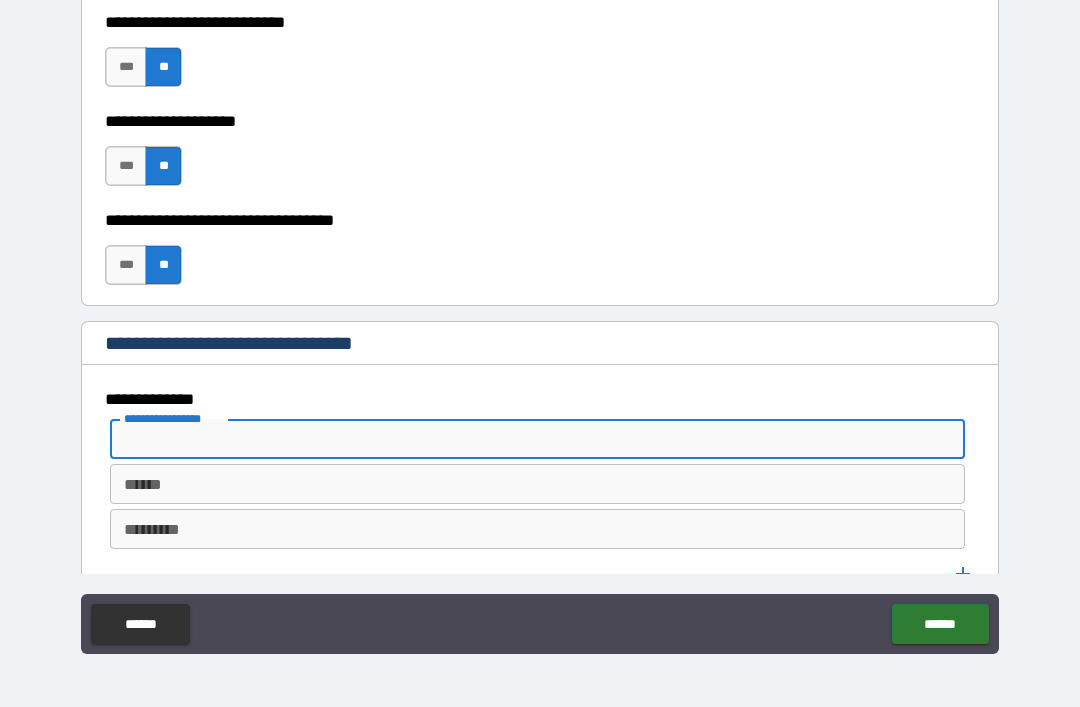 scroll, scrollTop: 767, scrollLeft: 0, axis: vertical 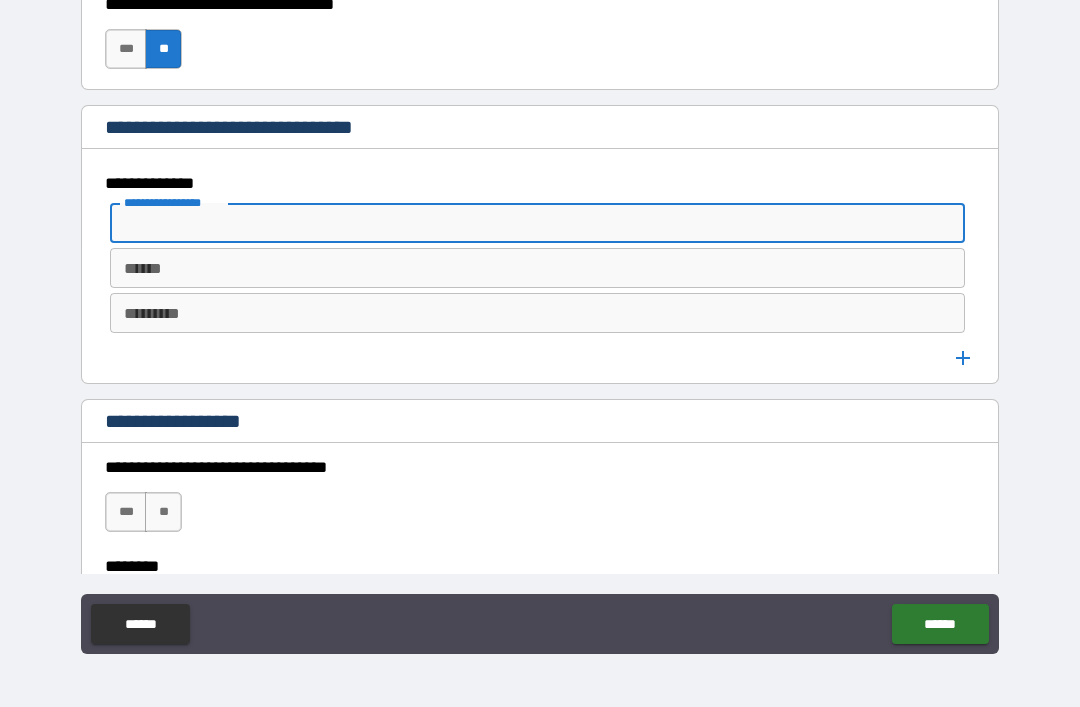 click on "**********" at bounding box center (536, 223) 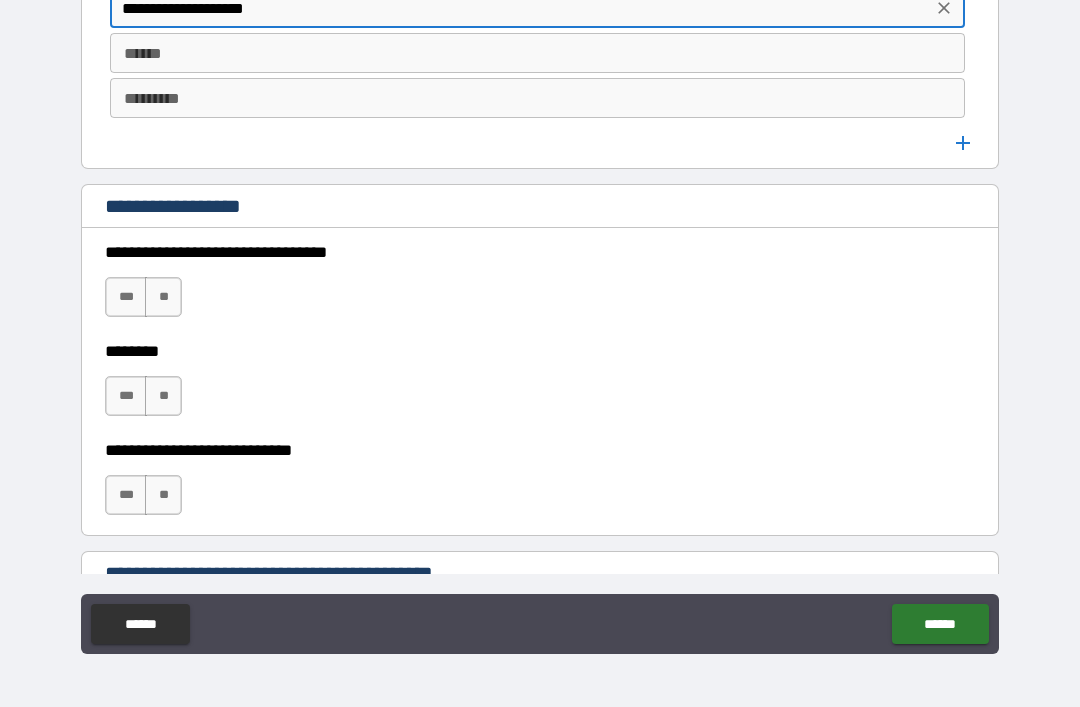 scroll, scrollTop: 1189, scrollLeft: 0, axis: vertical 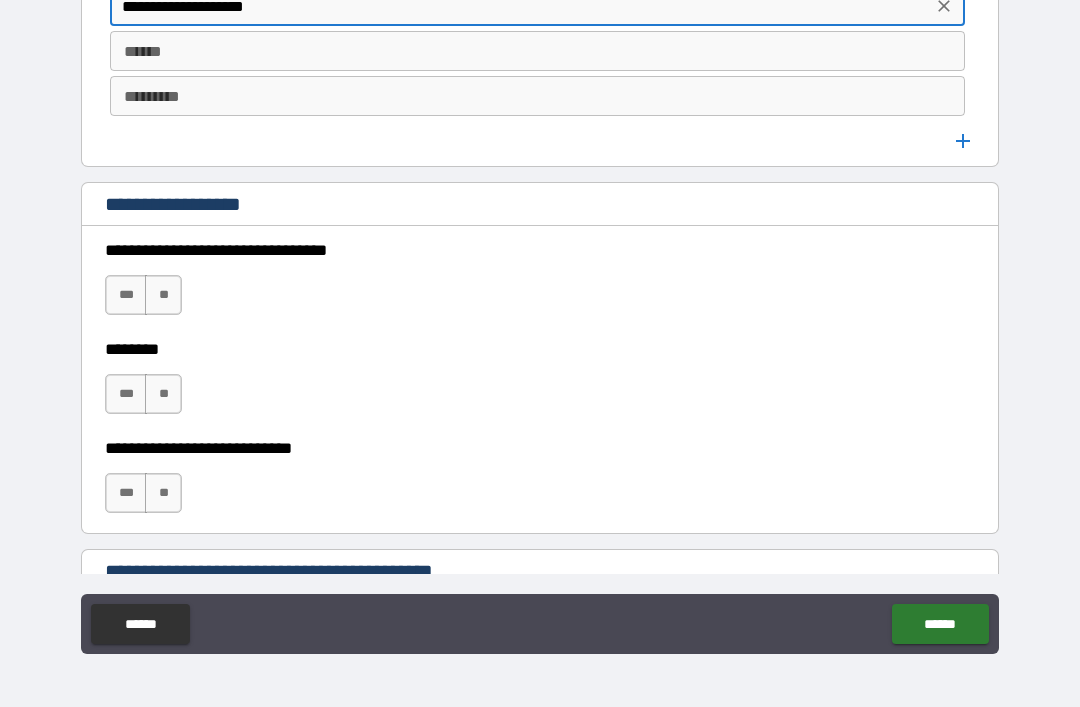 type on "**********" 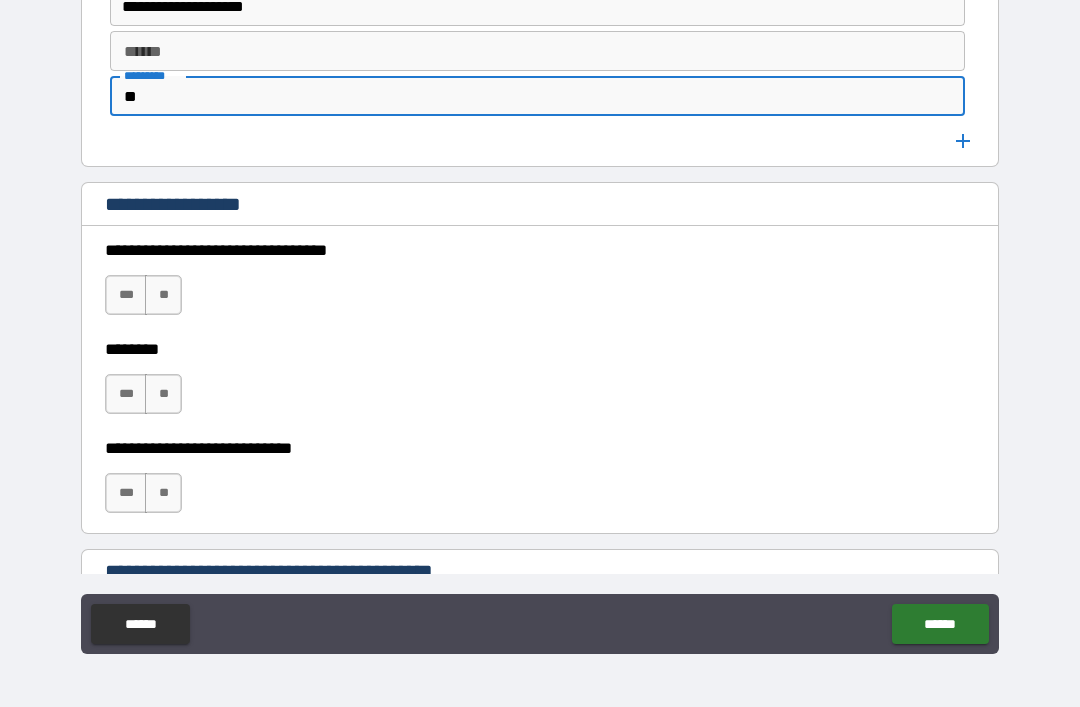click on "**********" at bounding box center (540, 324) 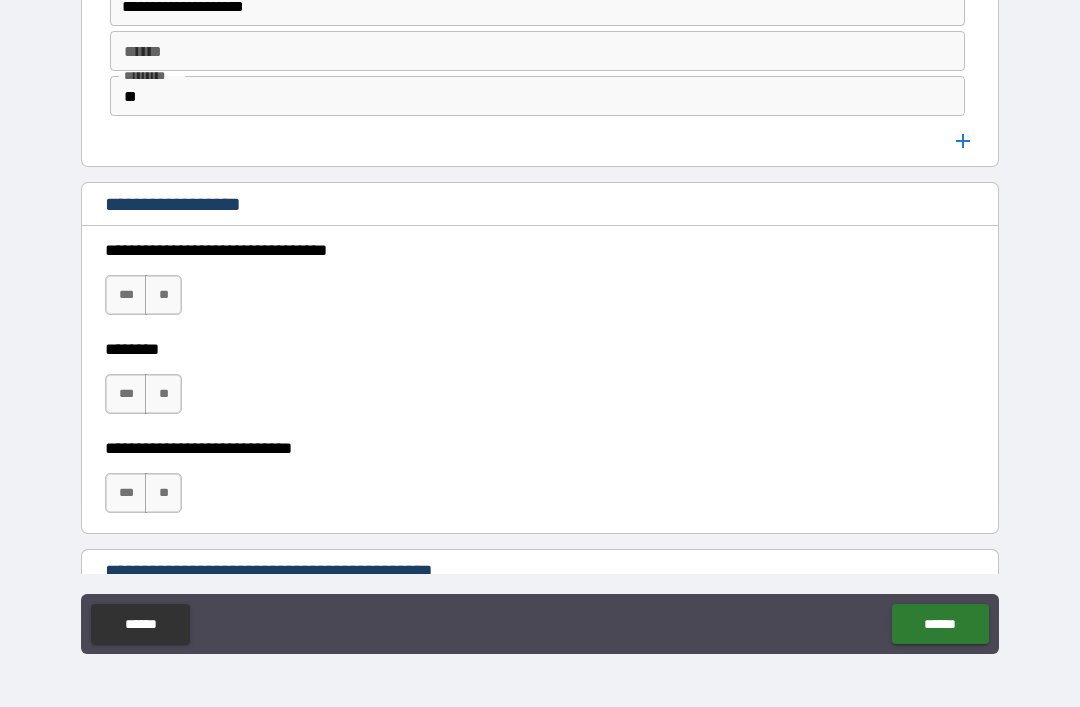 click on "*" at bounding box center (537, 96) 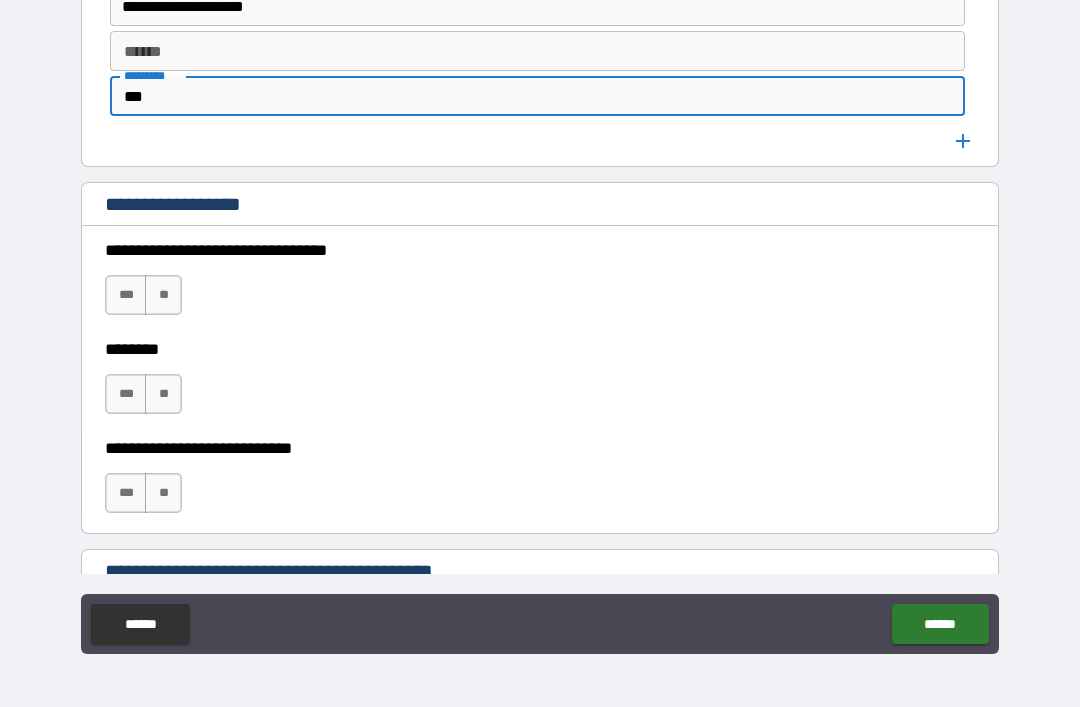 click on "**********" at bounding box center [540, 324] 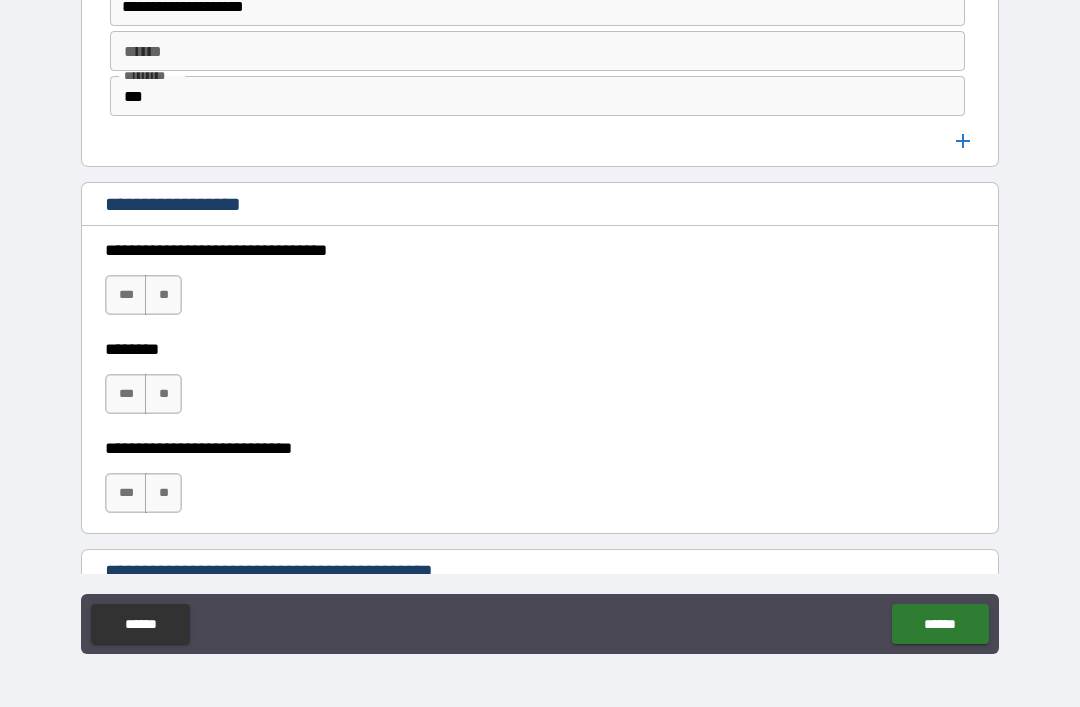 click on "**********" at bounding box center (540, 324) 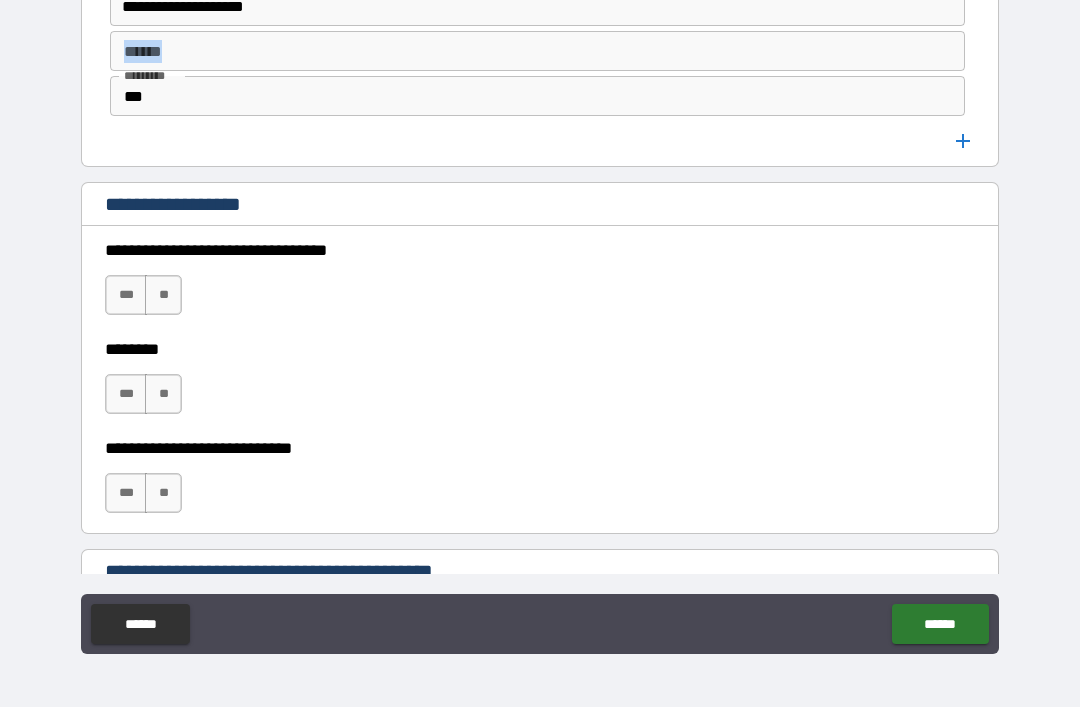 click on "**" at bounding box center [537, 96] 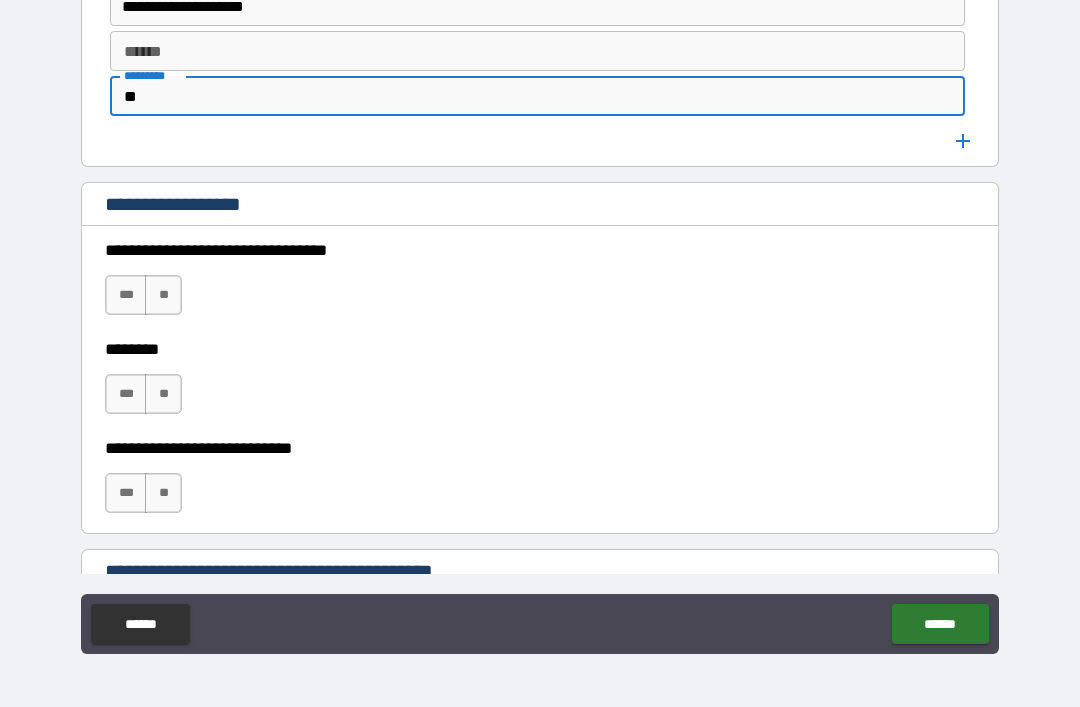 type on "*" 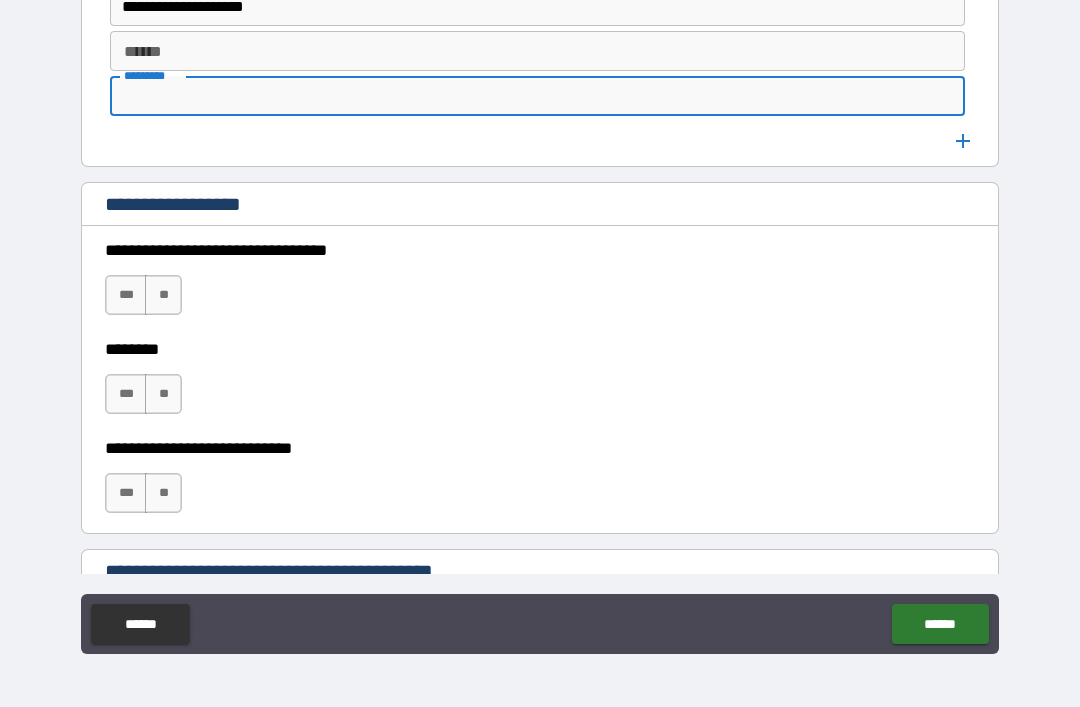 click on "**********" at bounding box center (540, 324) 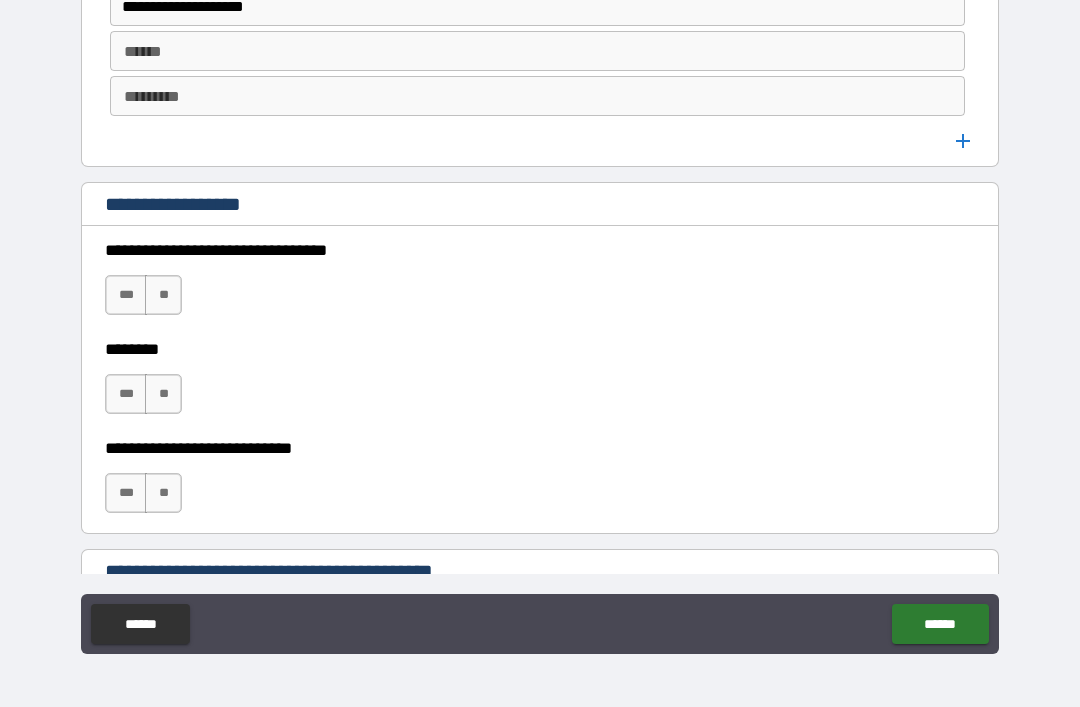 click on "*********" at bounding box center (537, 96) 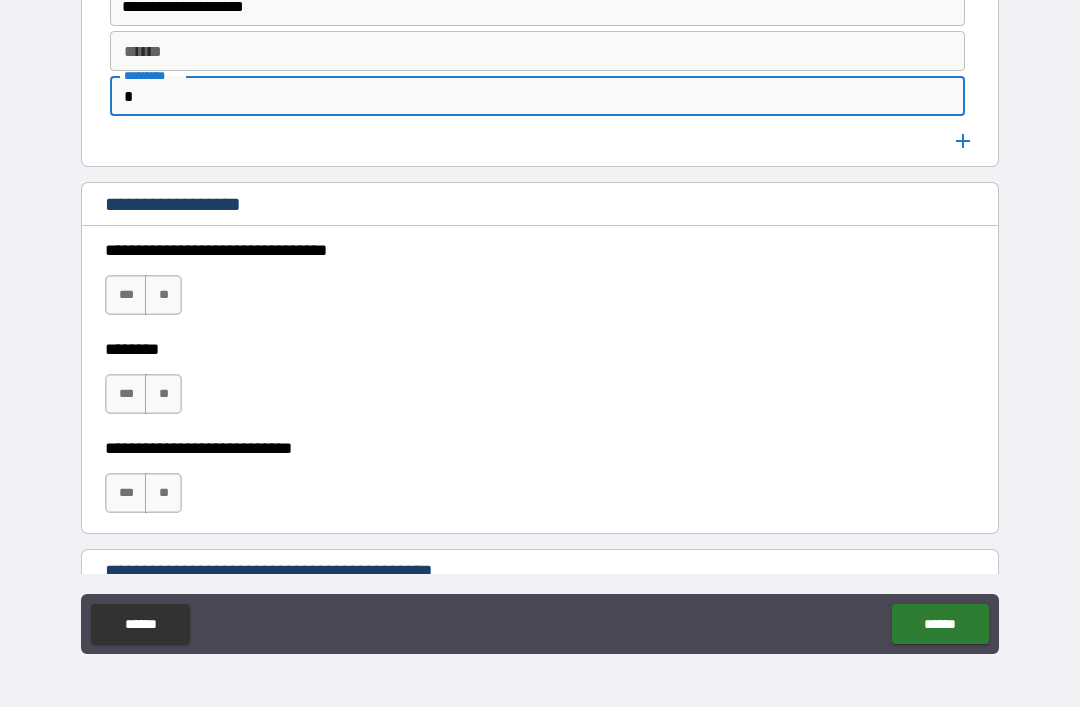 type on "*" 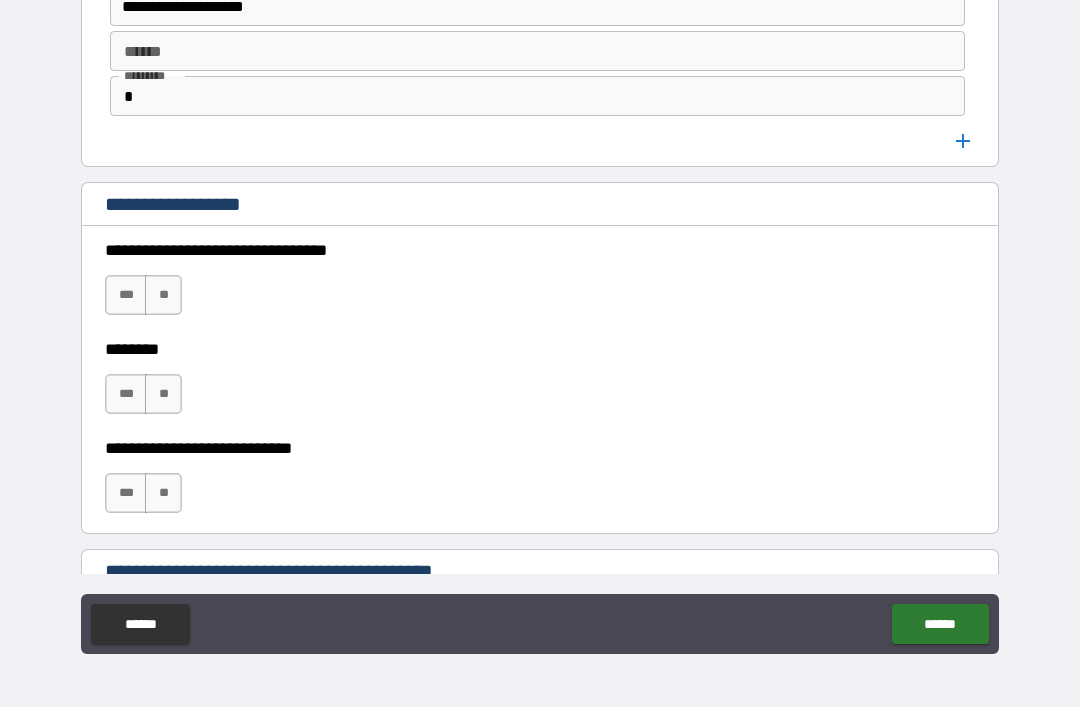 click on "**" at bounding box center (163, 295) 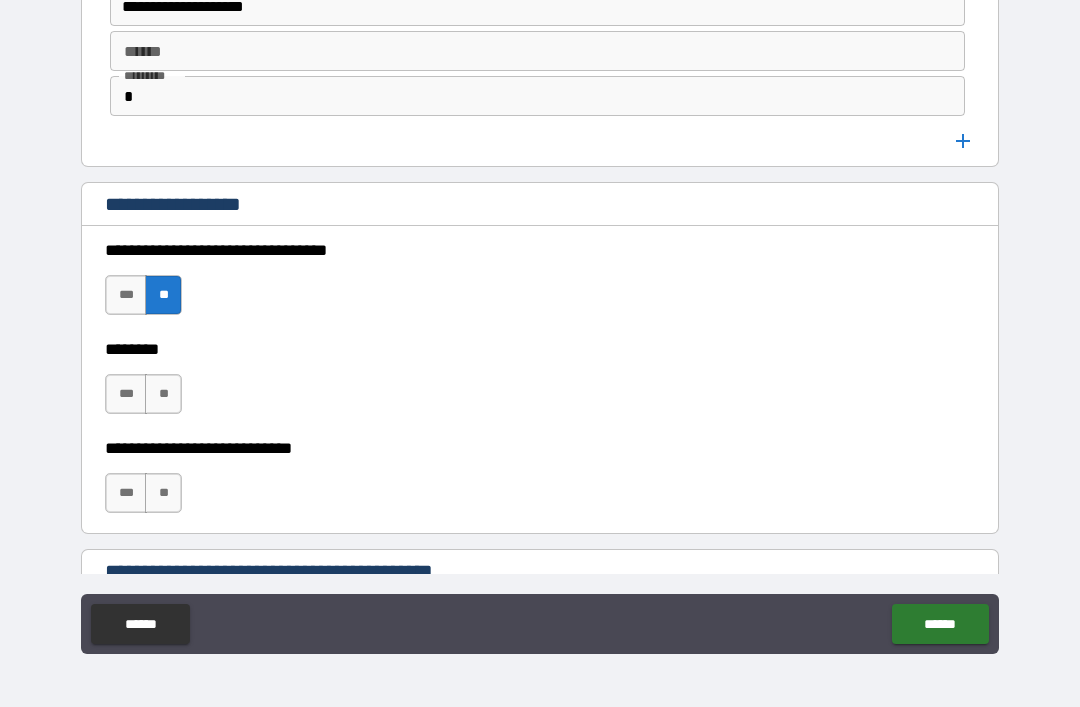 click on "**" at bounding box center (163, 394) 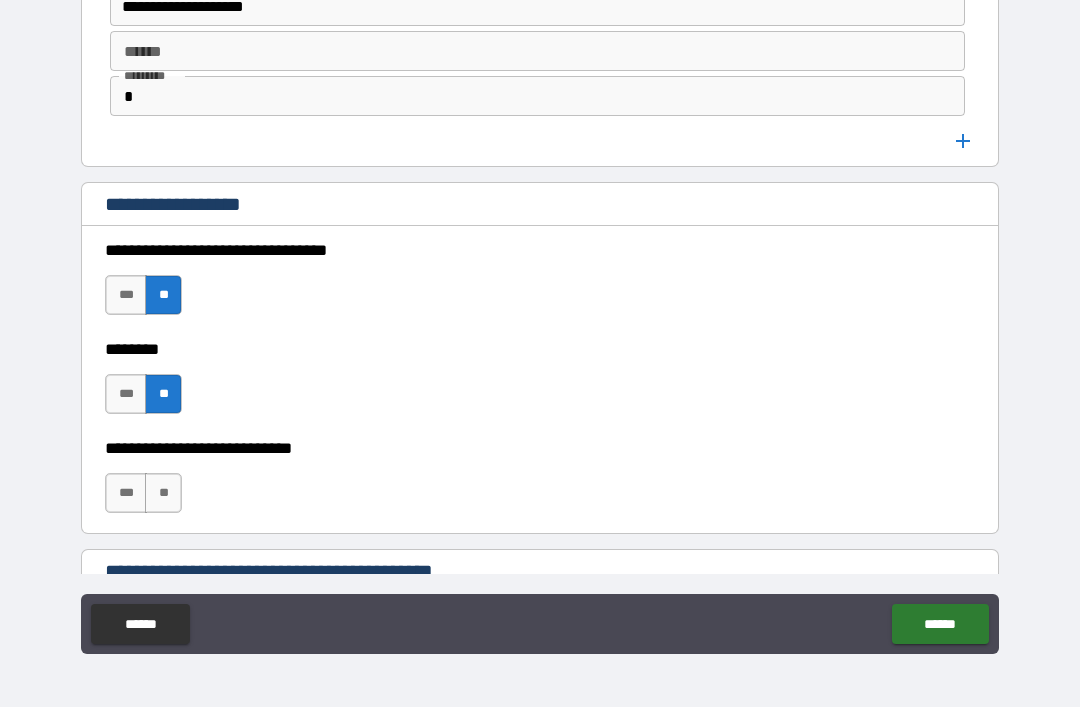click on "**" at bounding box center [163, 493] 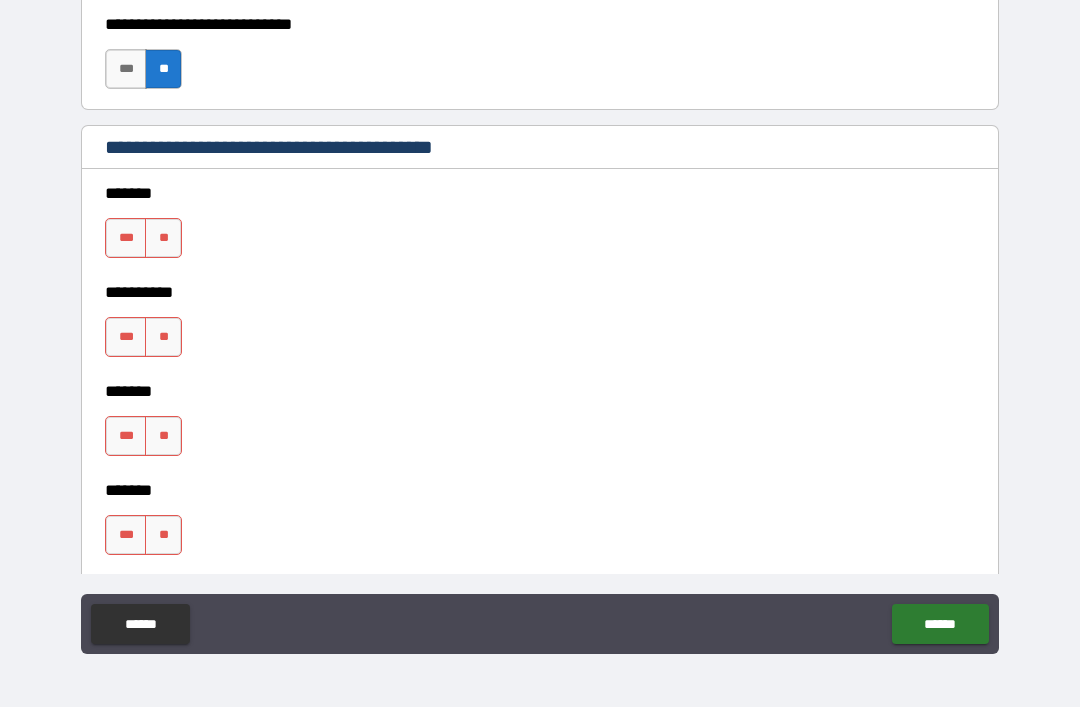 scroll, scrollTop: 1616, scrollLeft: 0, axis: vertical 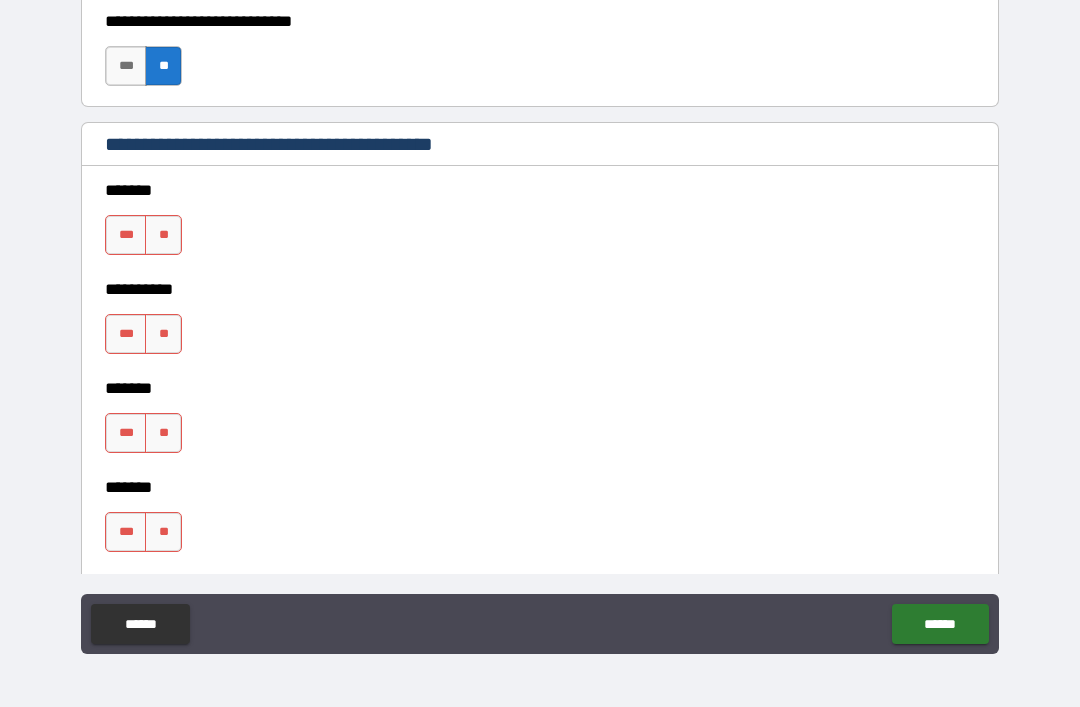click on "**" at bounding box center [163, 235] 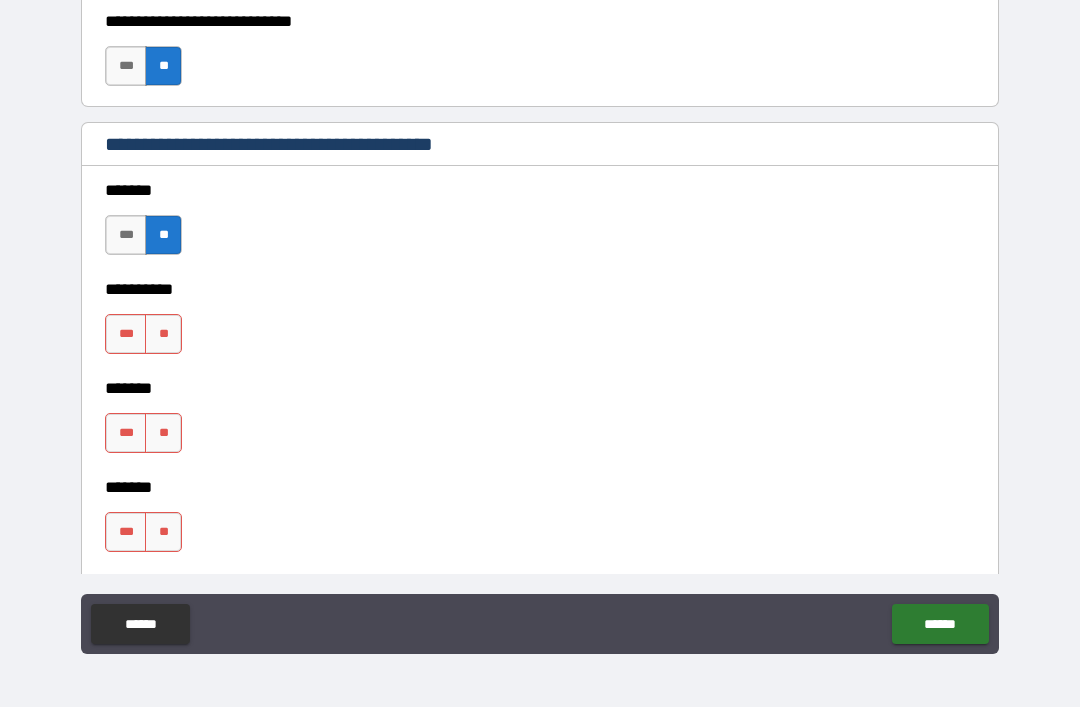 click on "**" at bounding box center (163, 334) 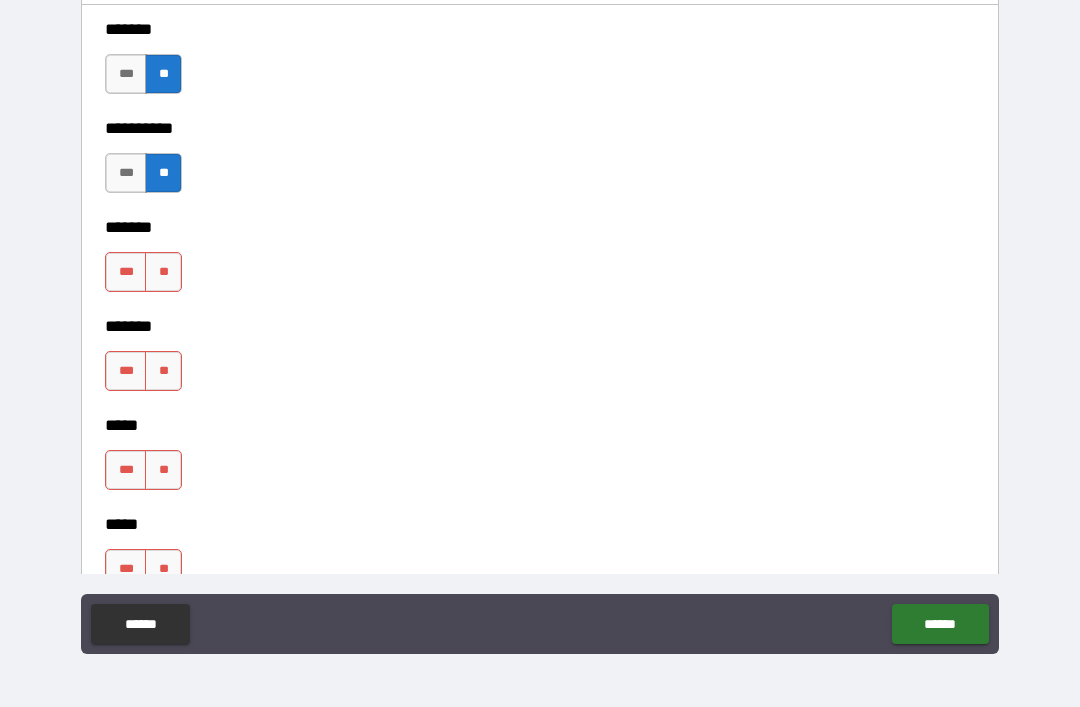 scroll, scrollTop: 1779, scrollLeft: 0, axis: vertical 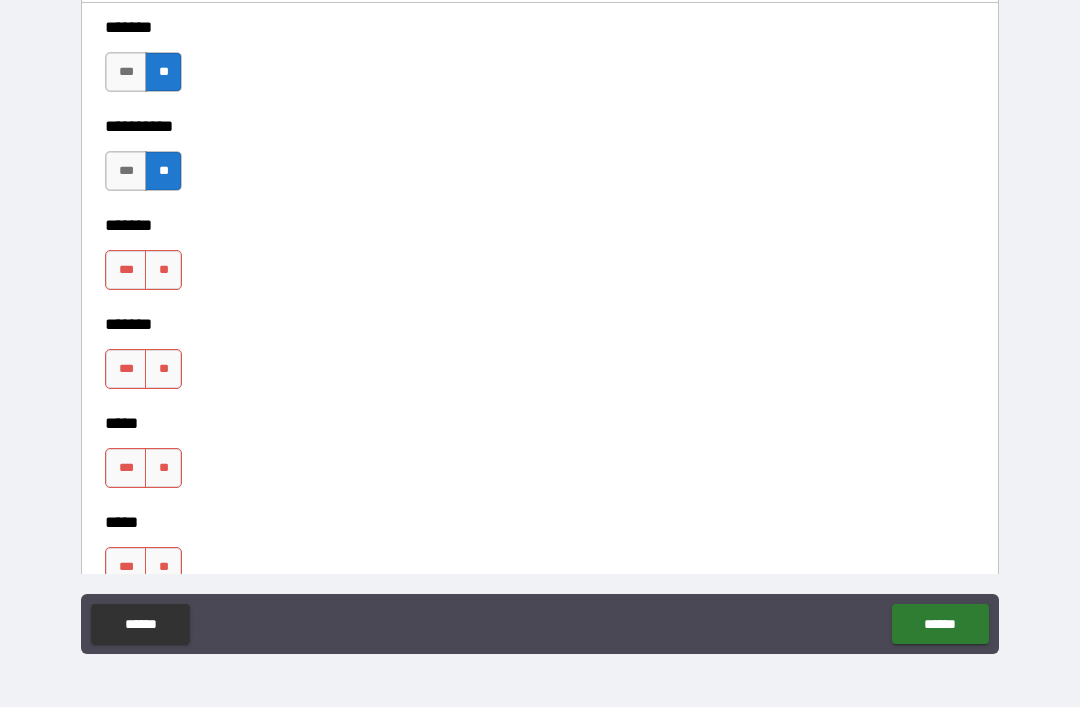 click on "**********" at bounding box center (540, 324) 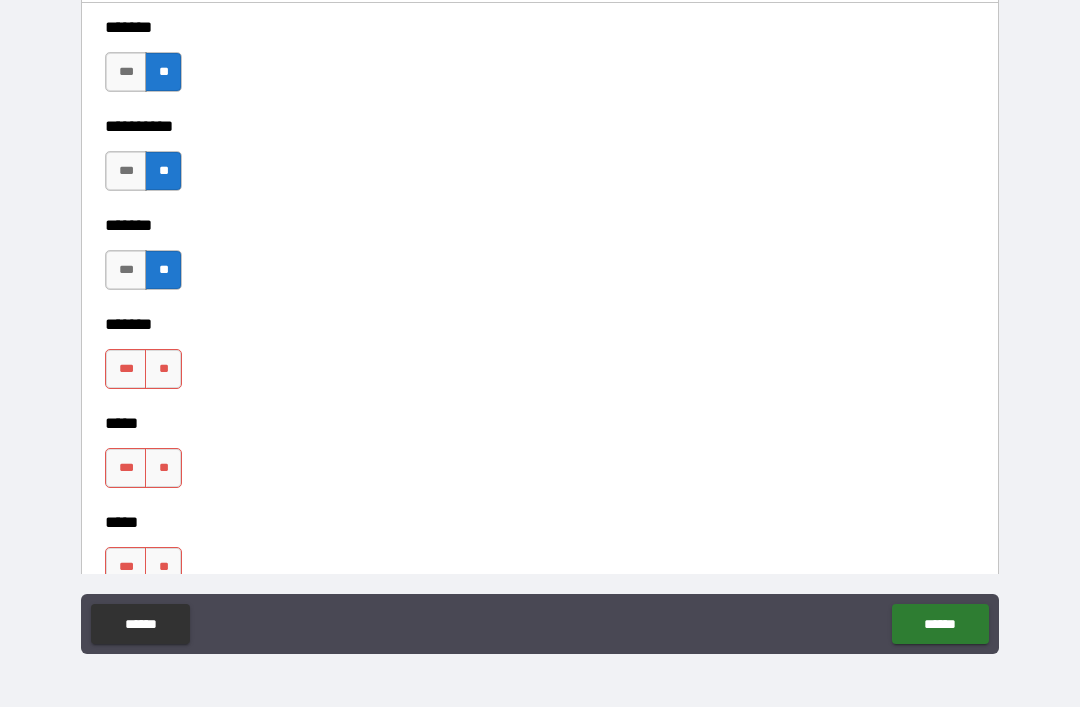 click on "**" at bounding box center (163, 369) 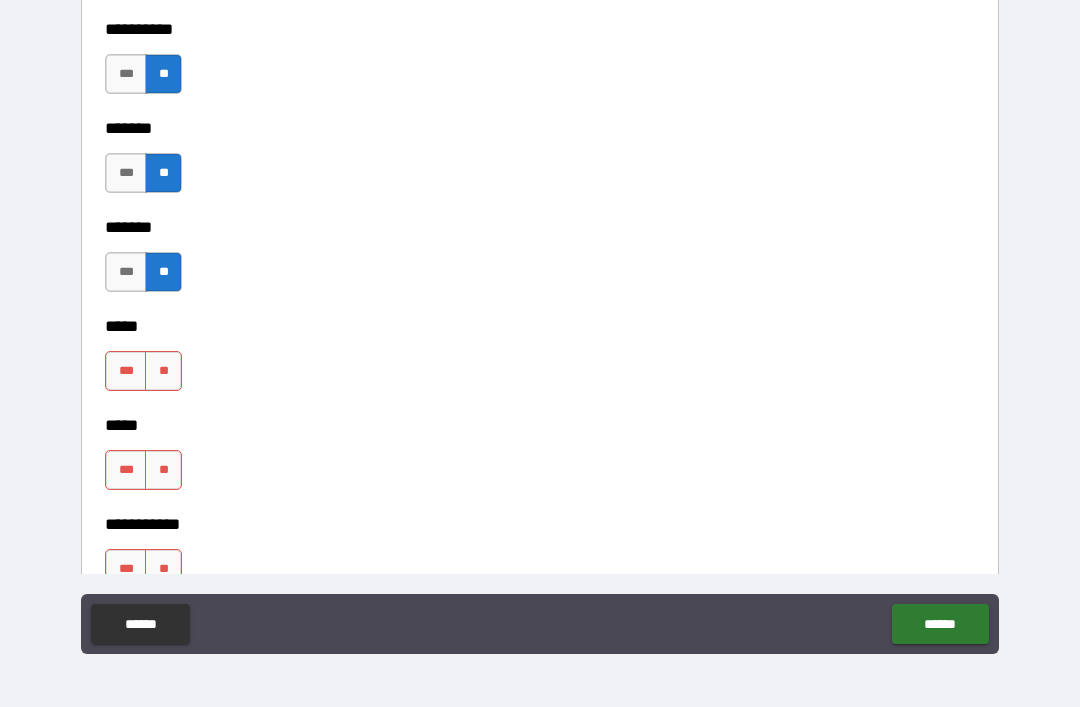 scroll, scrollTop: 1888, scrollLeft: 0, axis: vertical 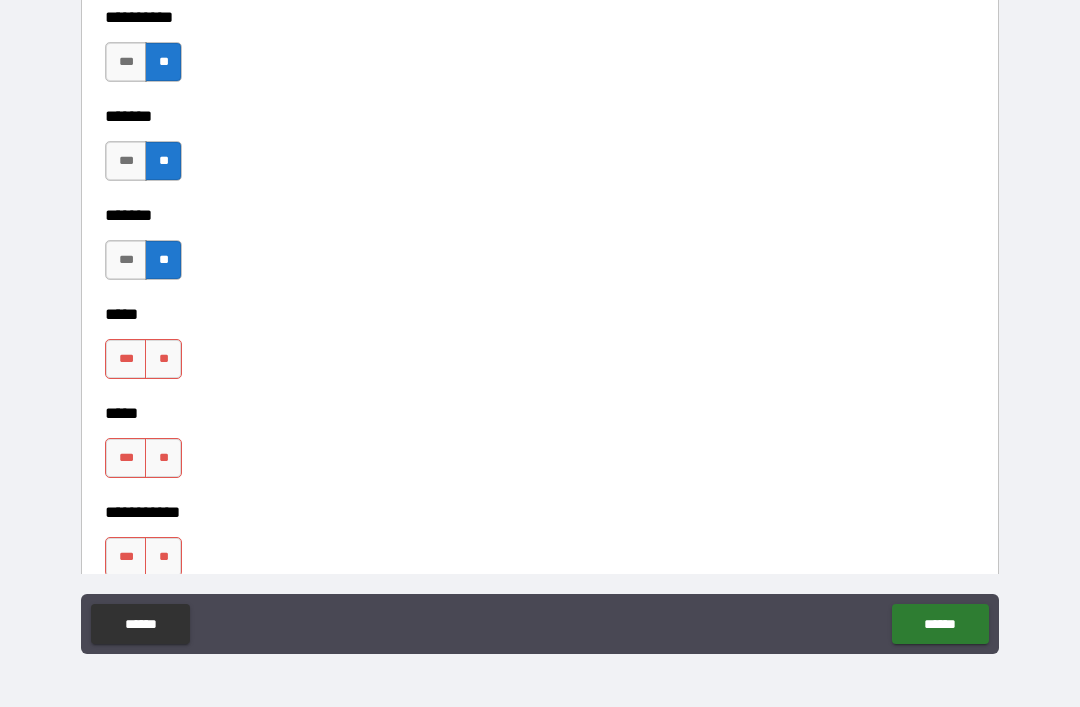 click on "**" at bounding box center [163, 359] 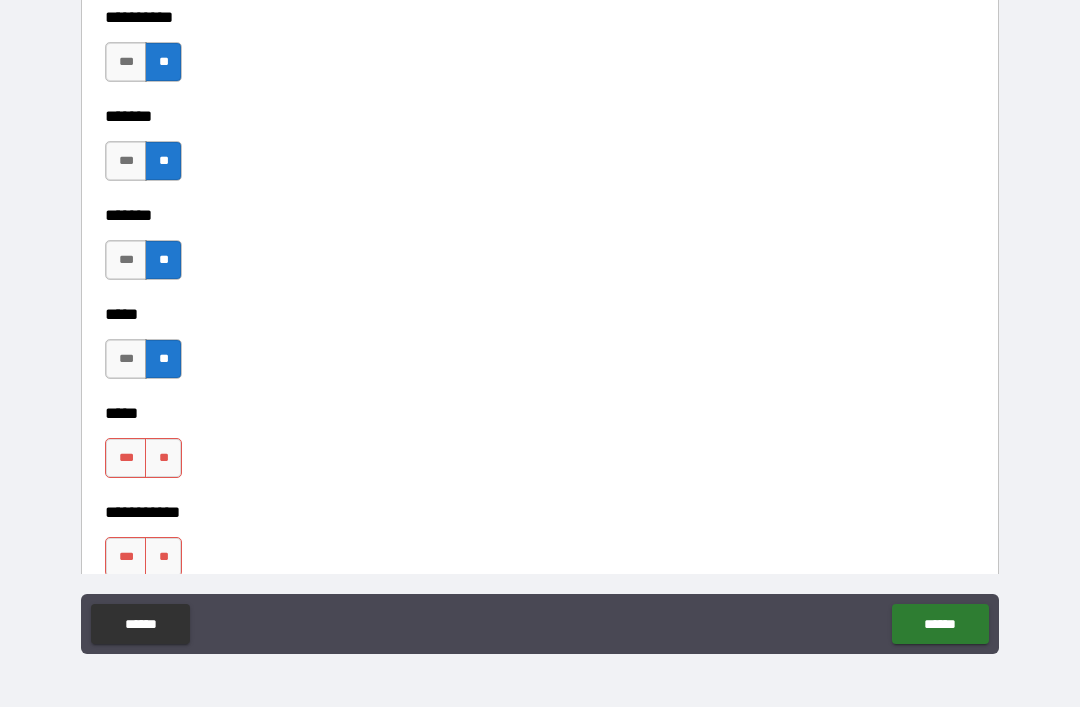 click on "**" at bounding box center [163, 458] 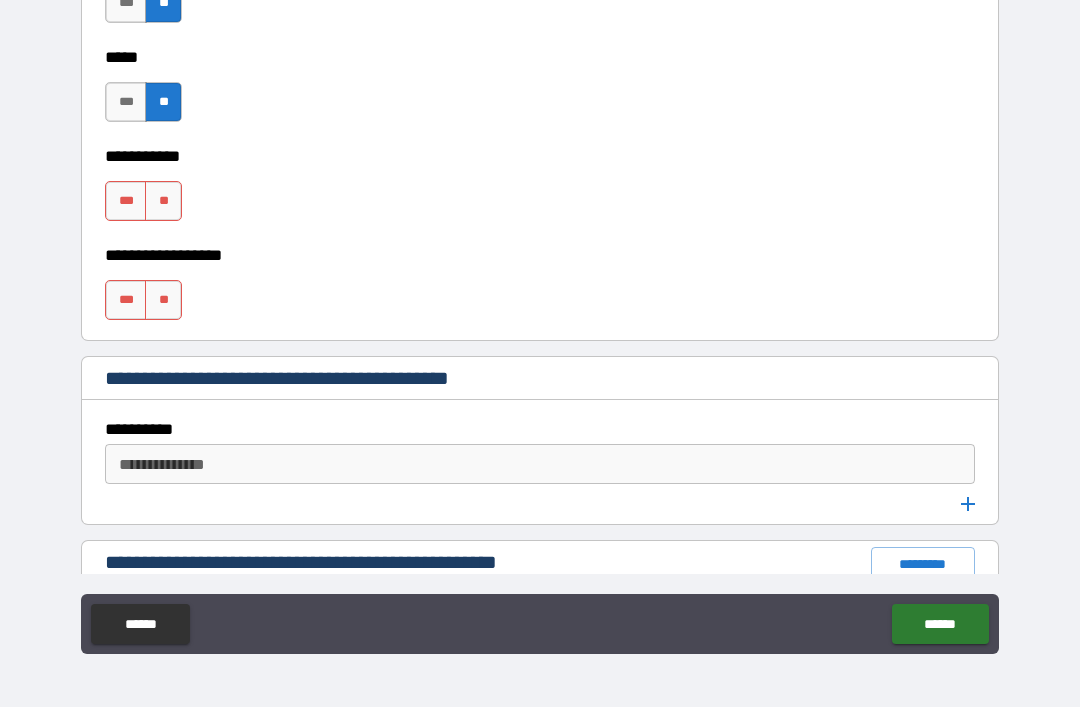 scroll, scrollTop: 2246, scrollLeft: 0, axis: vertical 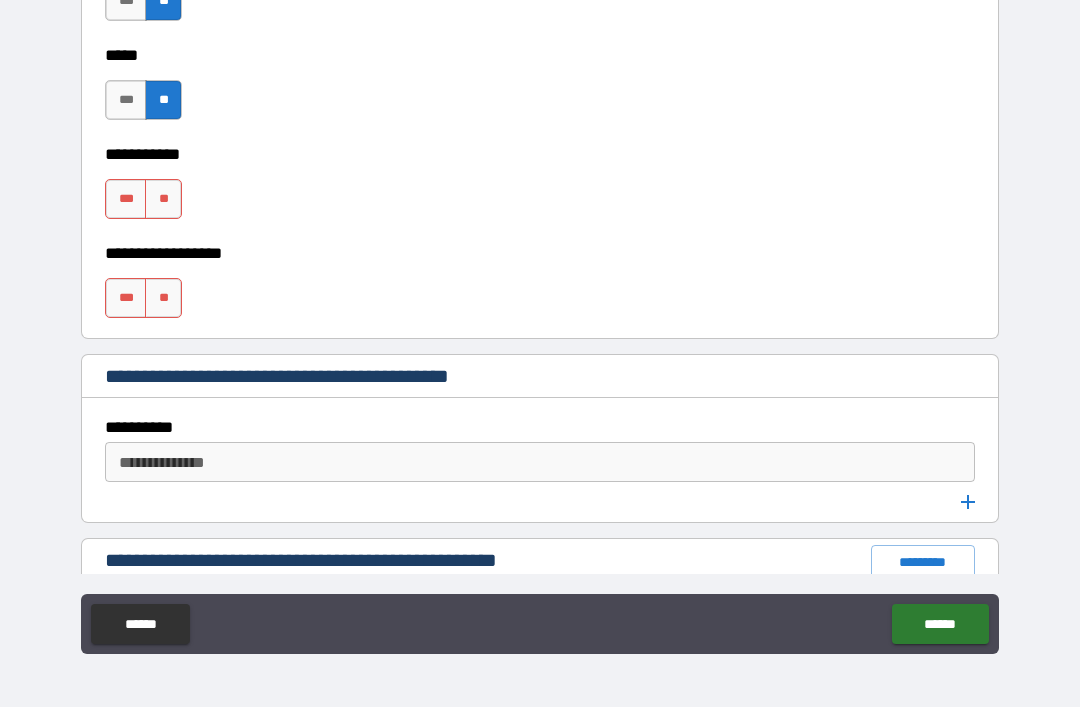 click on "**" at bounding box center [163, 199] 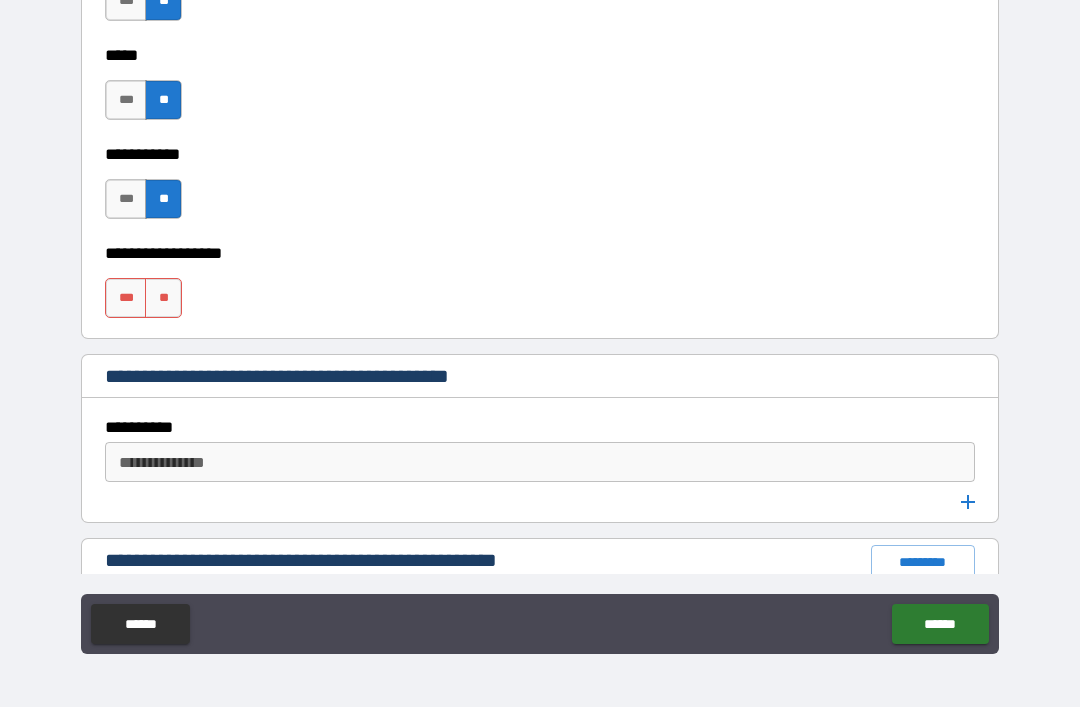 click on "**" at bounding box center [163, 298] 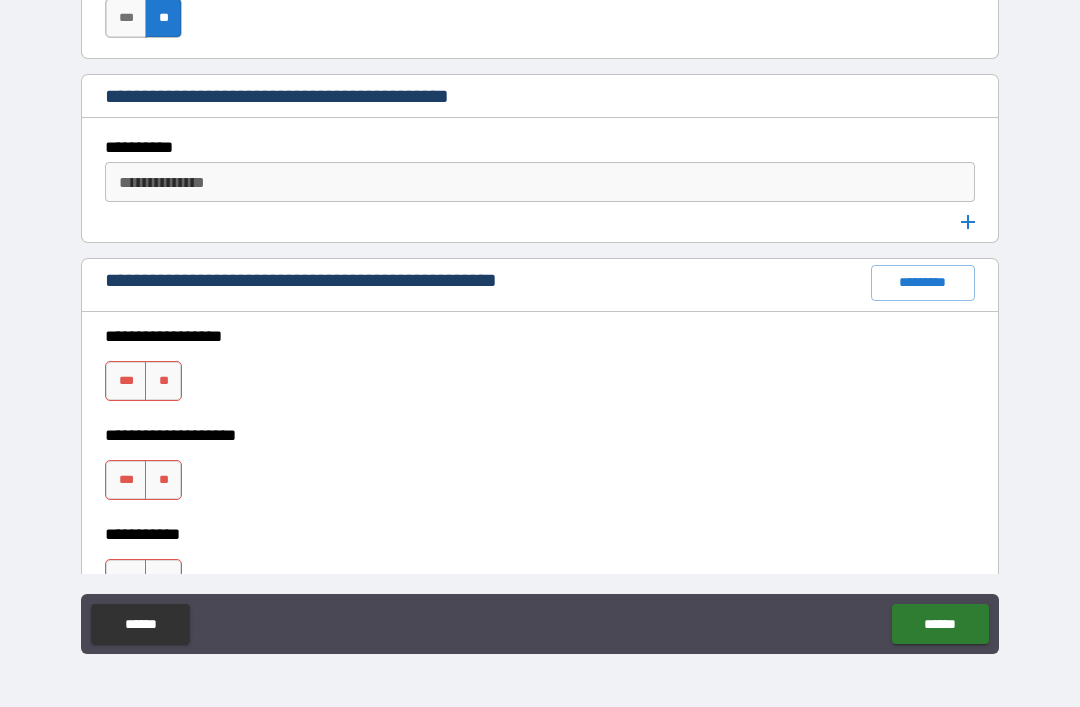 scroll, scrollTop: 2545, scrollLeft: 0, axis: vertical 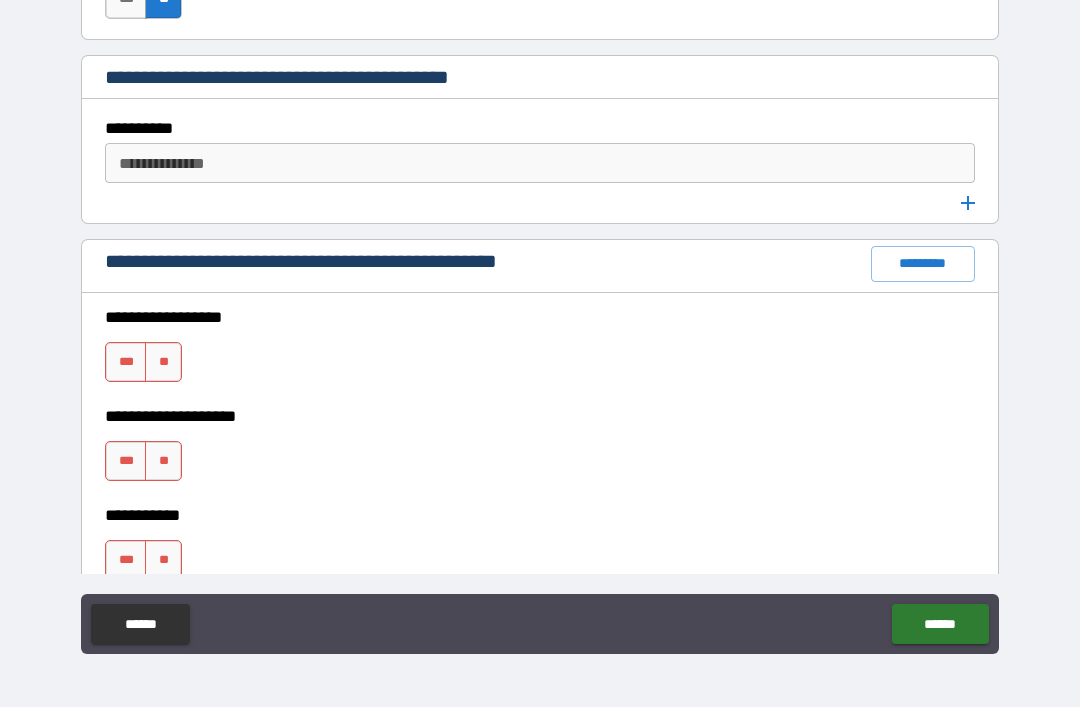 click on "**" at bounding box center [163, 362] 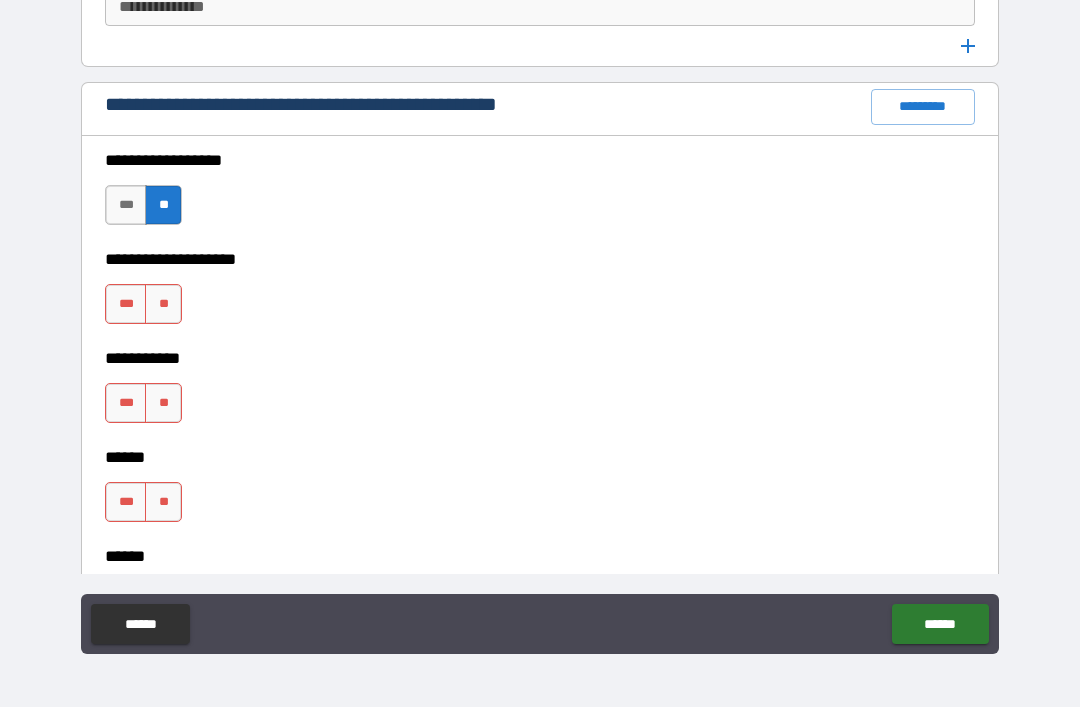 scroll, scrollTop: 2717, scrollLeft: 0, axis: vertical 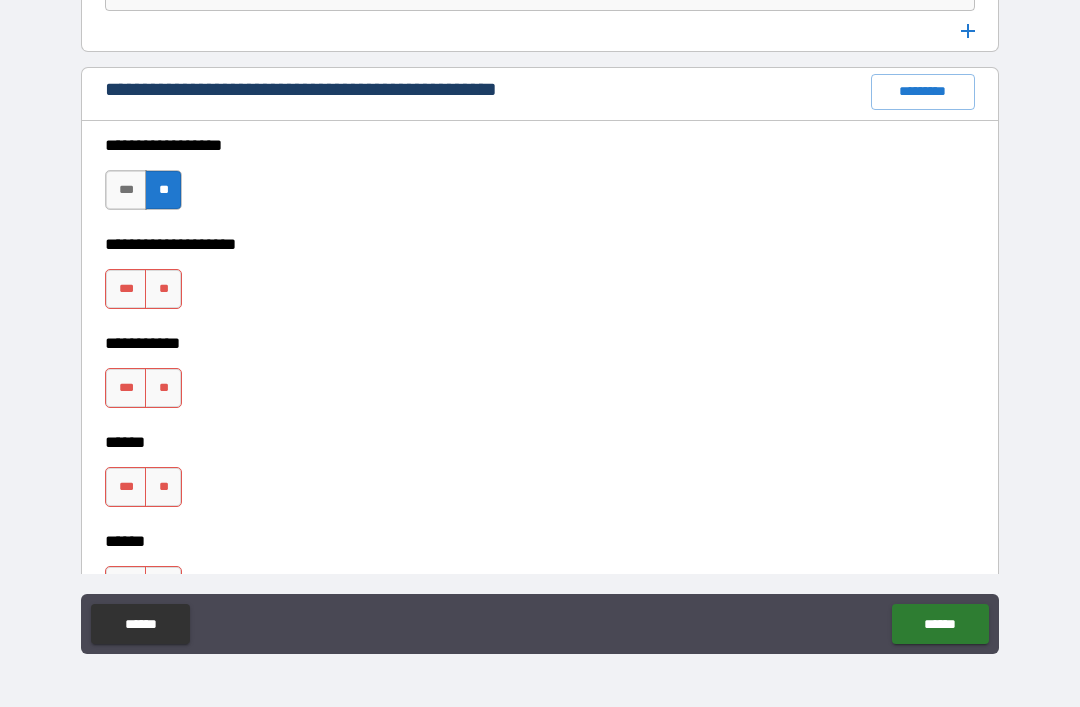 click on "**" at bounding box center [163, 289] 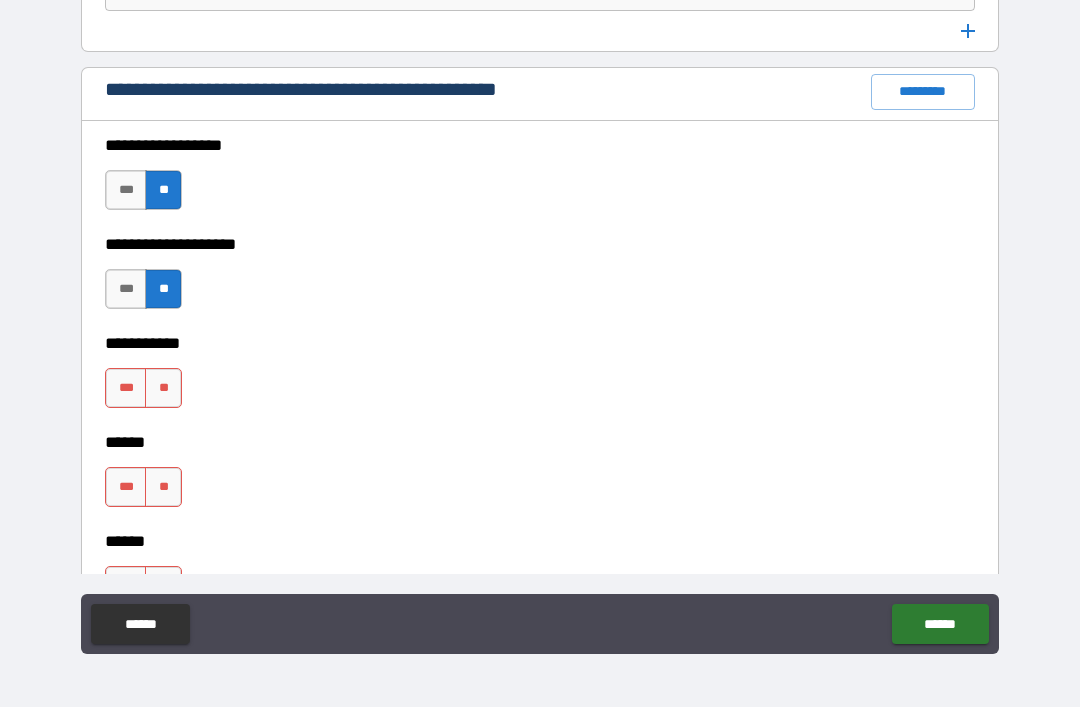 click on "**" at bounding box center [163, 388] 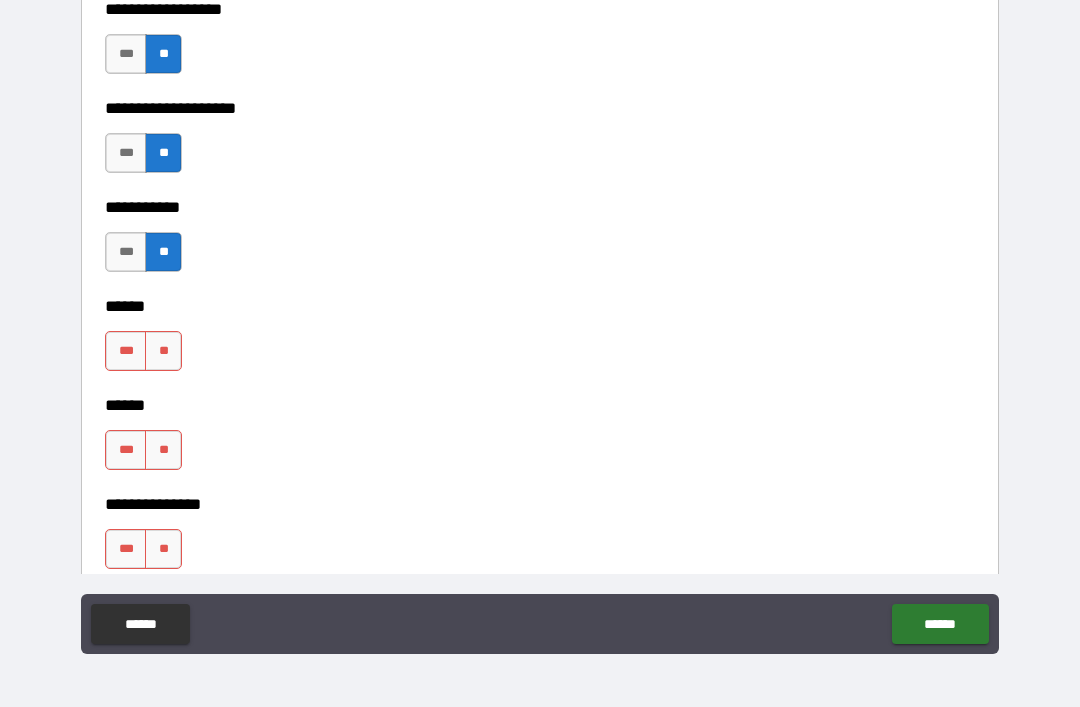 scroll, scrollTop: 2862, scrollLeft: 0, axis: vertical 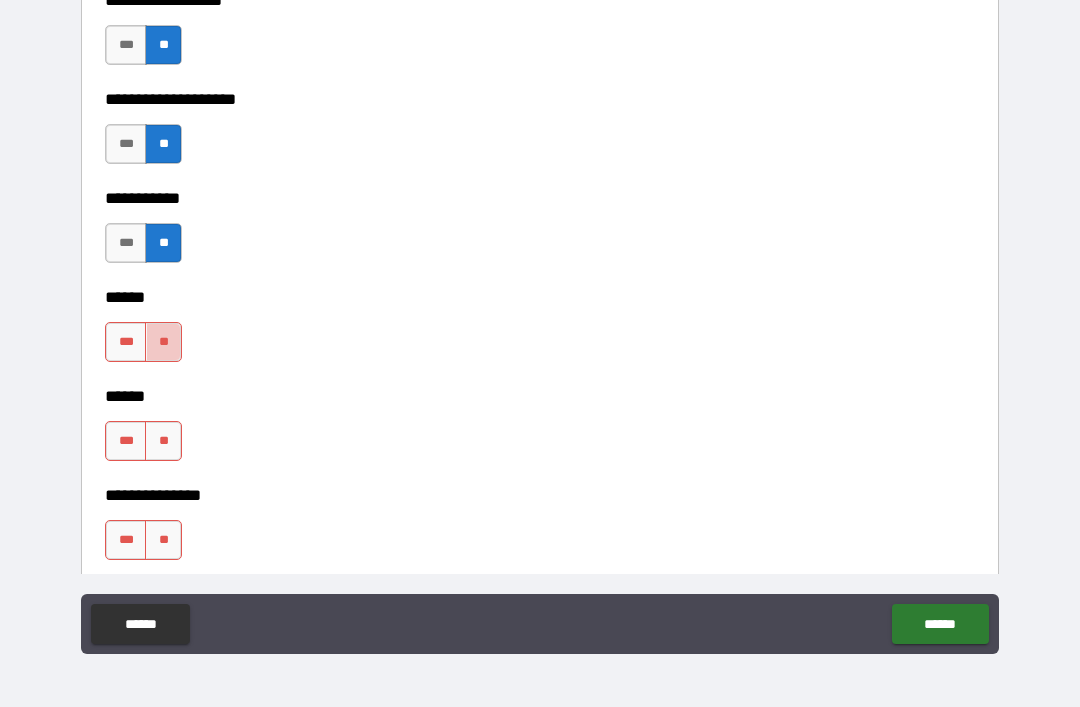 click on "**" at bounding box center (163, 342) 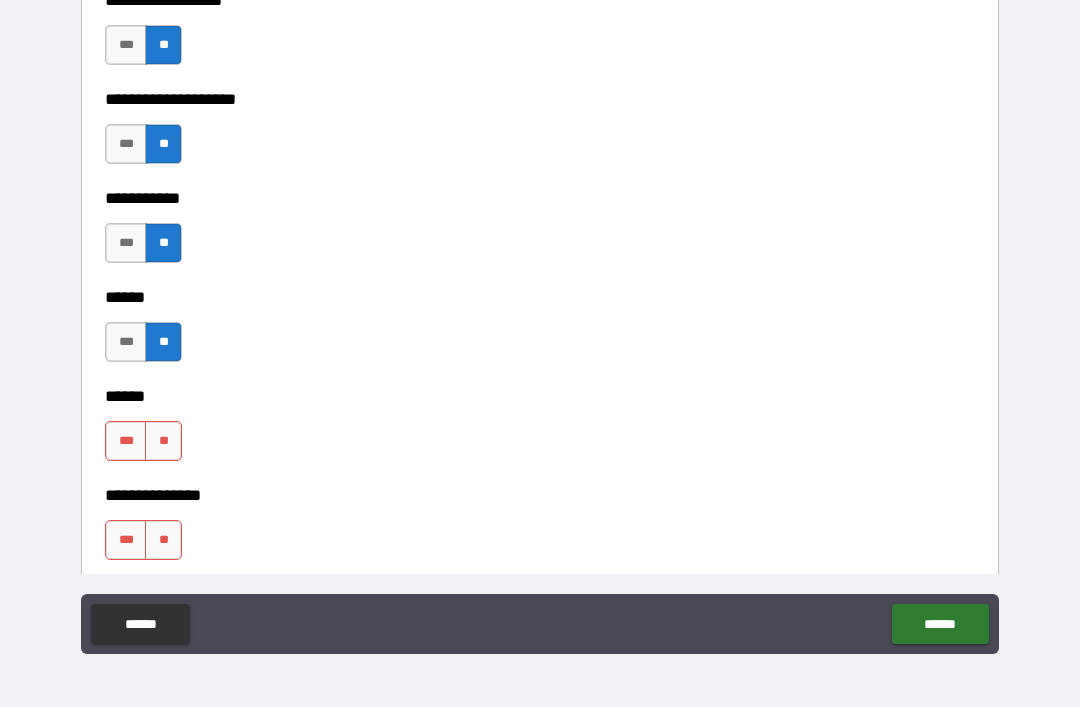 click on "**" at bounding box center [163, 441] 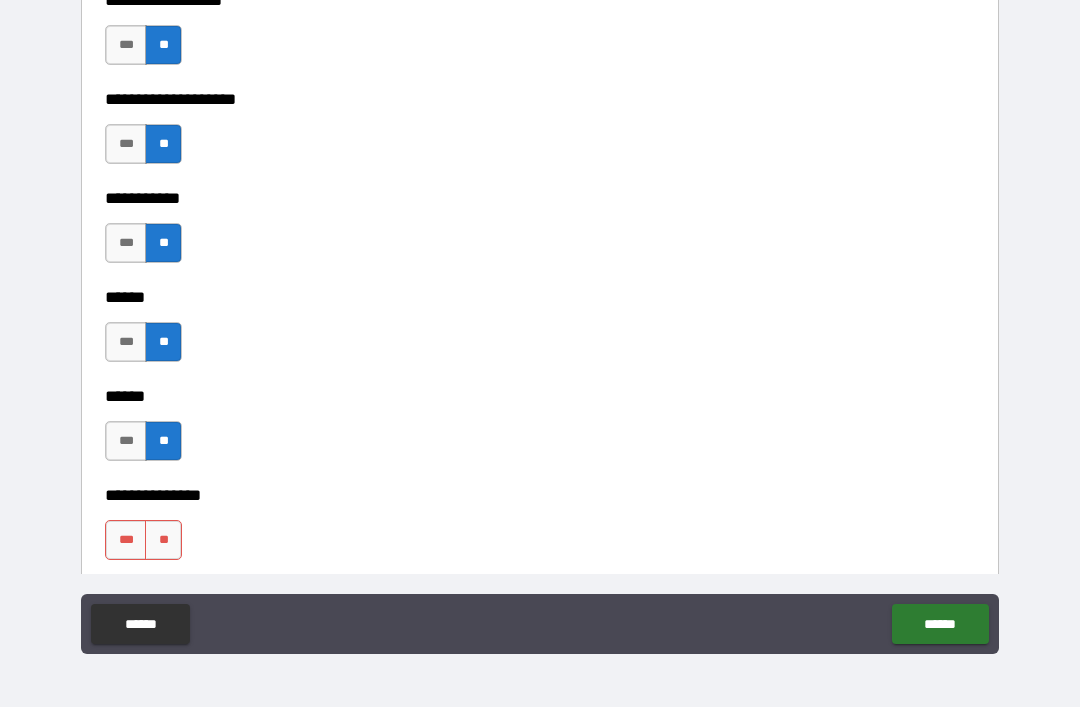 scroll, scrollTop: 2869, scrollLeft: 0, axis: vertical 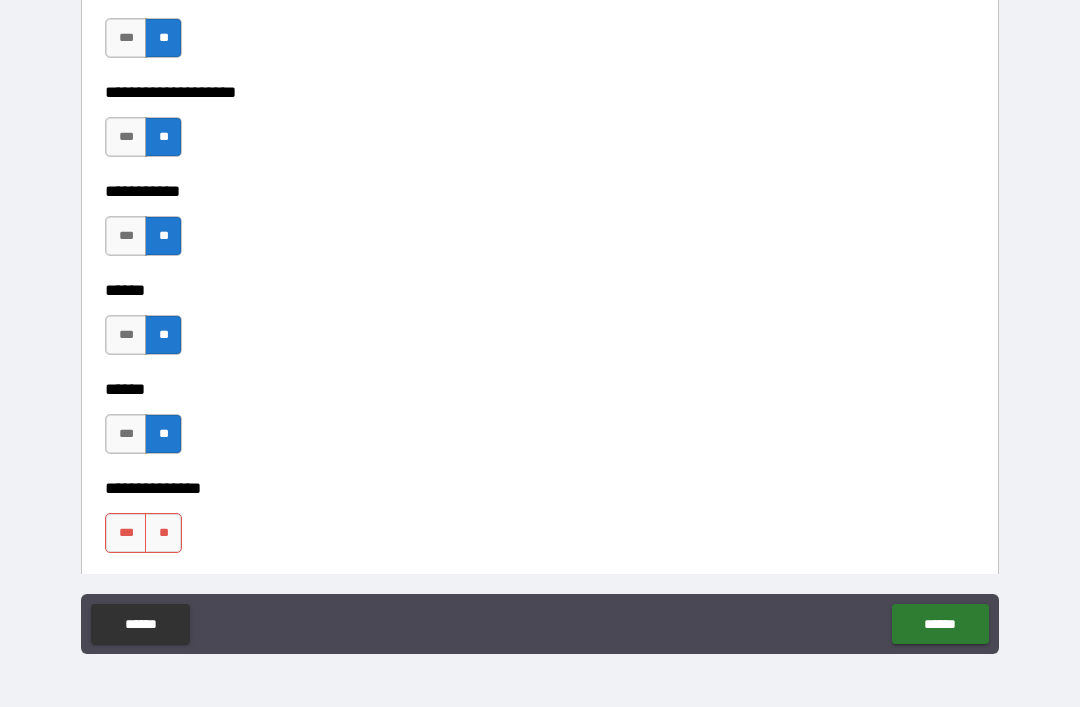 click on "**" at bounding box center (163, 533) 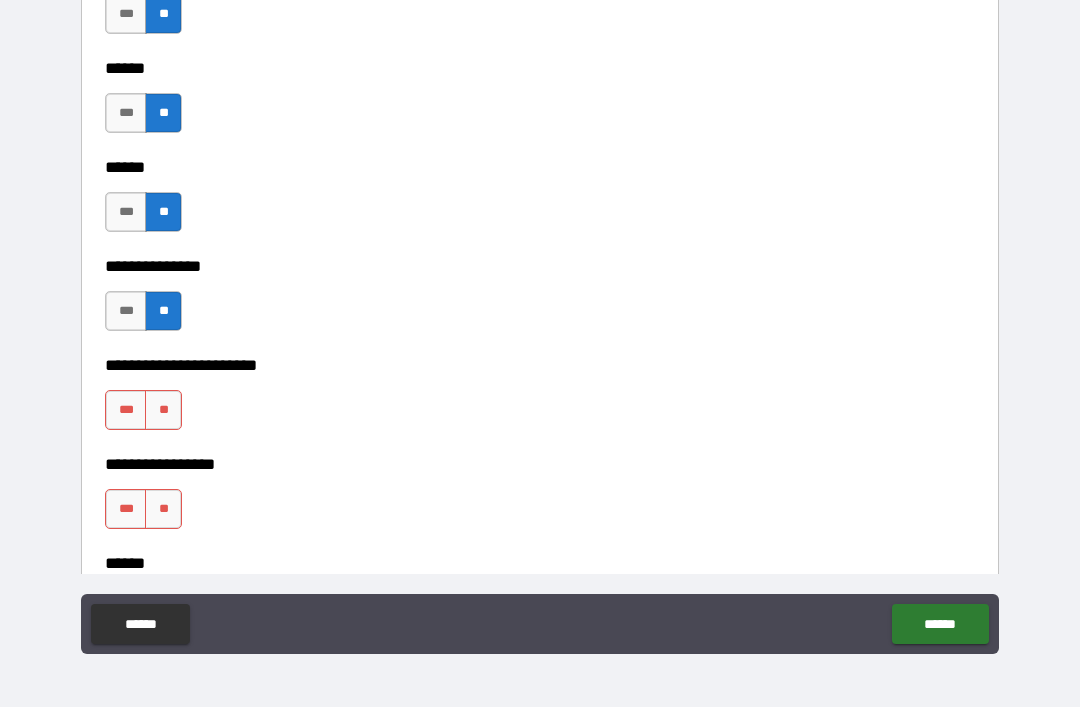 scroll, scrollTop: 3095, scrollLeft: 0, axis: vertical 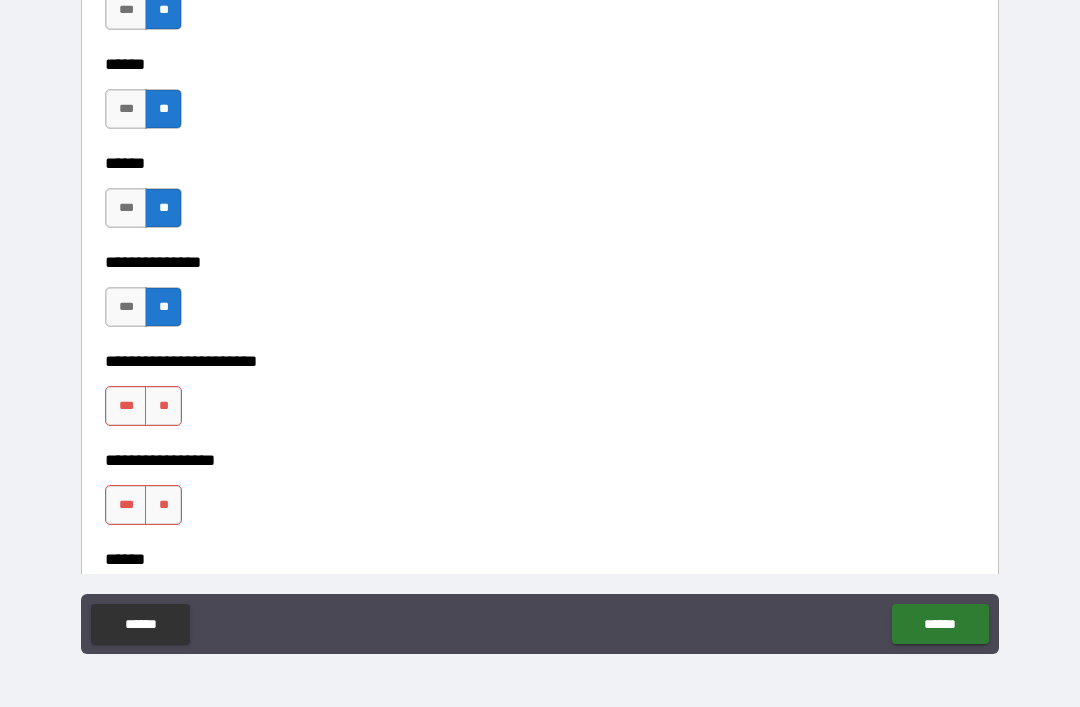 click on "**" at bounding box center [163, 406] 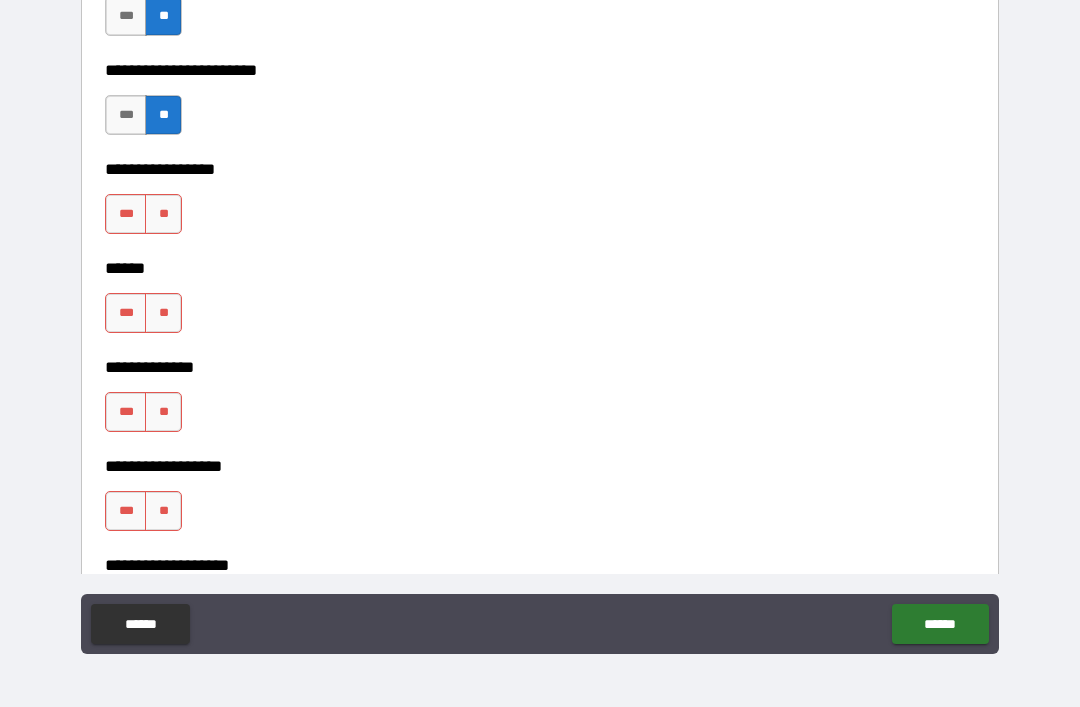 scroll, scrollTop: 3399, scrollLeft: 0, axis: vertical 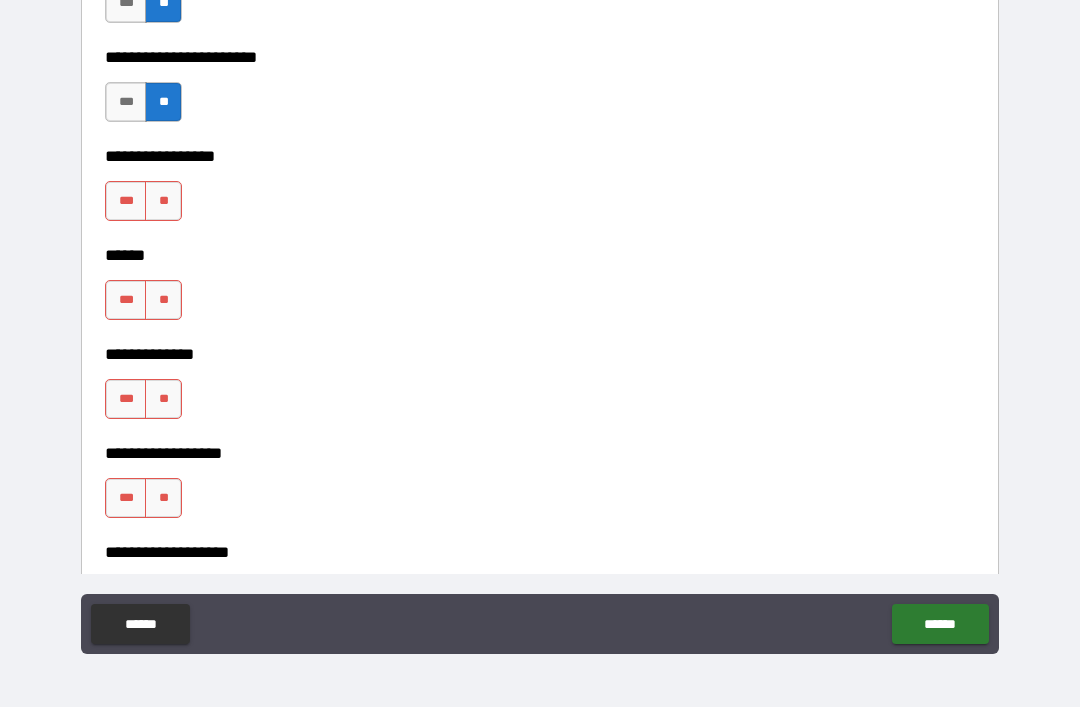click on "**" at bounding box center [163, 201] 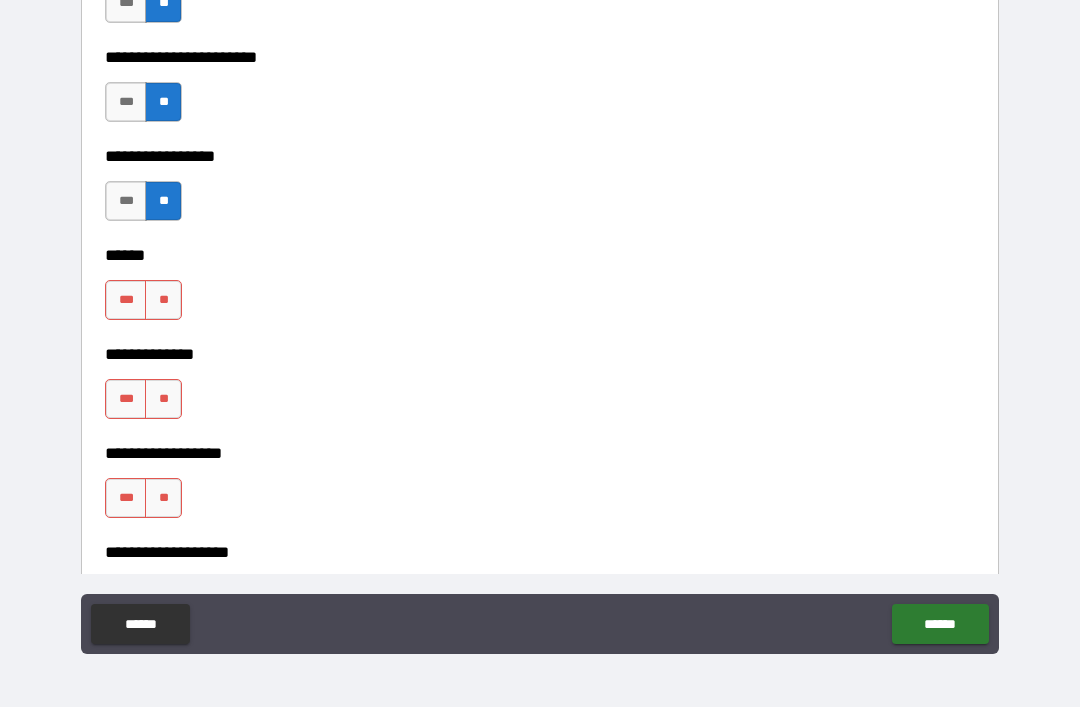 click on "**" at bounding box center (163, 300) 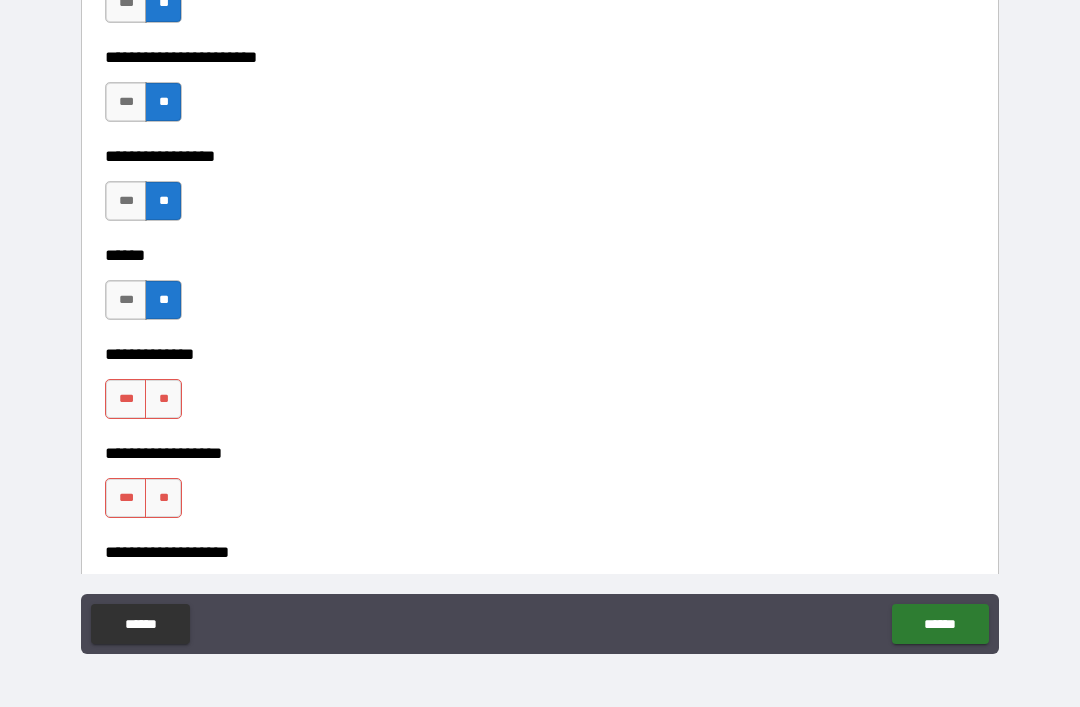 click on "**" at bounding box center [163, 399] 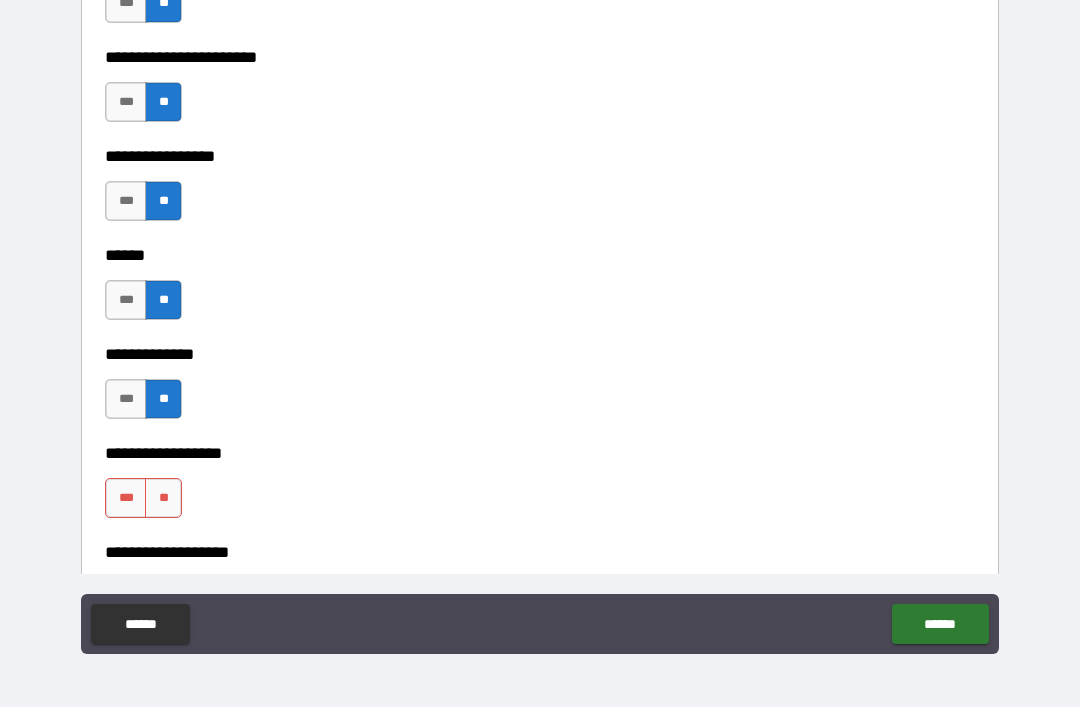 click on "**" at bounding box center [163, 498] 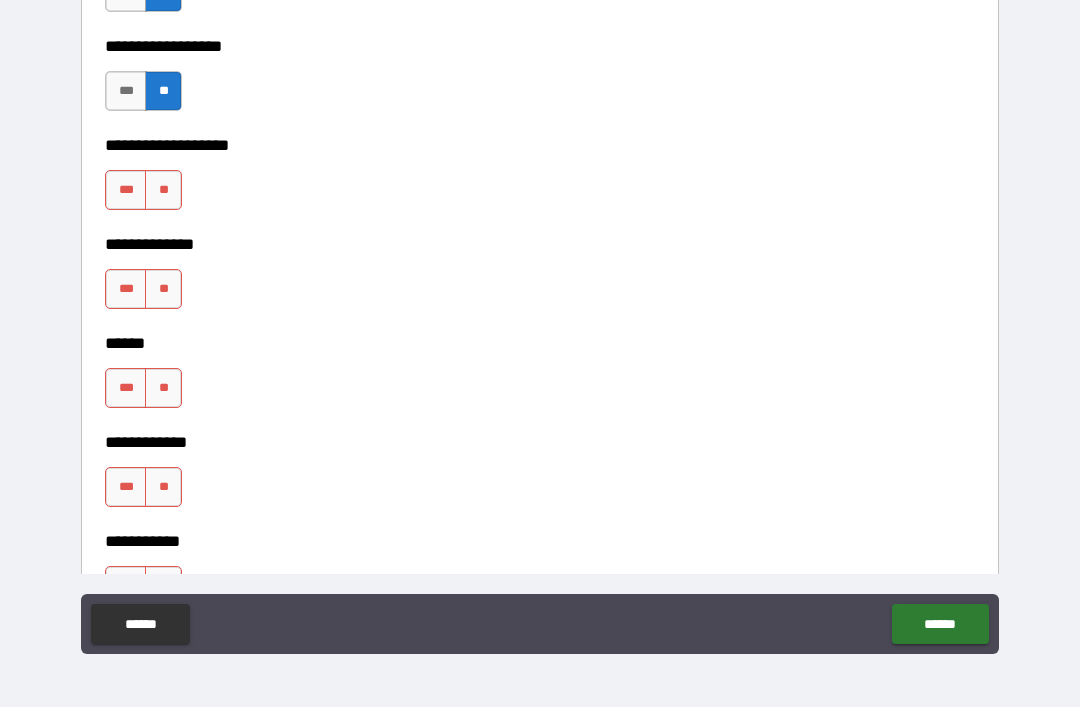 scroll, scrollTop: 3812, scrollLeft: 0, axis: vertical 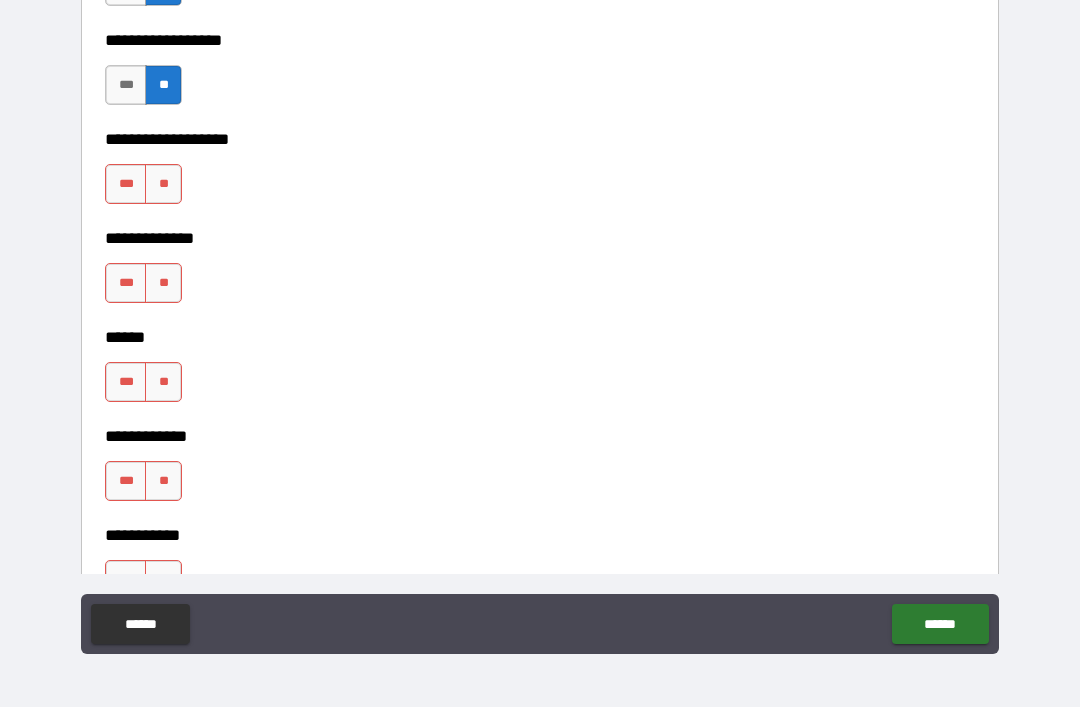 click on "**" at bounding box center [163, 184] 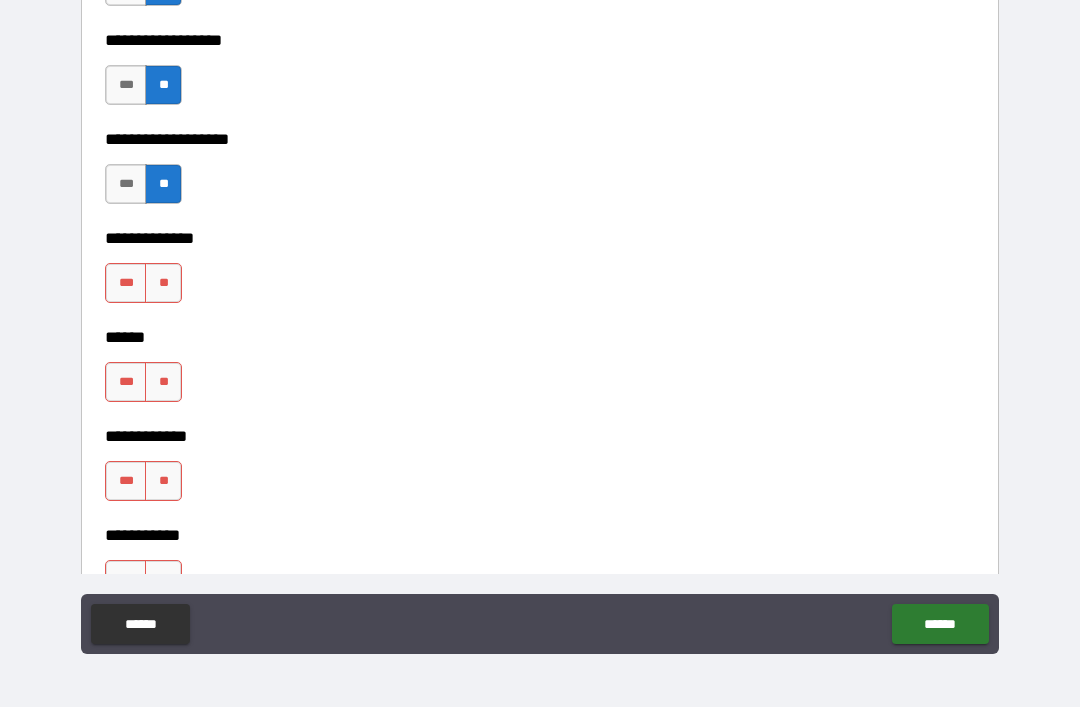 click on "**" at bounding box center [163, 283] 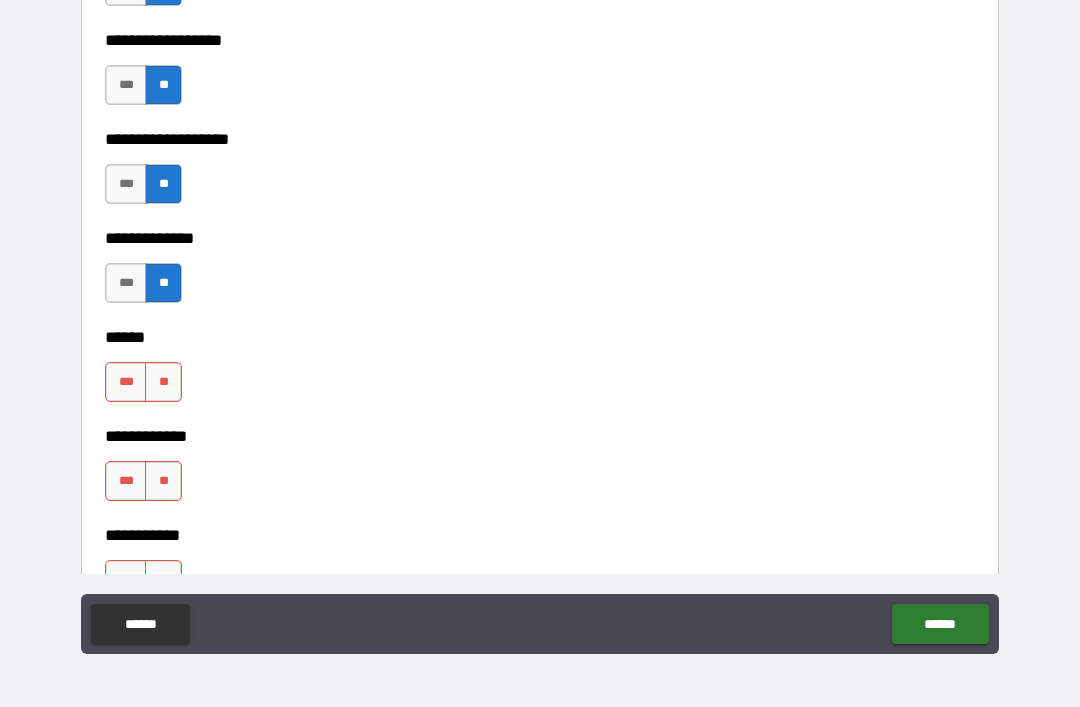 click on "**" at bounding box center [163, 382] 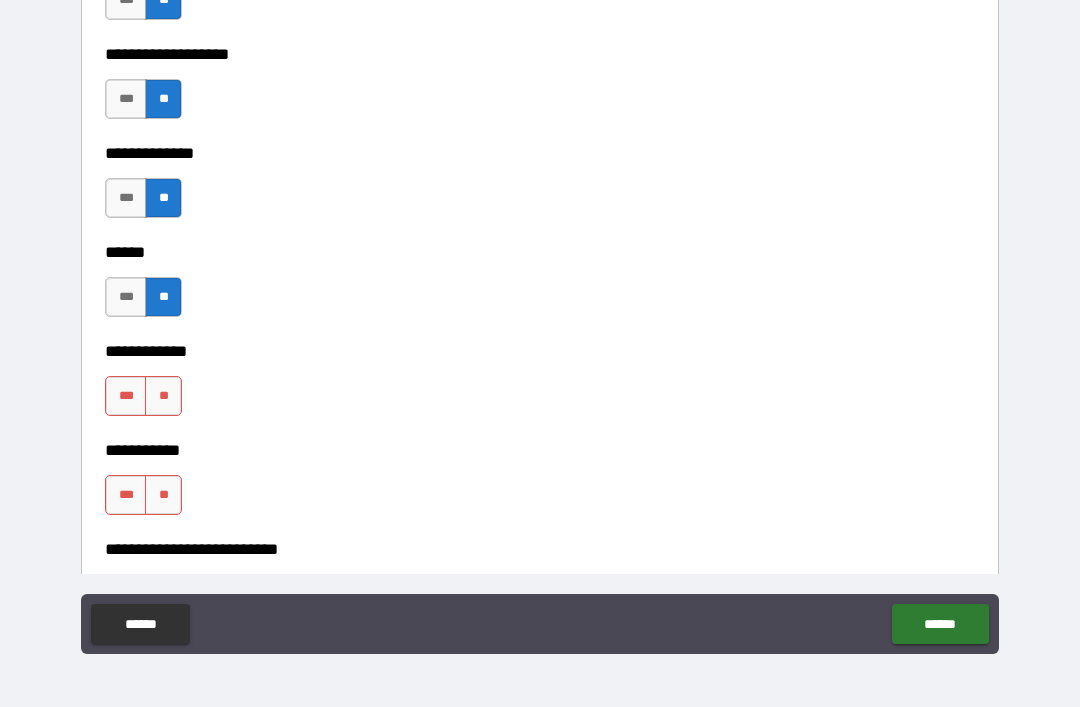 scroll, scrollTop: 3903, scrollLeft: 0, axis: vertical 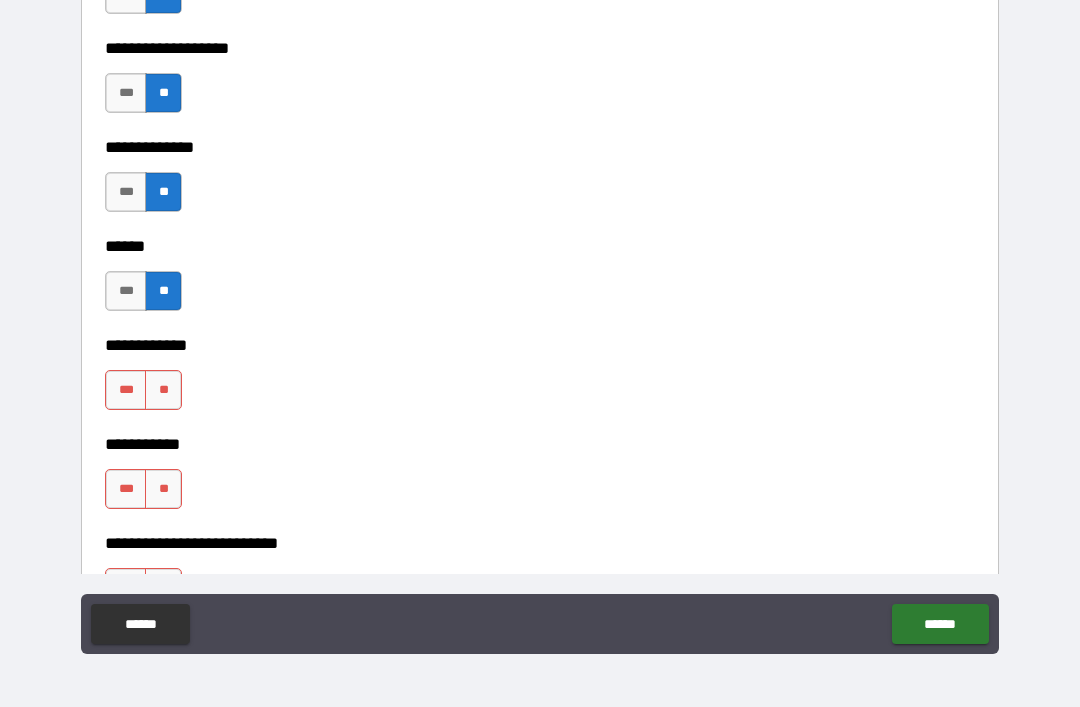 click on "**" at bounding box center (163, 390) 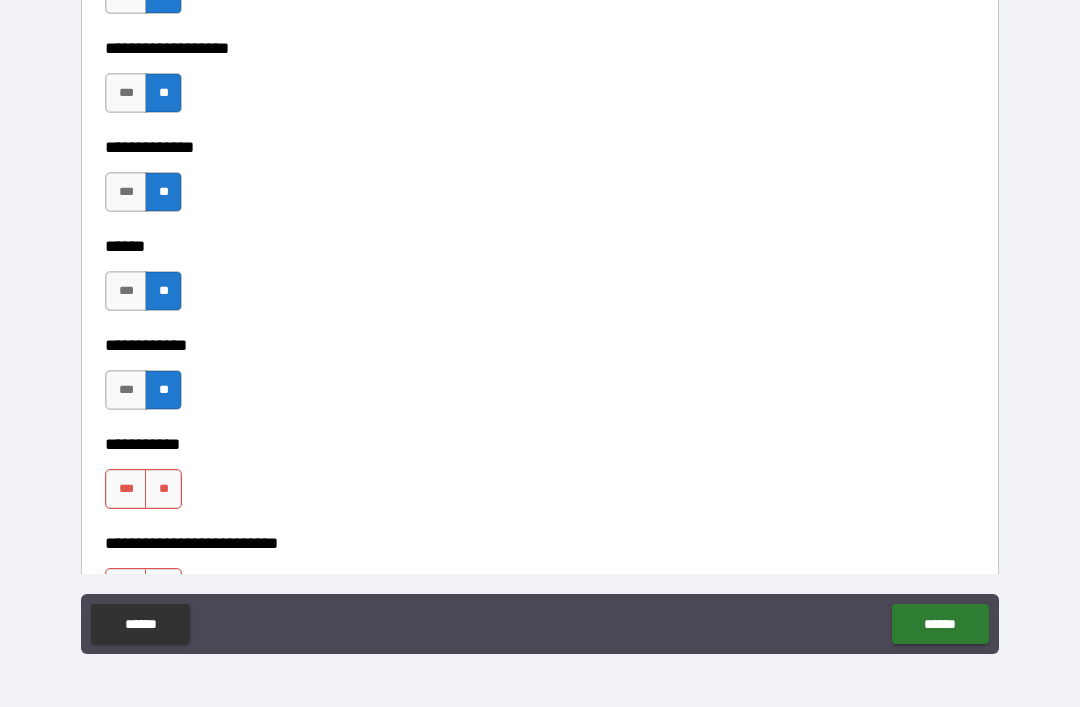 click on "**" at bounding box center [163, 489] 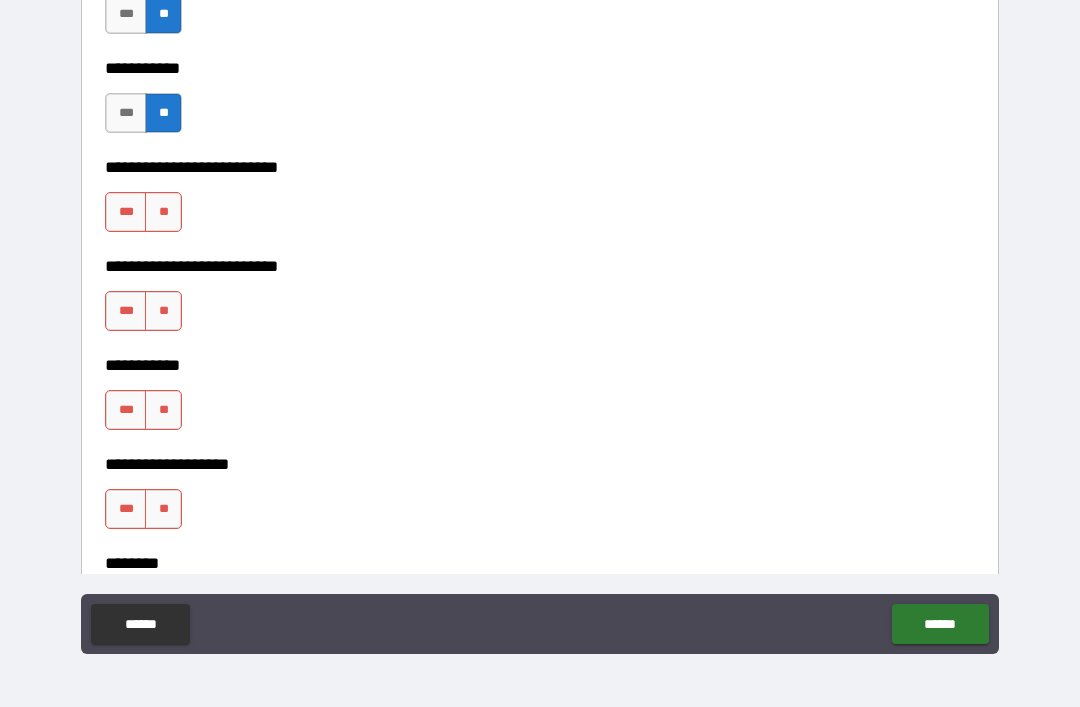 scroll, scrollTop: 4280, scrollLeft: 0, axis: vertical 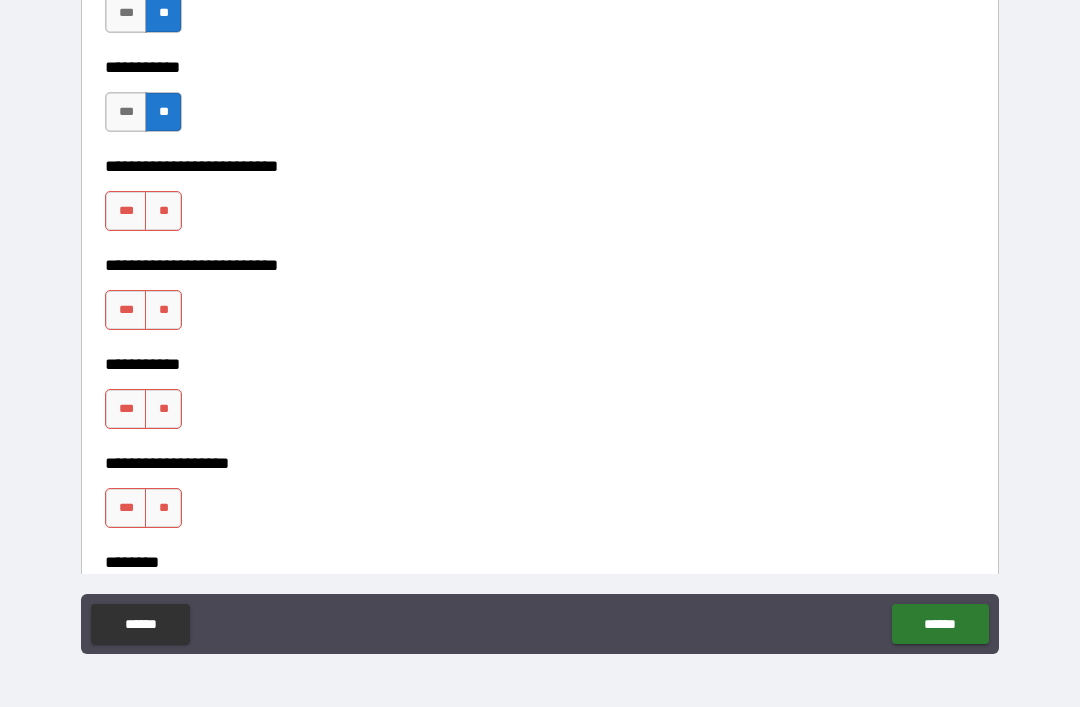 click on "***" at bounding box center (126, 211) 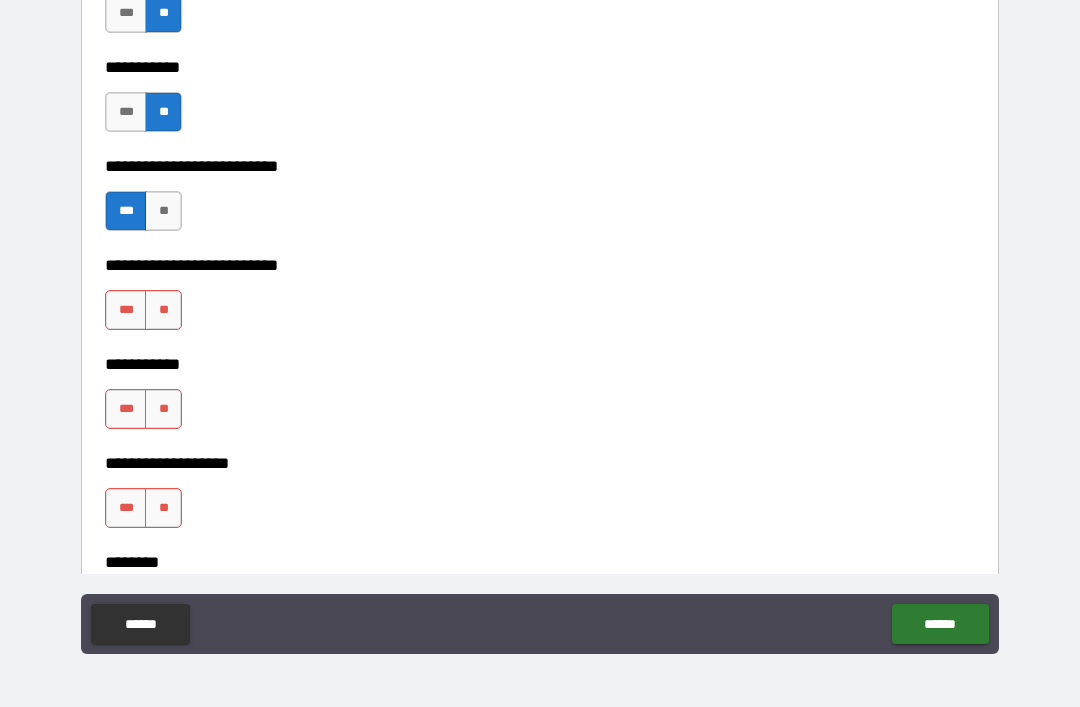 click on "**" at bounding box center [163, 310] 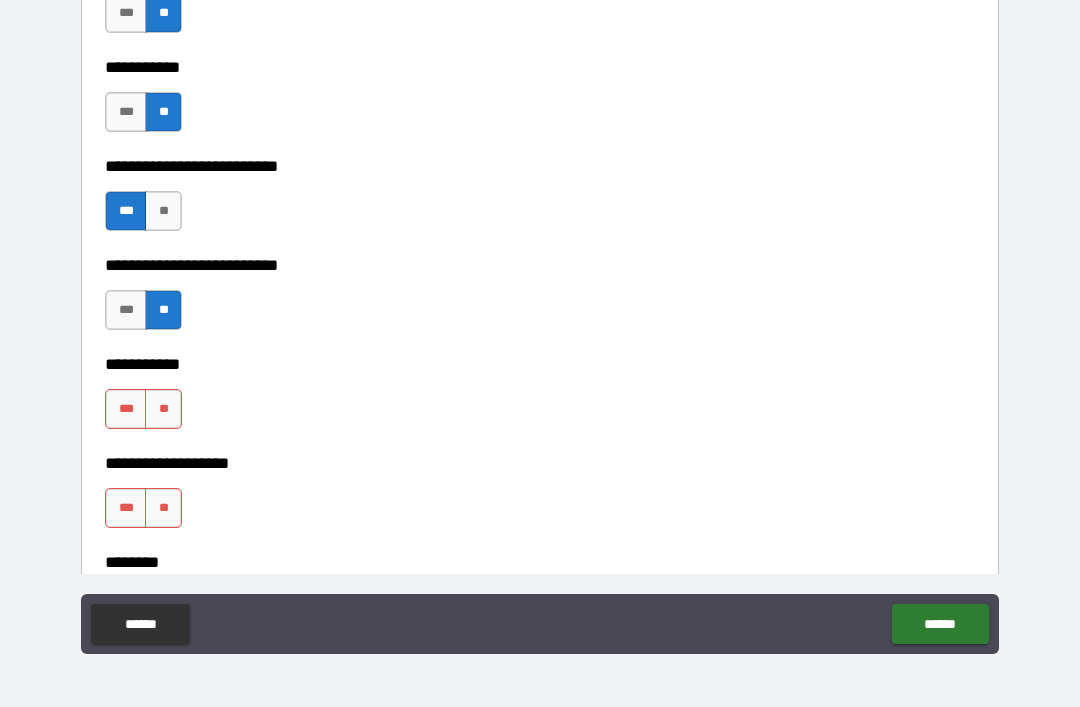 click on "**" at bounding box center (163, 409) 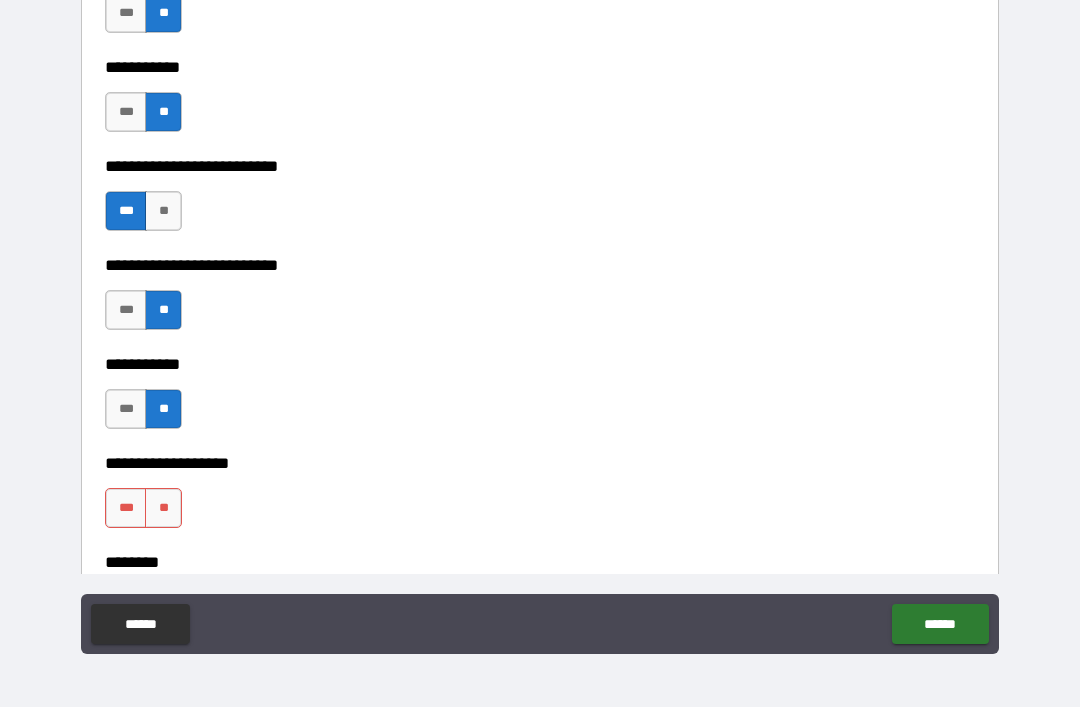 click on "**" at bounding box center [163, 508] 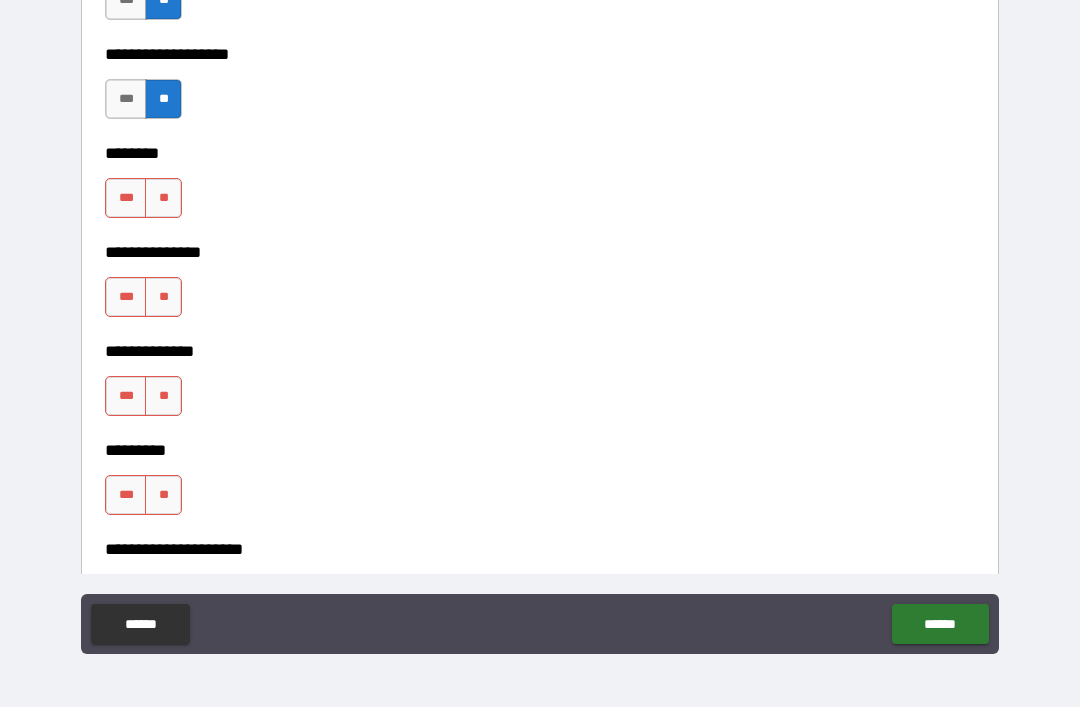 scroll, scrollTop: 4697, scrollLeft: 0, axis: vertical 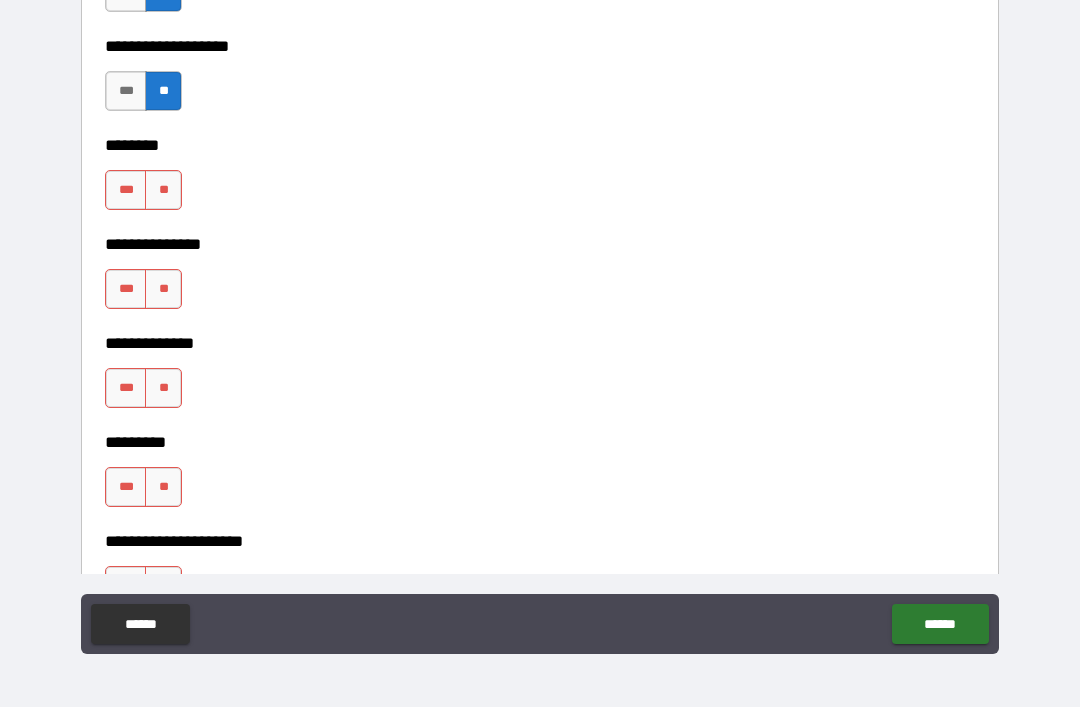 click on "**" at bounding box center (163, 190) 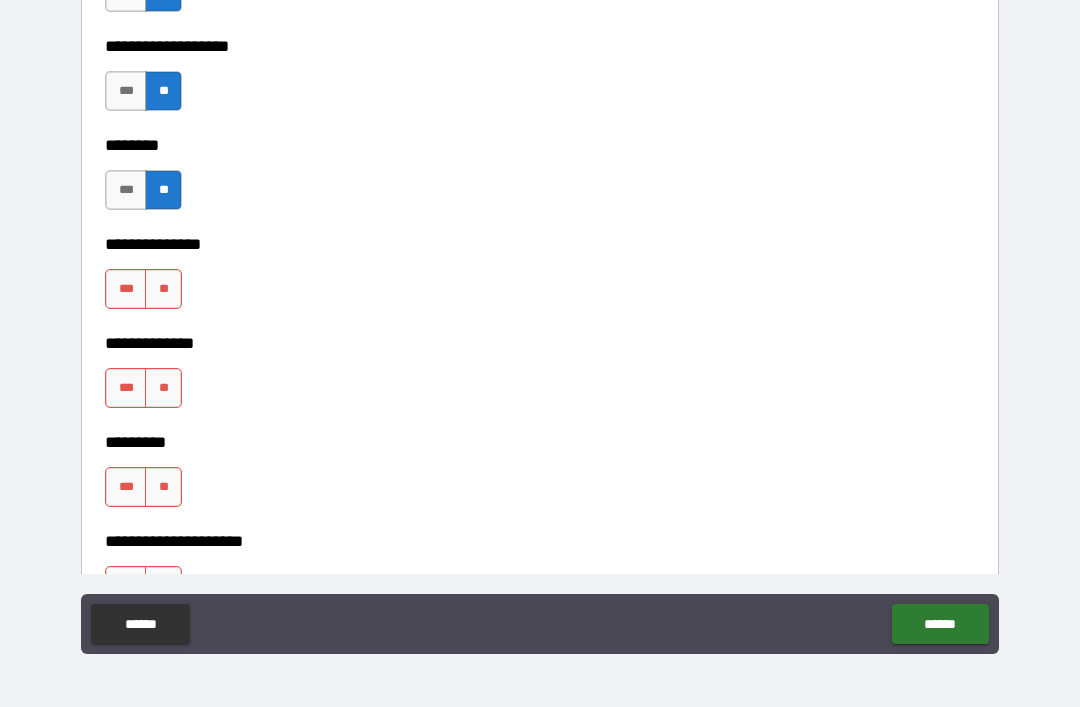click on "**" at bounding box center [163, 289] 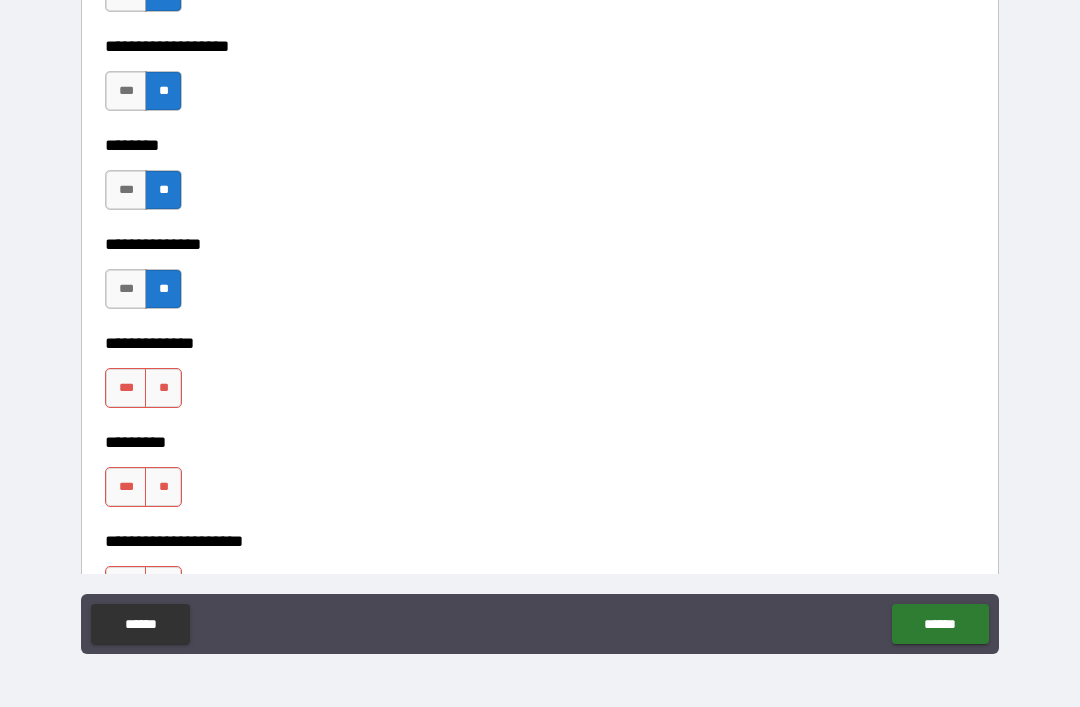 click on "**" at bounding box center (163, 388) 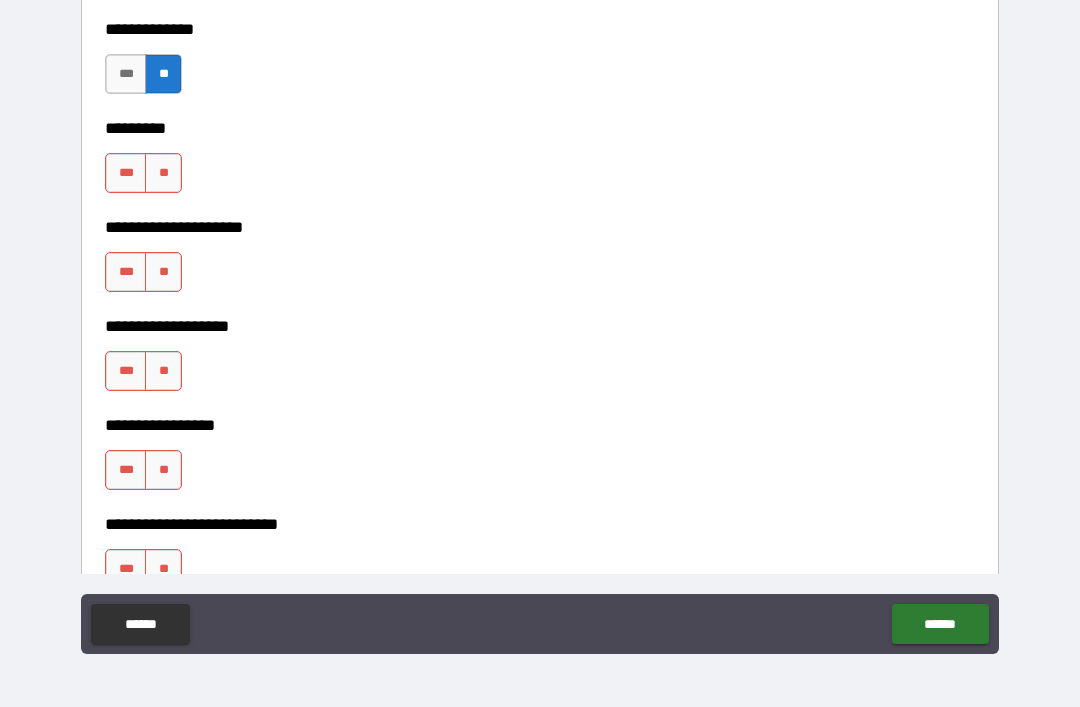 scroll, scrollTop: 5014, scrollLeft: 0, axis: vertical 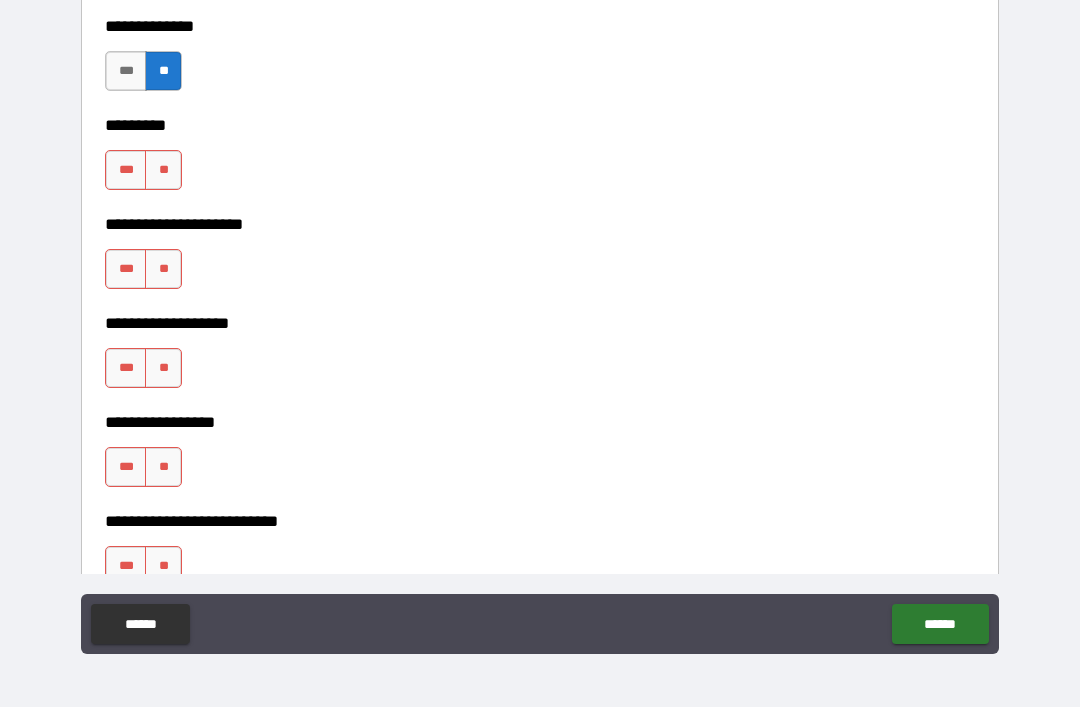 click on "**" at bounding box center (163, 170) 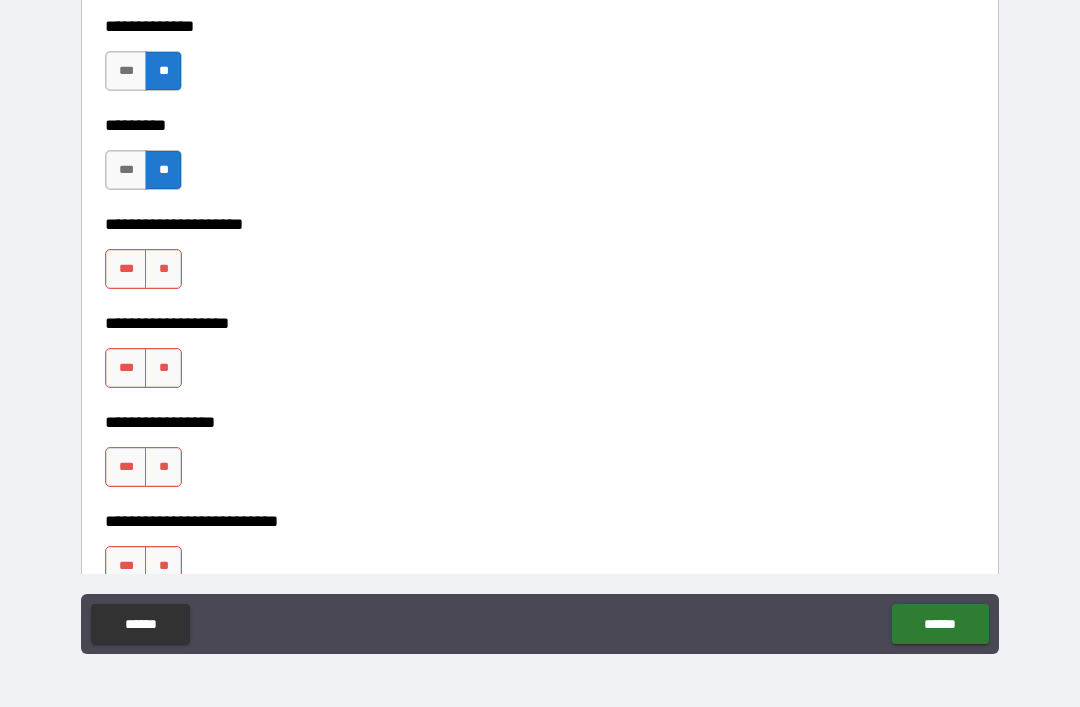 click on "**" at bounding box center (163, 269) 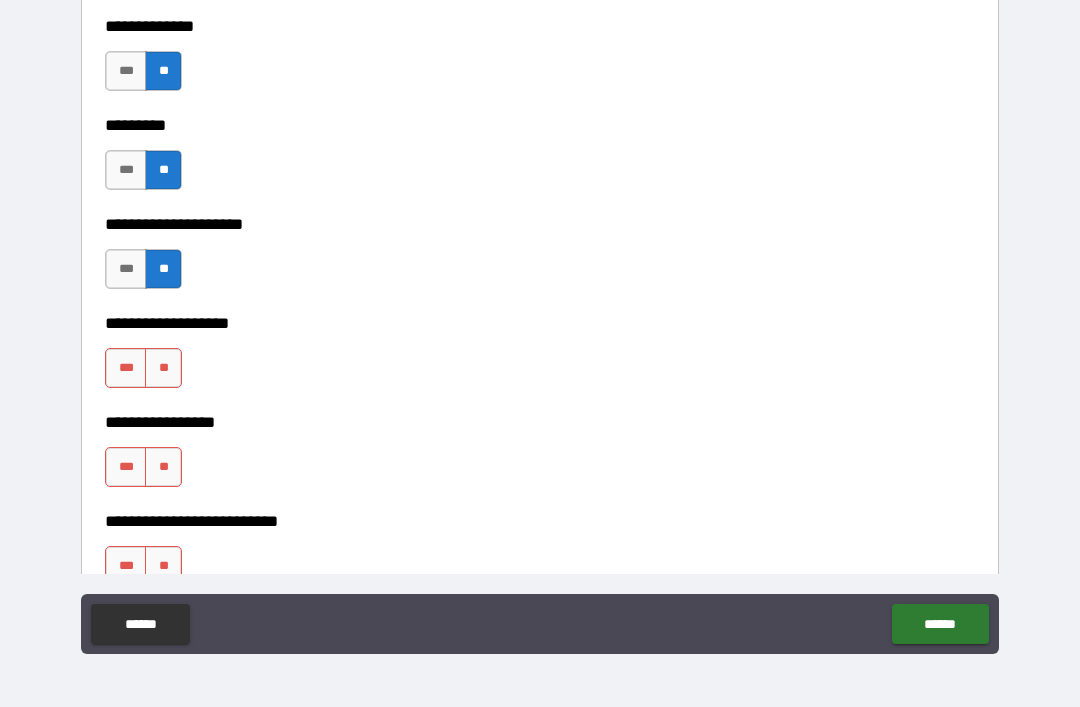 click on "**" at bounding box center [163, 368] 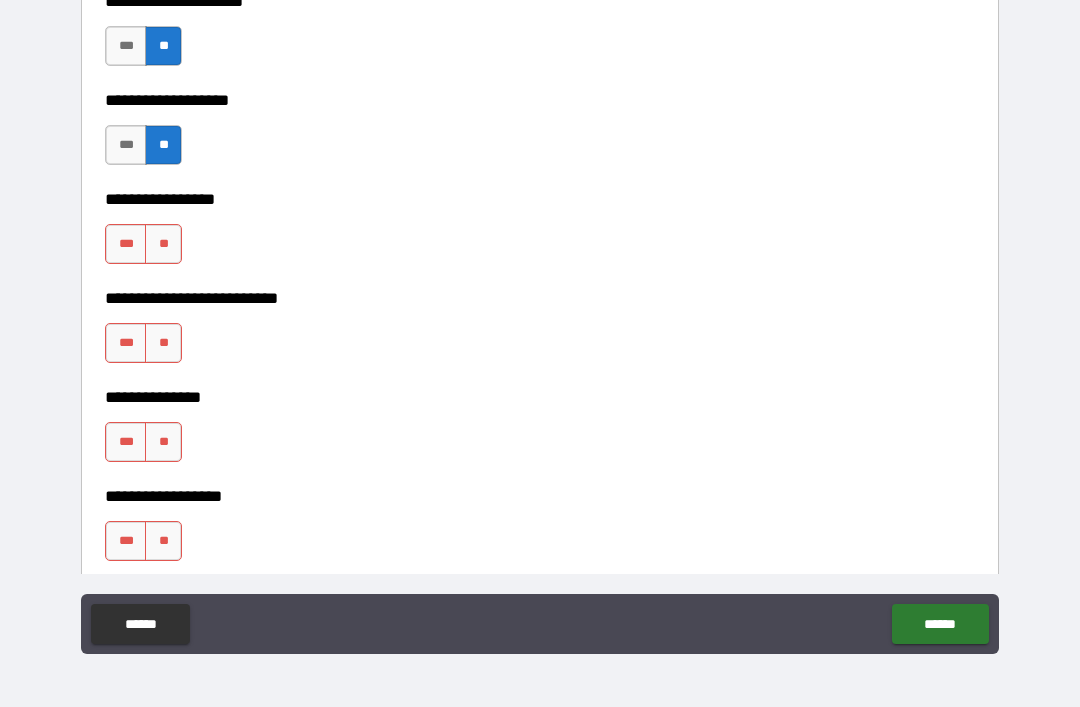 scroll, scrollTop: 5239, scrollLeft: 0, axis: vertical 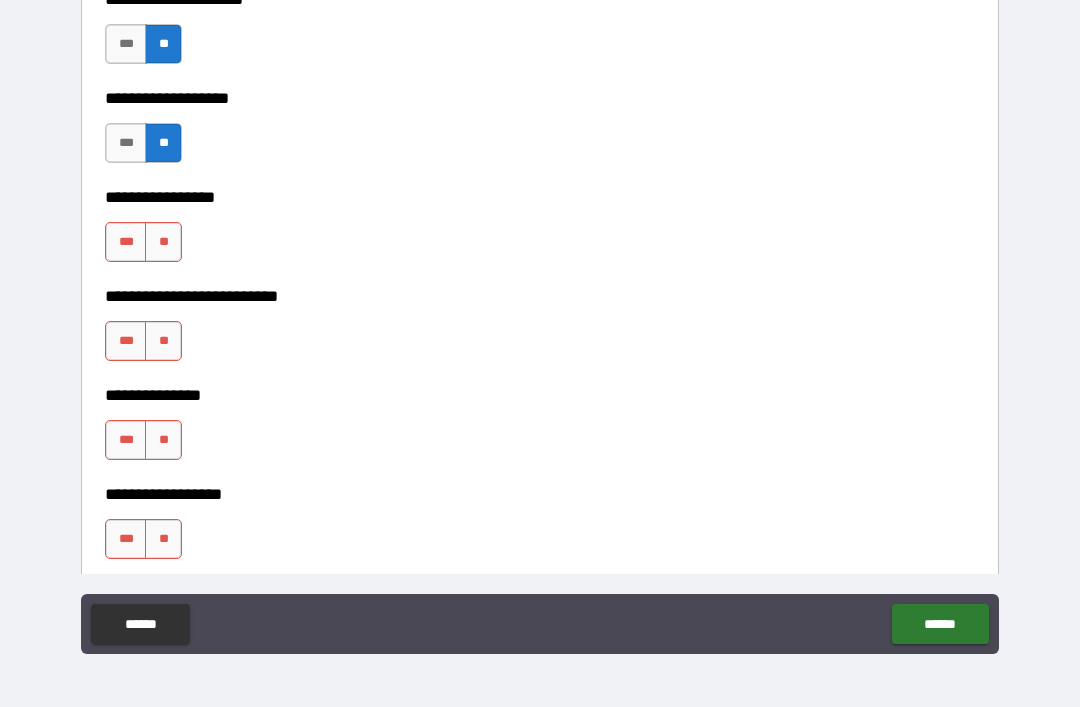 click on "**" at bounding box center (163, 242) 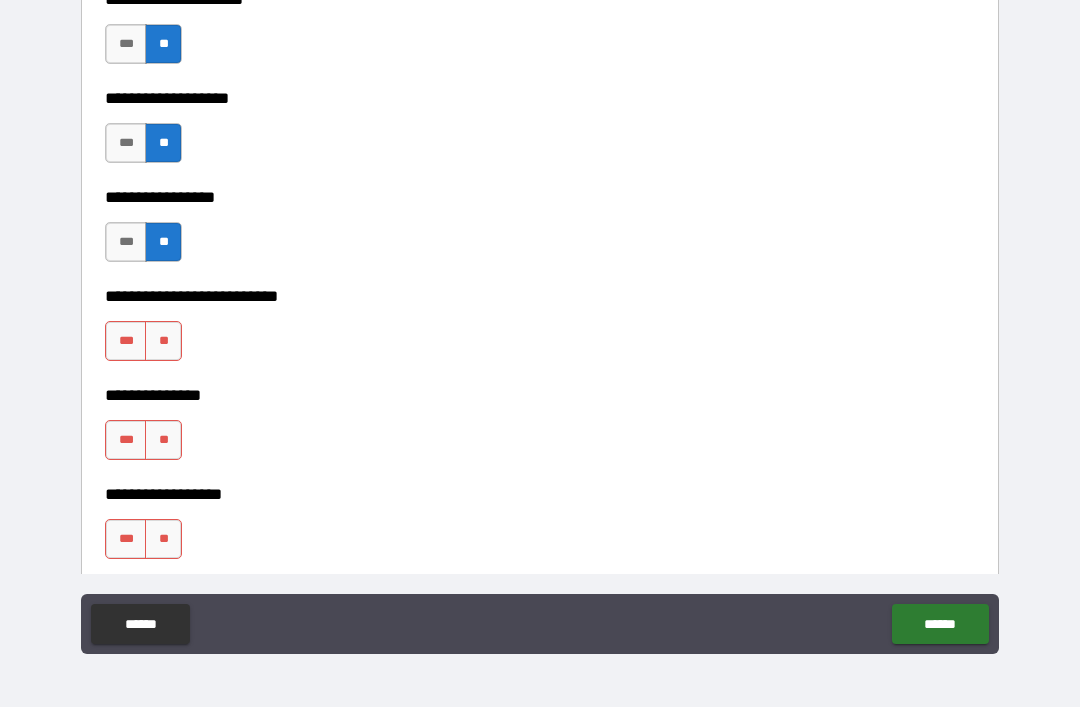 click on "**" at bounding box center [163, 341] 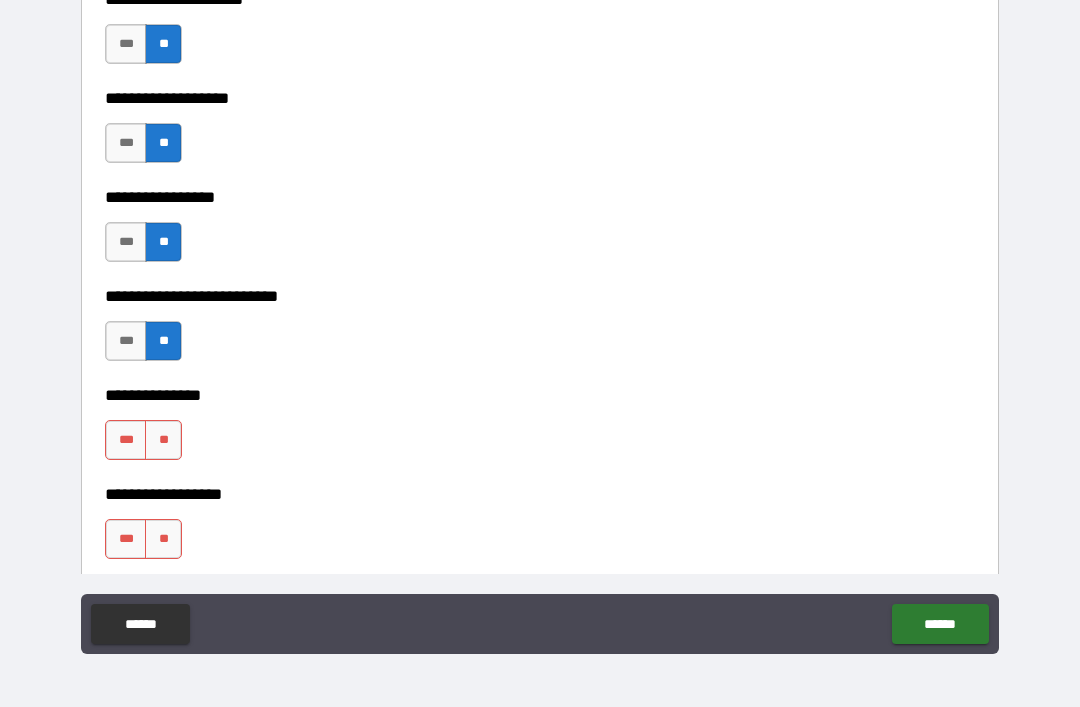 click on "**" at bounding box center (163, 440) 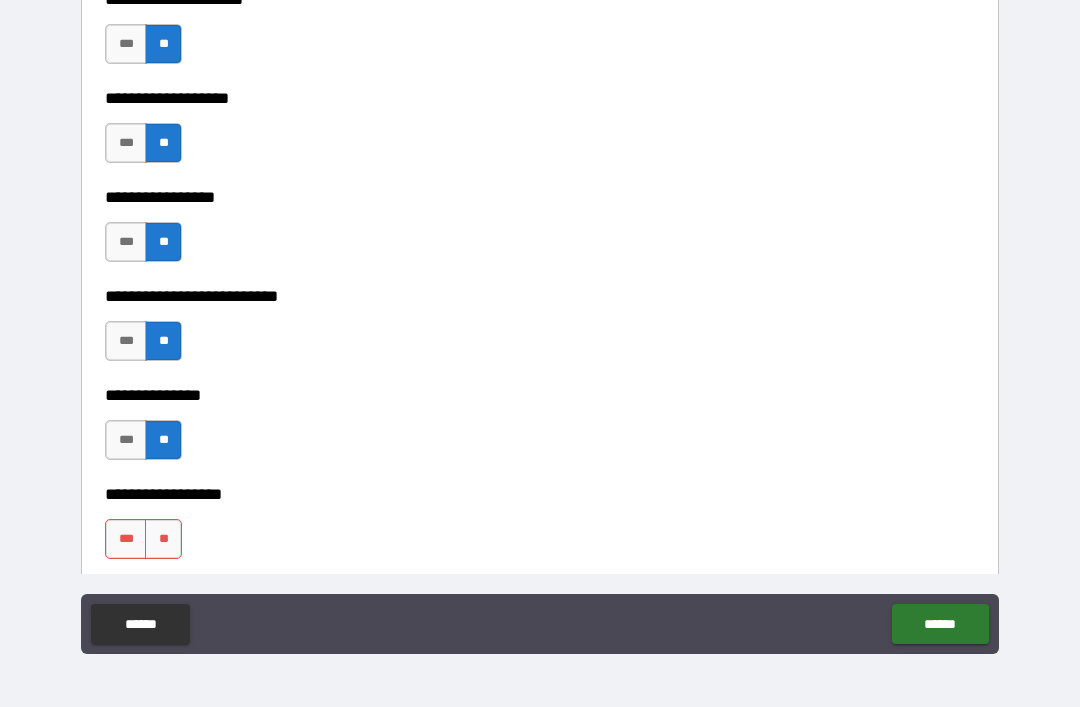 click on "**" at bounding box center (163, 539) 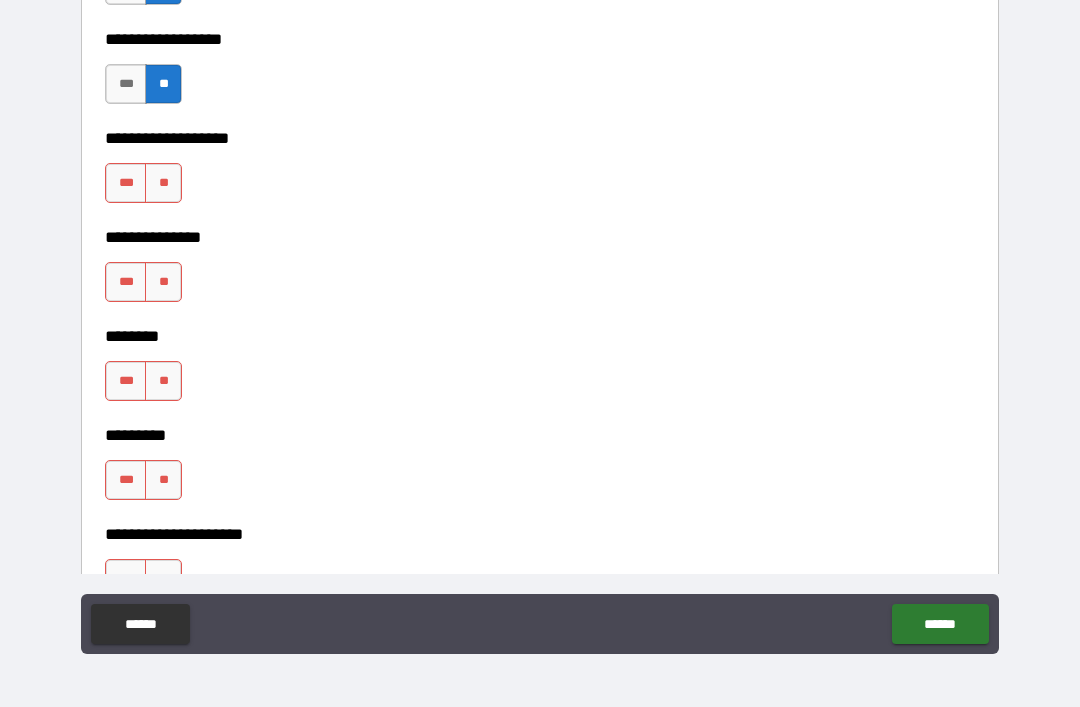scroll, scrollTop: 5701, scrollLeft: 0, axis: vertical 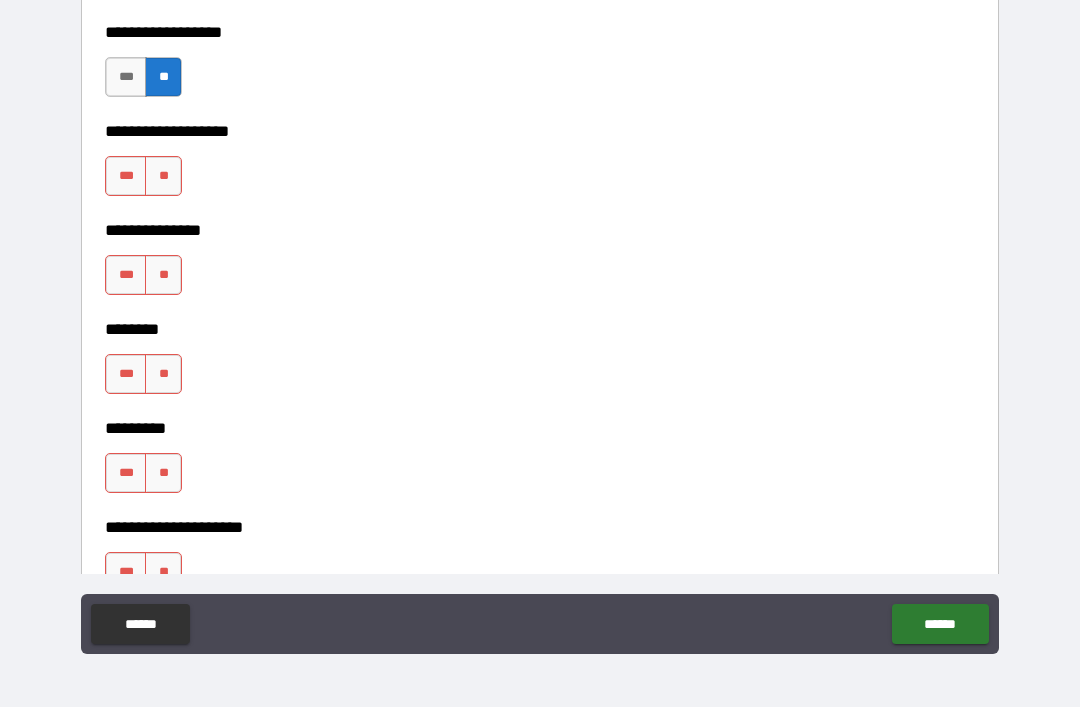click on "**" at bounding box center (163, 176) 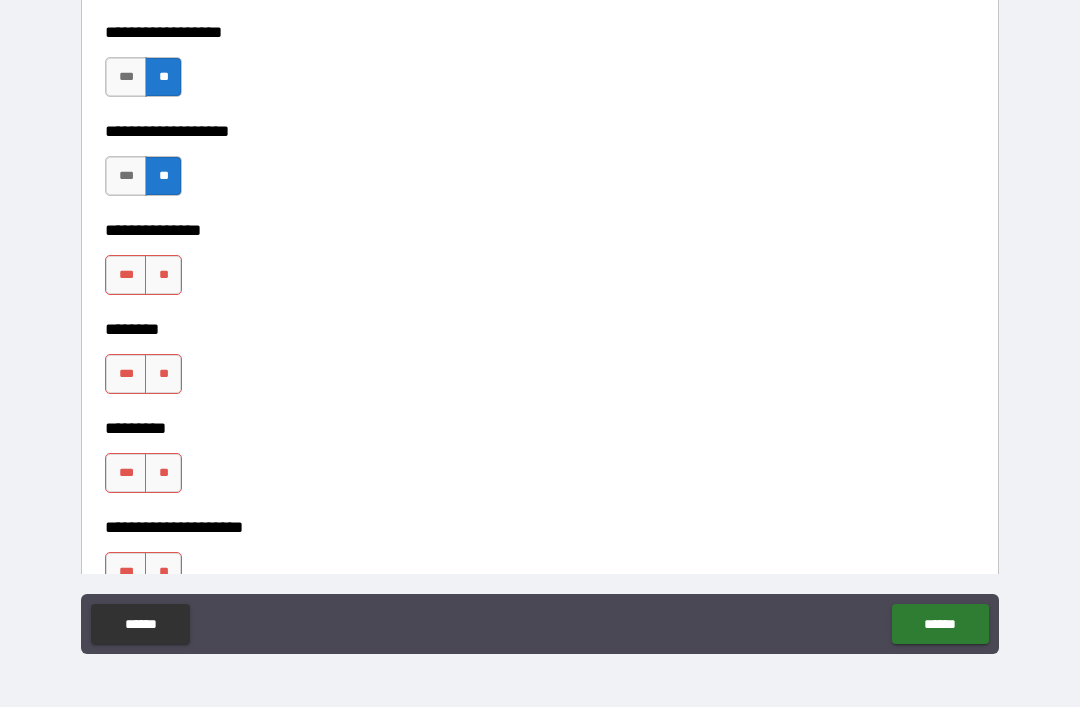 click on "**" at bounding box center [163, 275] 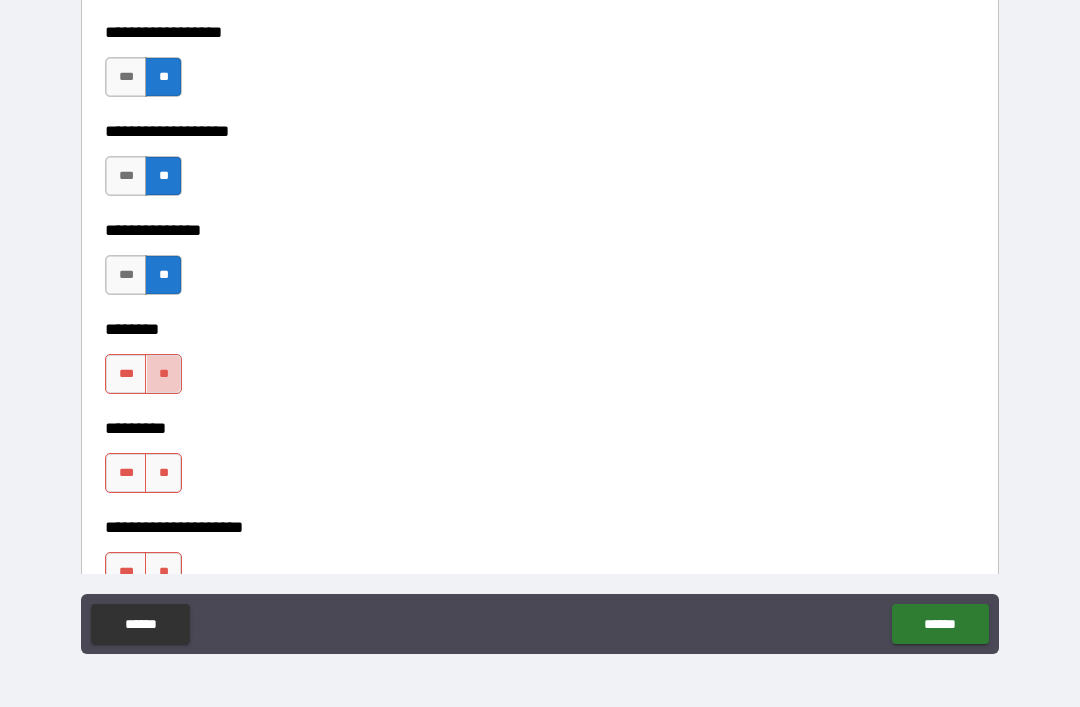 click on "**" at bounding box center [163, 374] 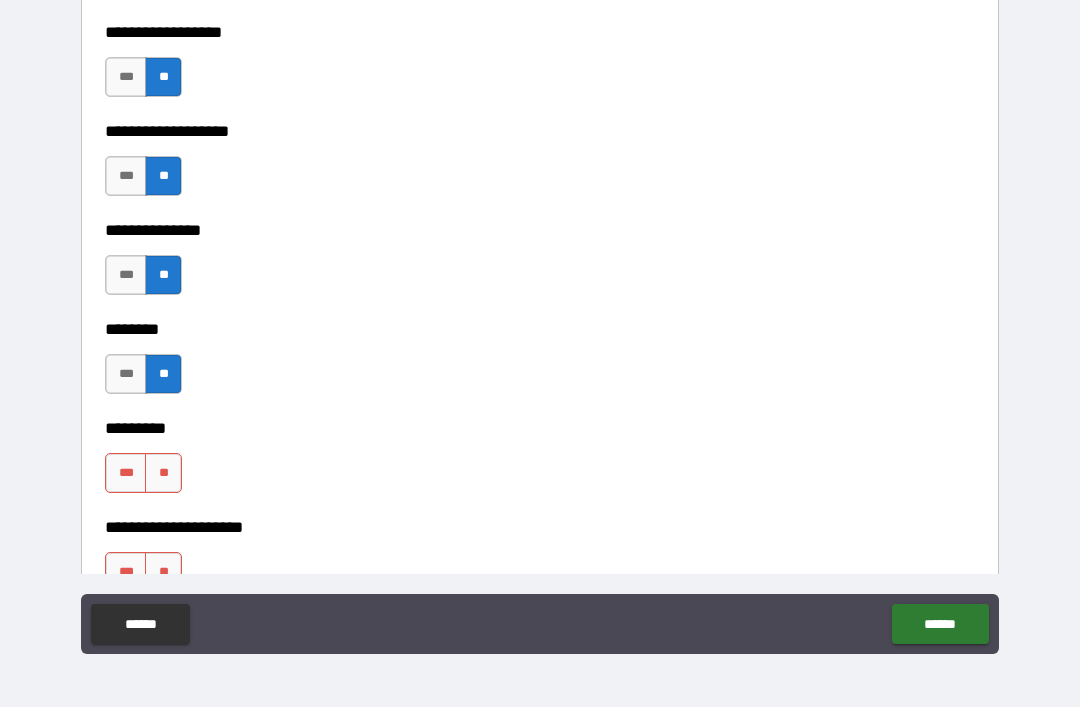 click on "**" at bounding box center [163, 473] 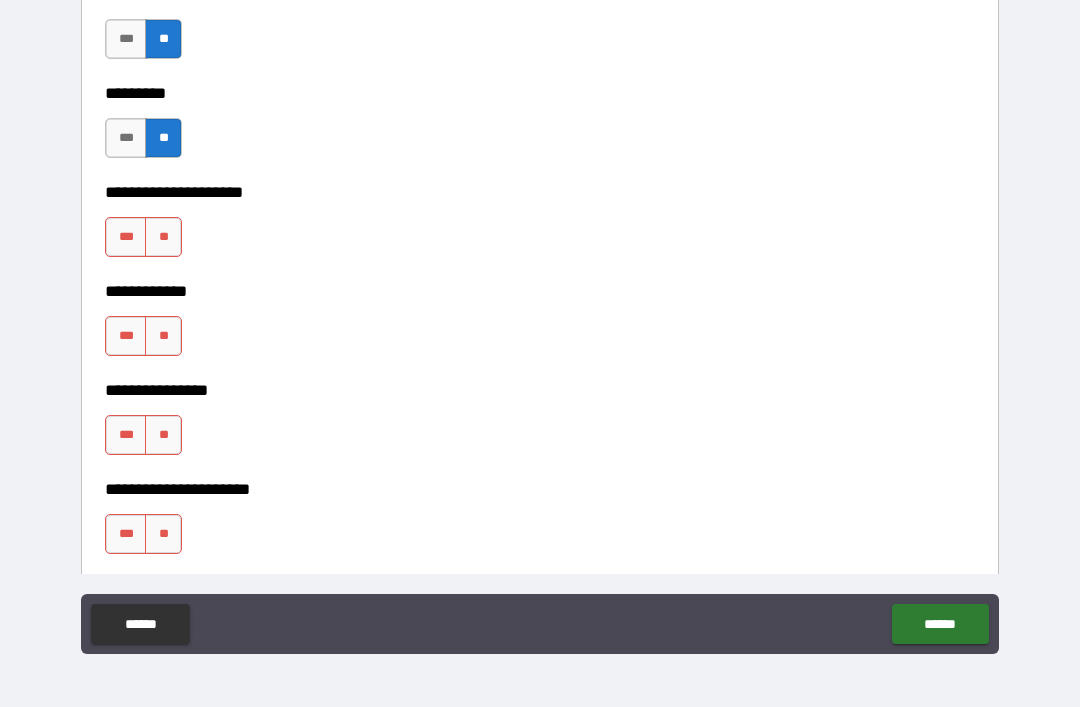 scroll, scrollTop: 6036, scrollLeft: 0, axis: vertical 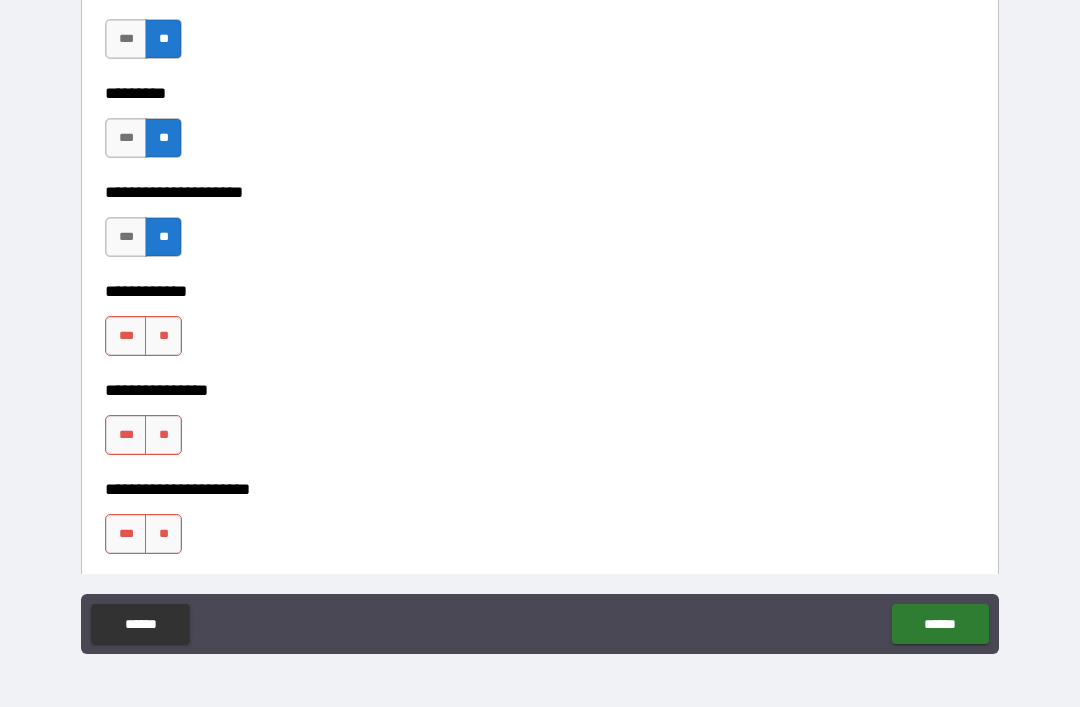 click on "***" at bounding box center (126, 336) 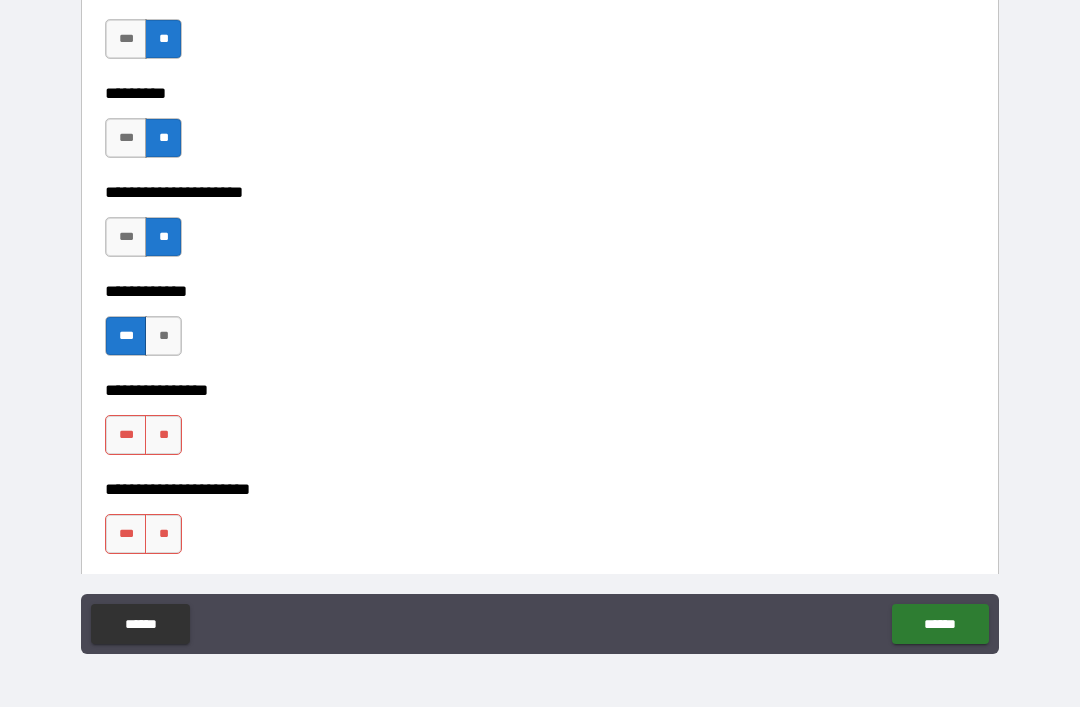 click on "**" at bounding box center [163, 435] 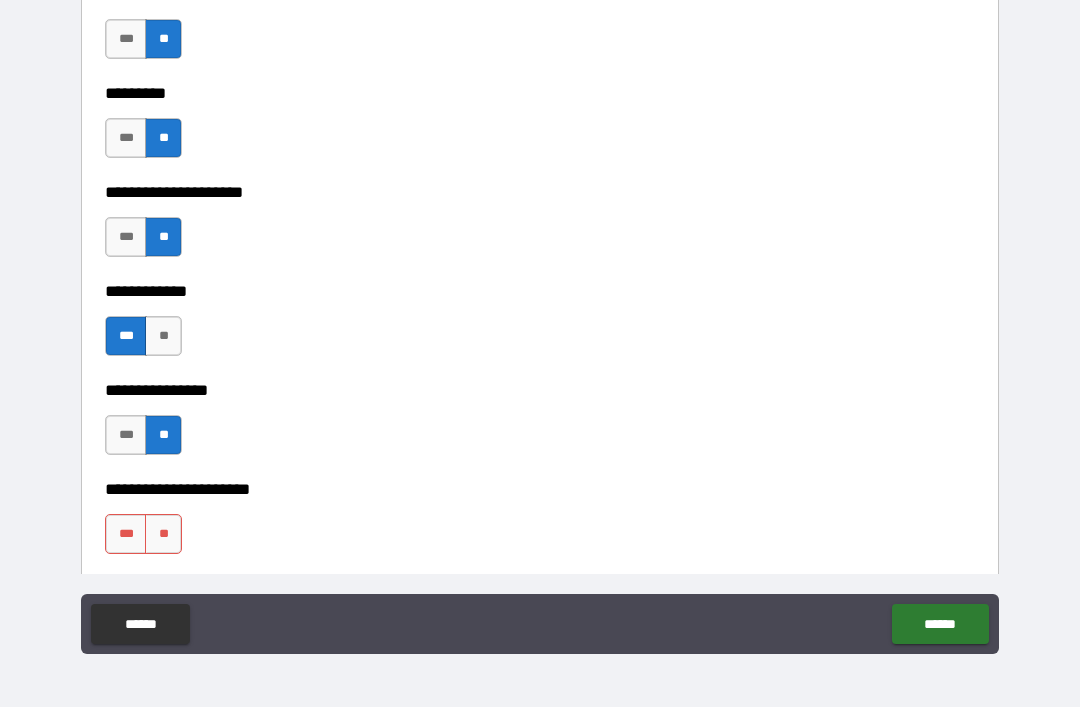 click on "**" at bounding box center [163, 534] 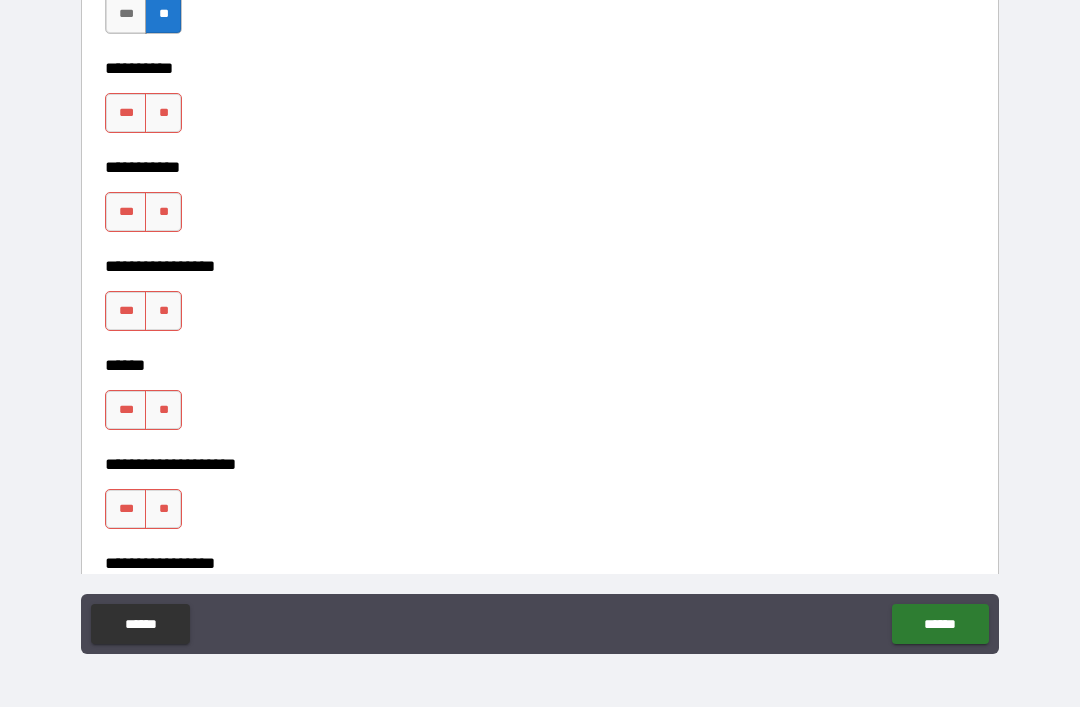 scroll, scrollTop: 6556, scrollLeft: 0, axis: vertical 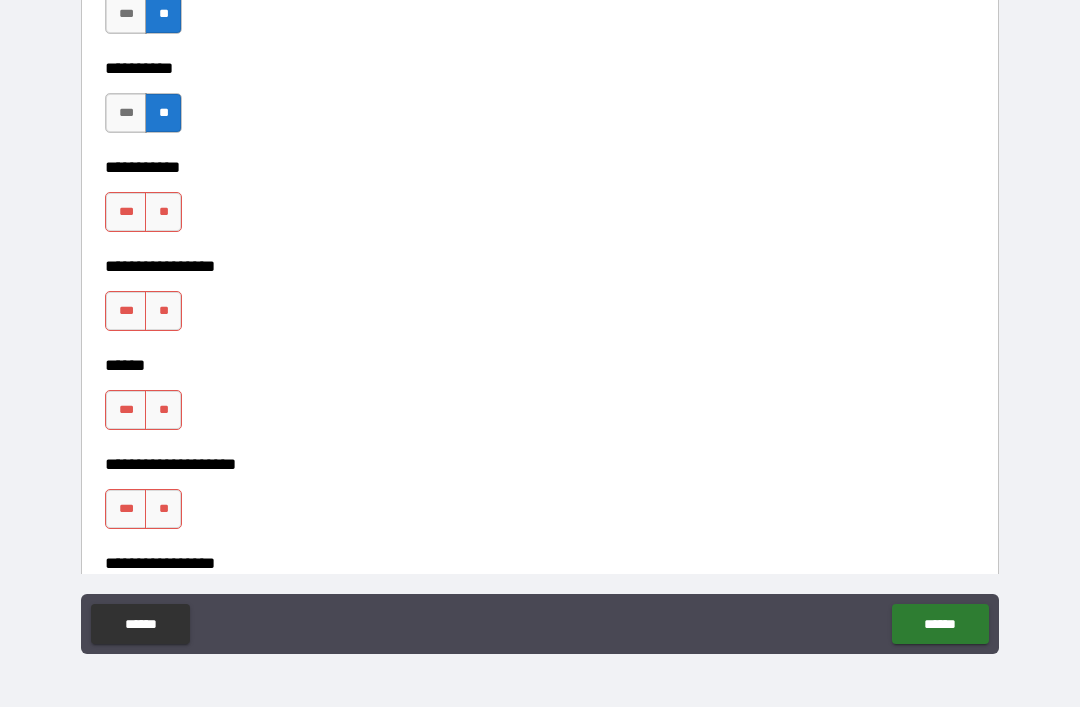 click on "**" at bounding box center [163, 212] 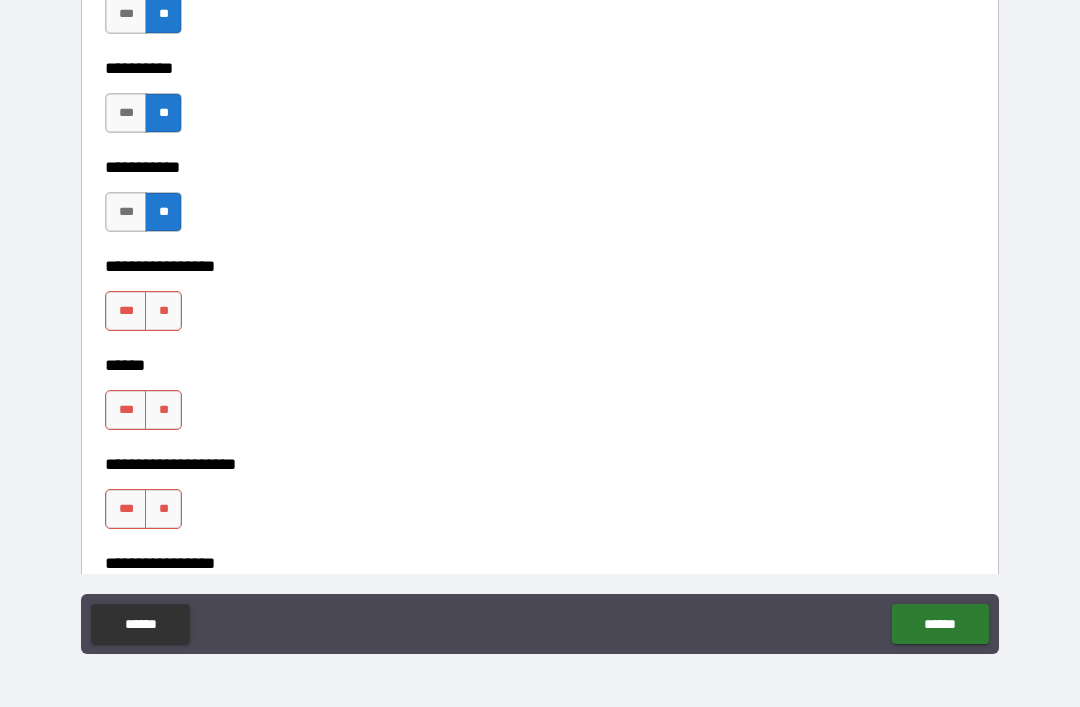 click on "**" at bounding box center [163, 311] 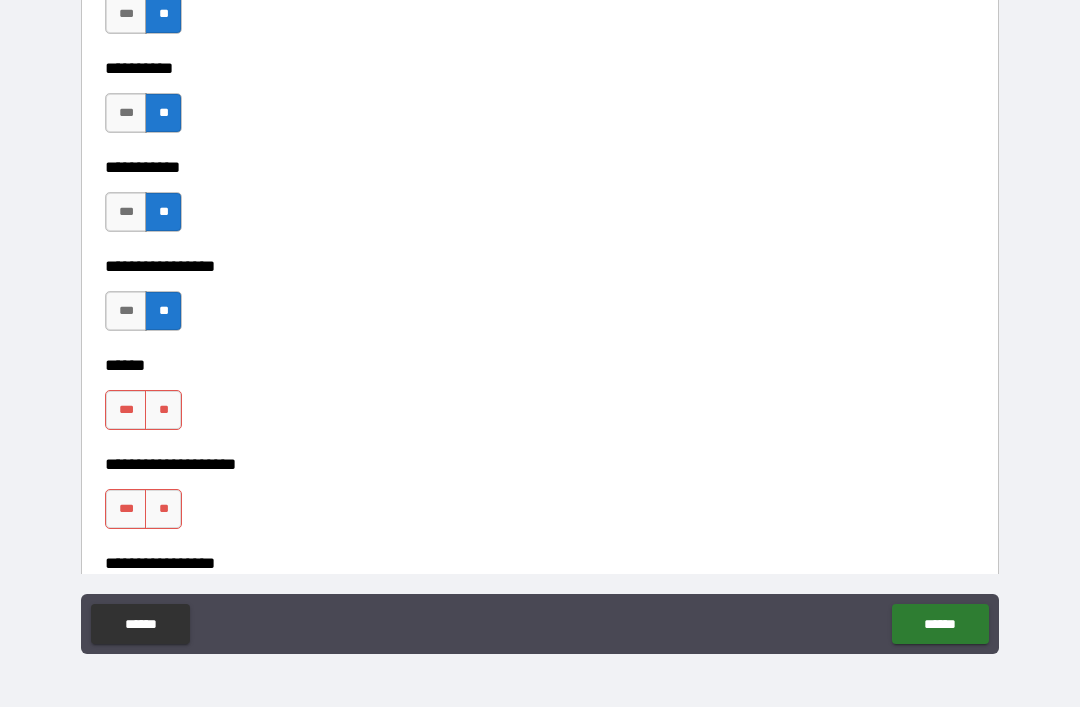 click on "**" at bounding box center (163, 410) 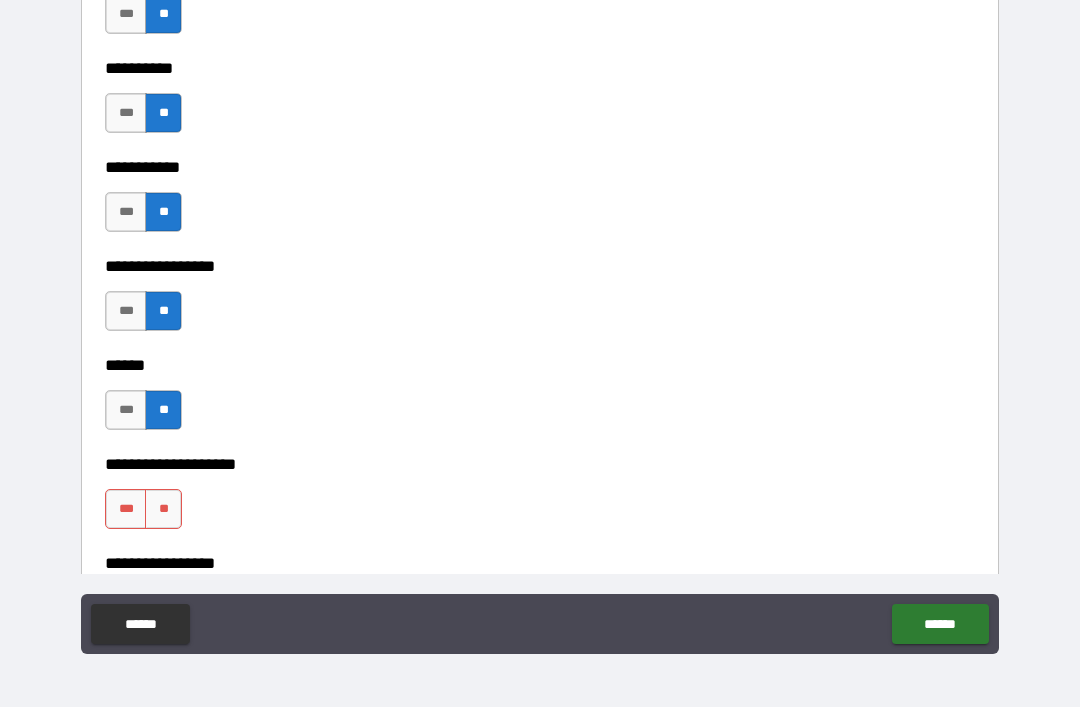 click on "***" at bounding box center (126, 509) 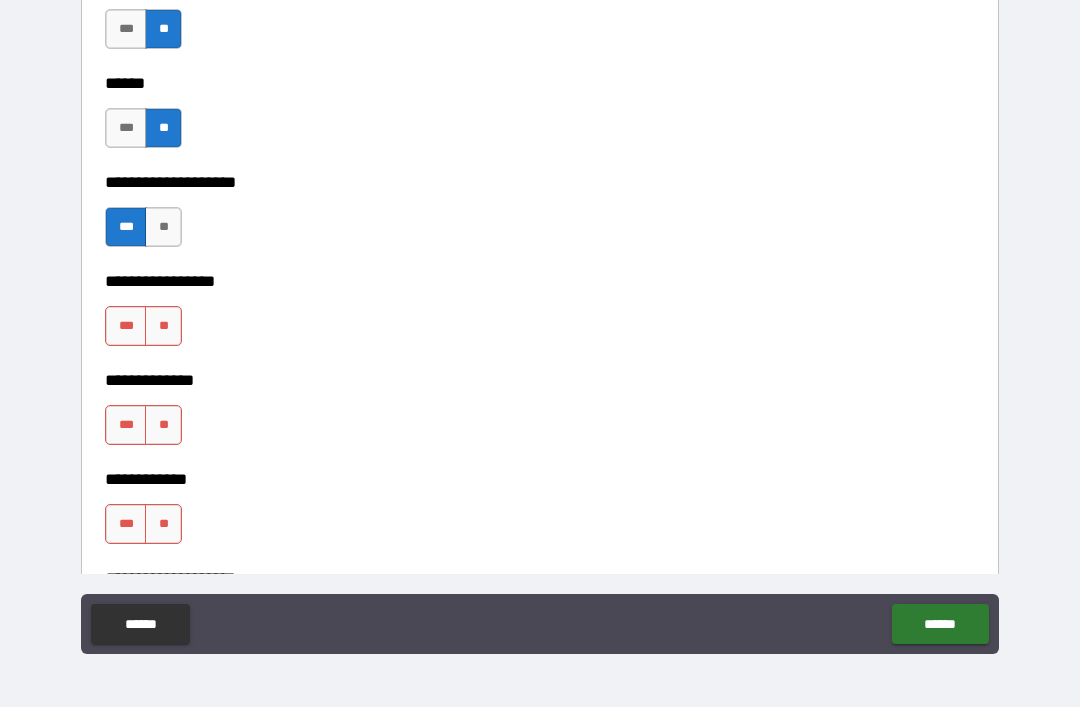 scroll, scrollTop: 6854, scrollLeft: 0, axis: vertical 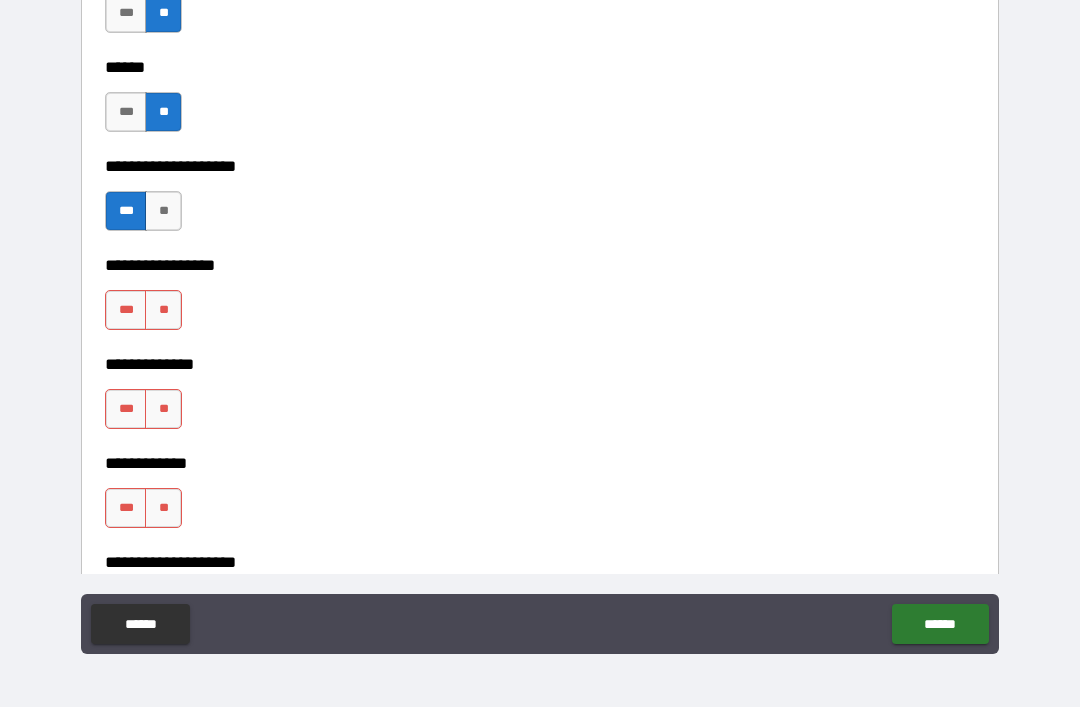 click on "***" at bounding box center (126, 310) 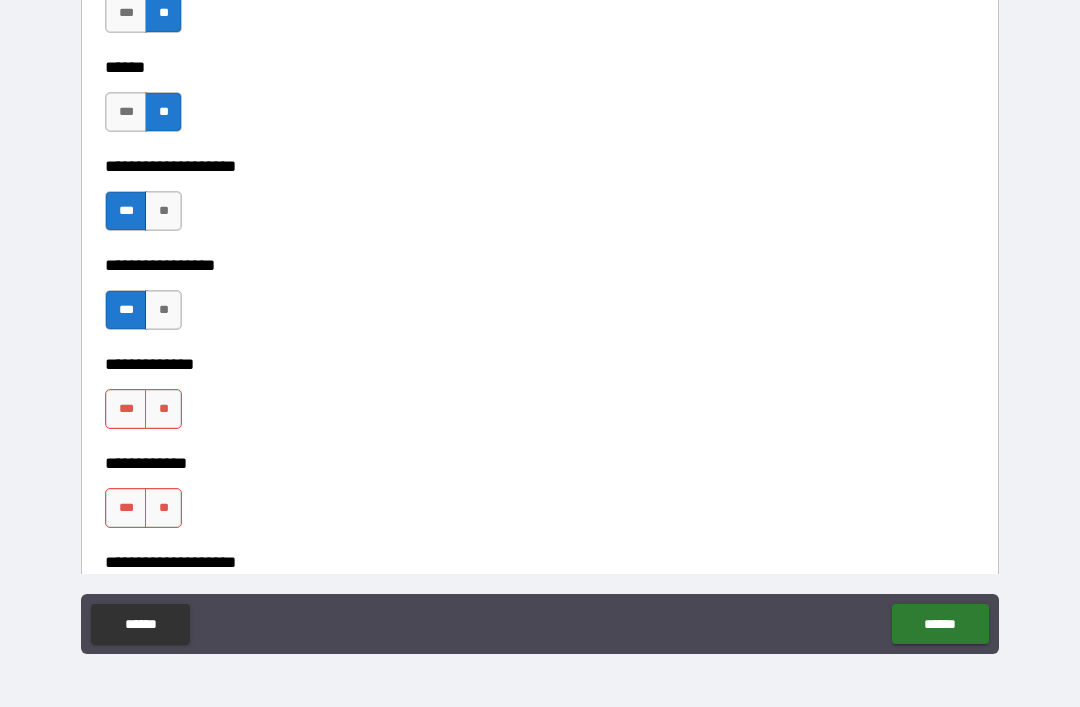 click on "**" at bounding box center (163, 409) 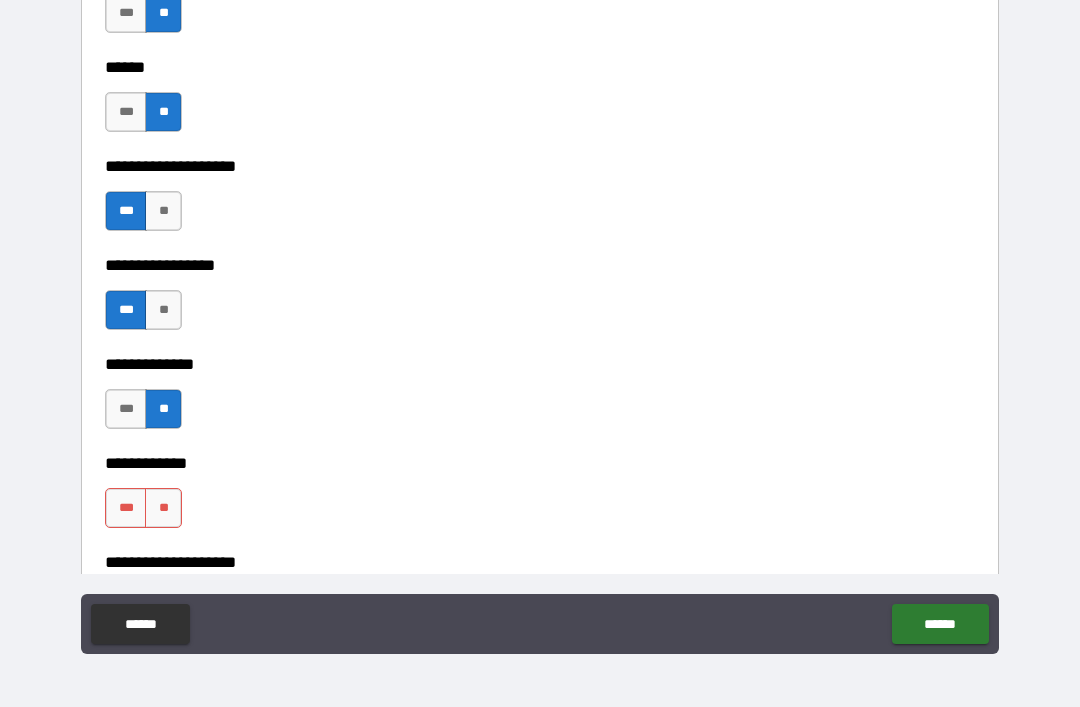 click on "**" at bounding box center (163, 508) 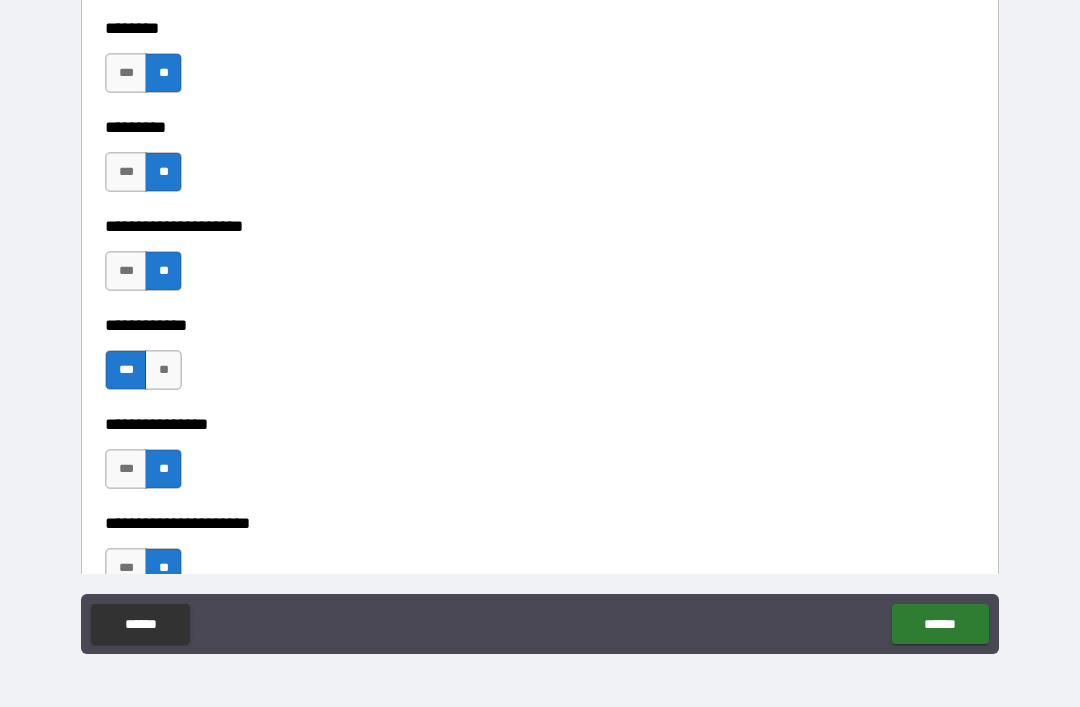 scroll, scrollTop: 5985, scrollLeft: 0, axis: vertical 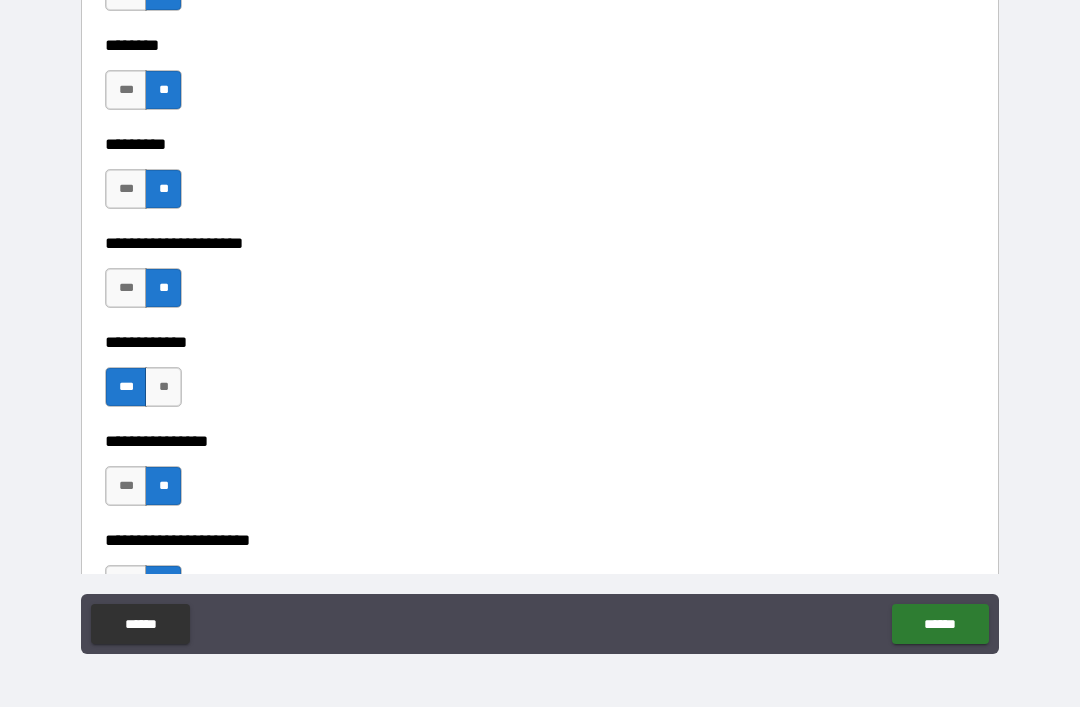 click on "**" at bounding box center [163, 387] 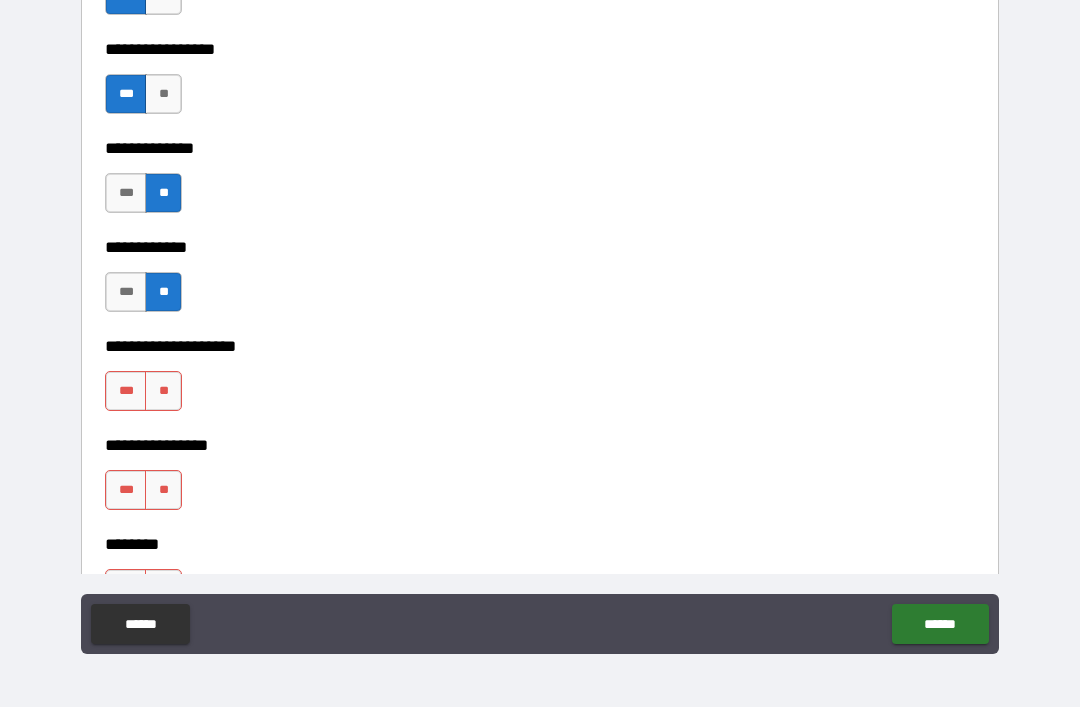 scroll, scrollTop: 7078, scrollLeft: 0, axis: vertical 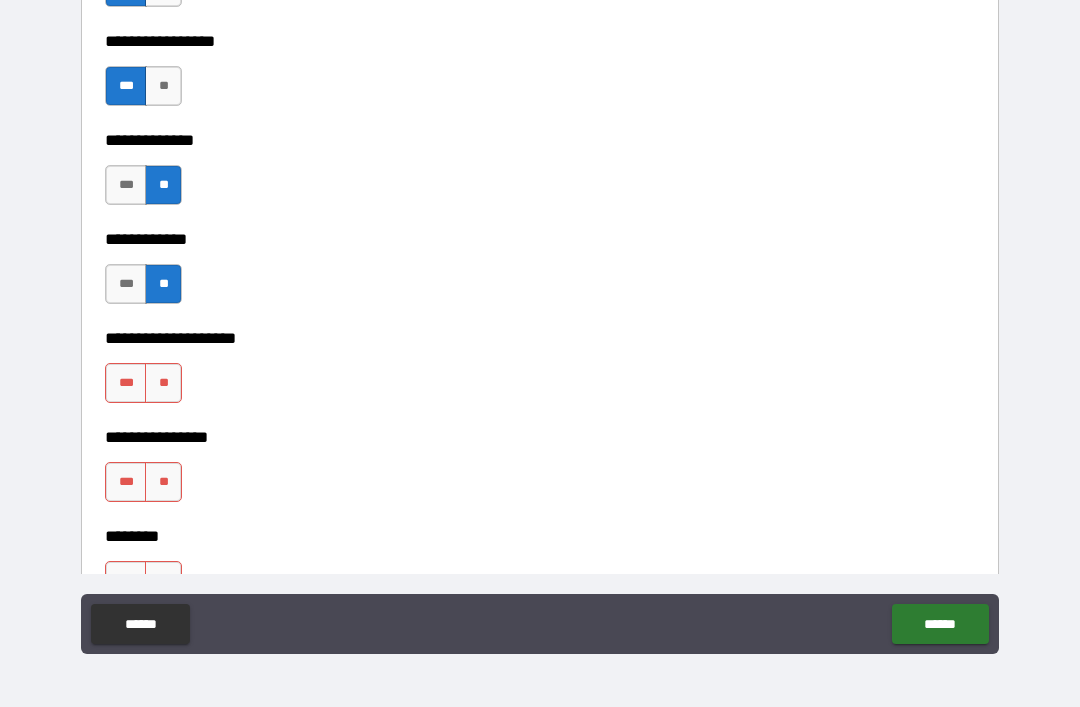 click on "**" at bounding box center (163, 383) 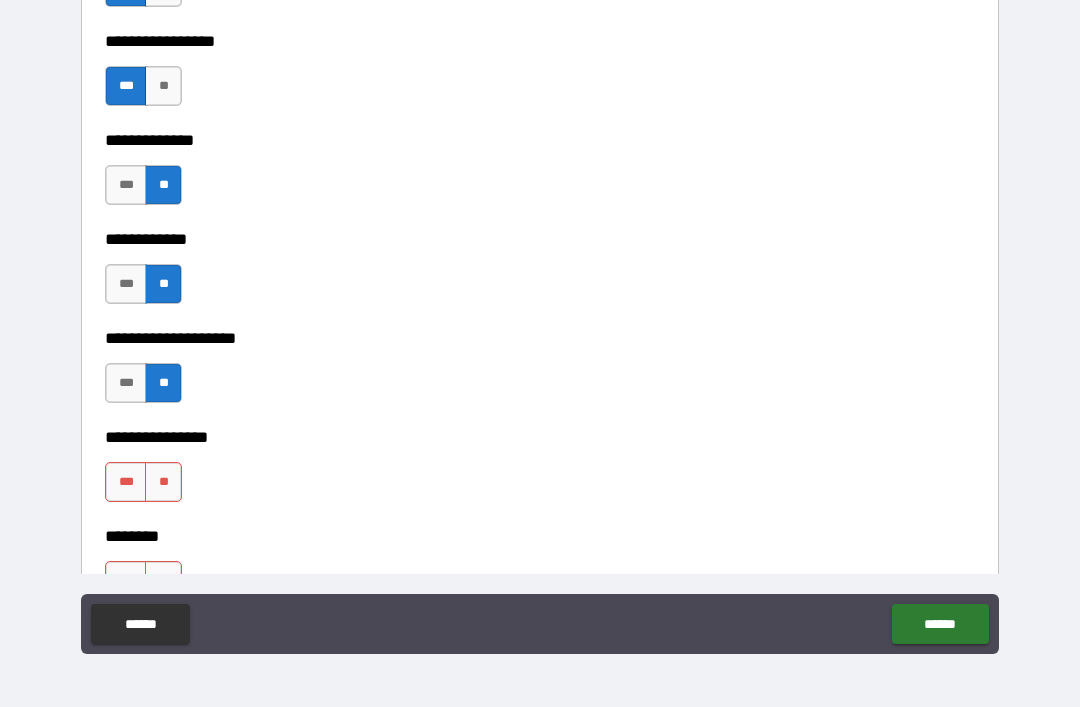 click on "**" at bounding box center (163, 482) 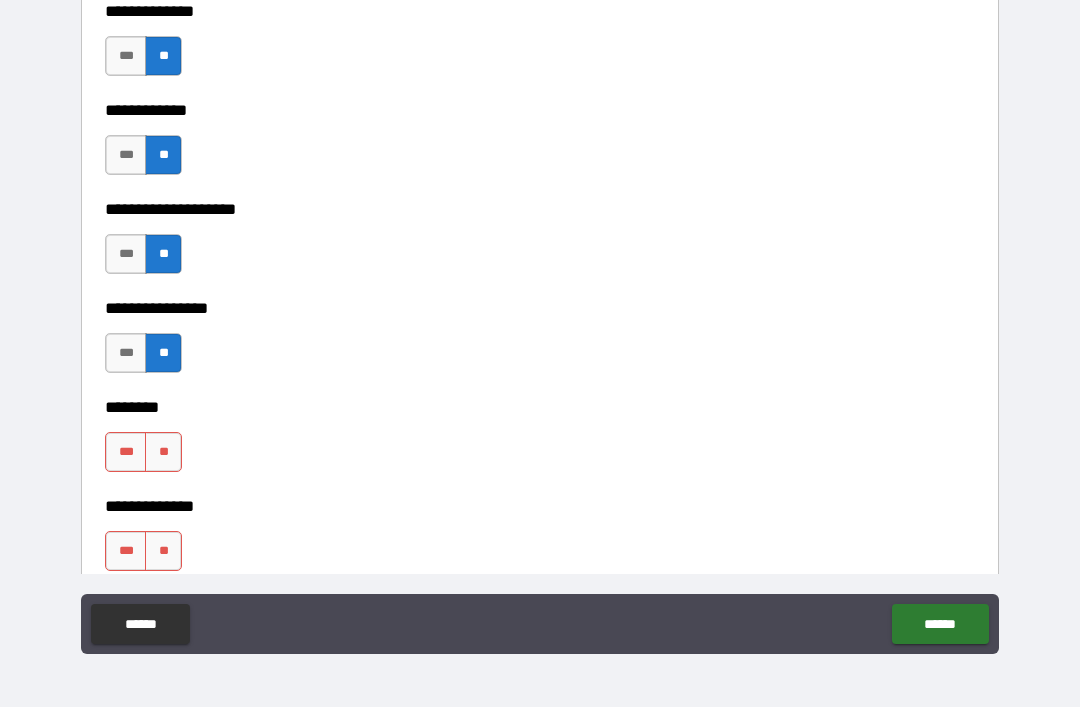 scroll, scrollTop: 7235, scrollLeft: 0, axis: vertical 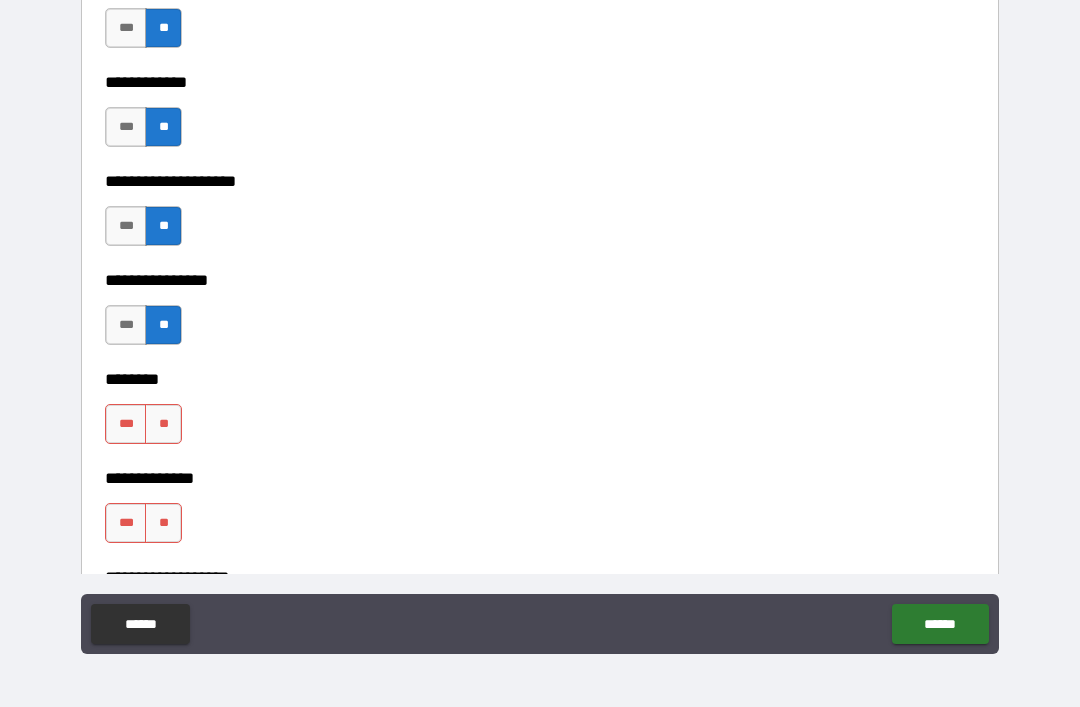 click on "**" at bounding box center (163, 424) 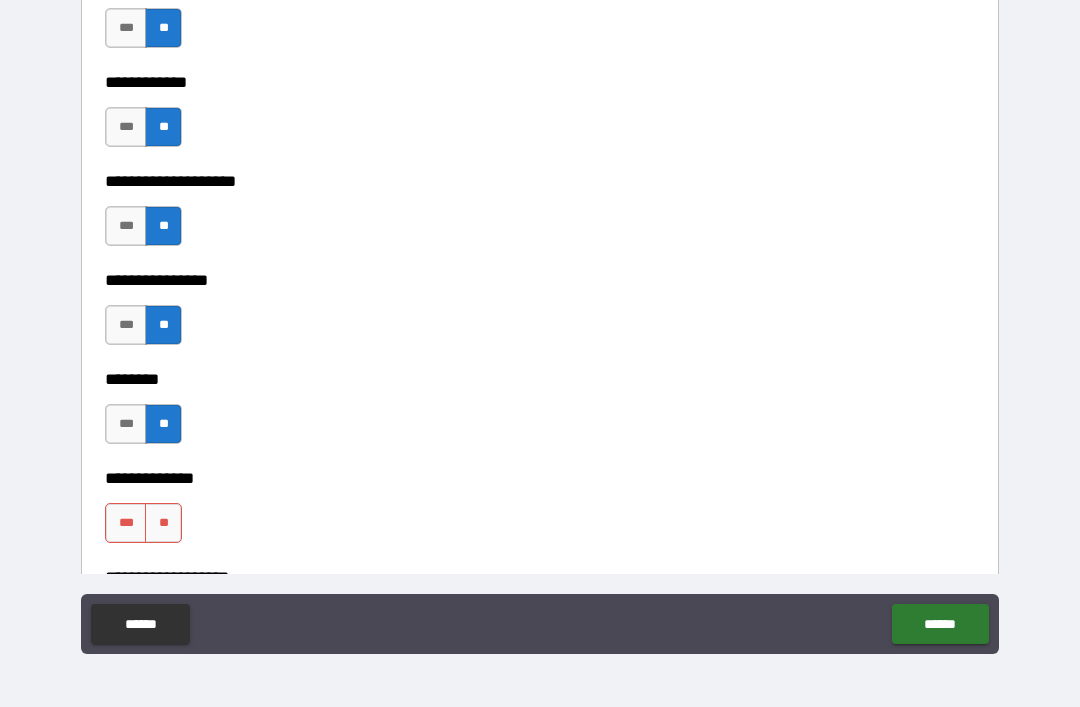 click on "**" at bounding box center (163, 523) 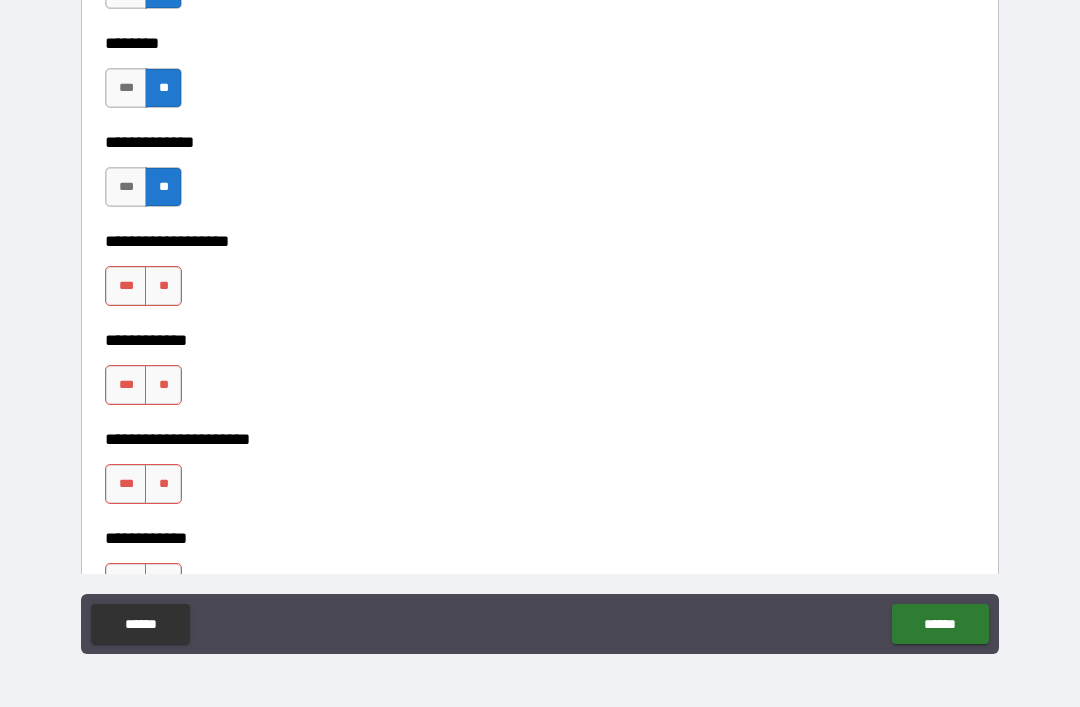 scroll, scrollTop: 7575, scrollLeft: 0, axis: vertical 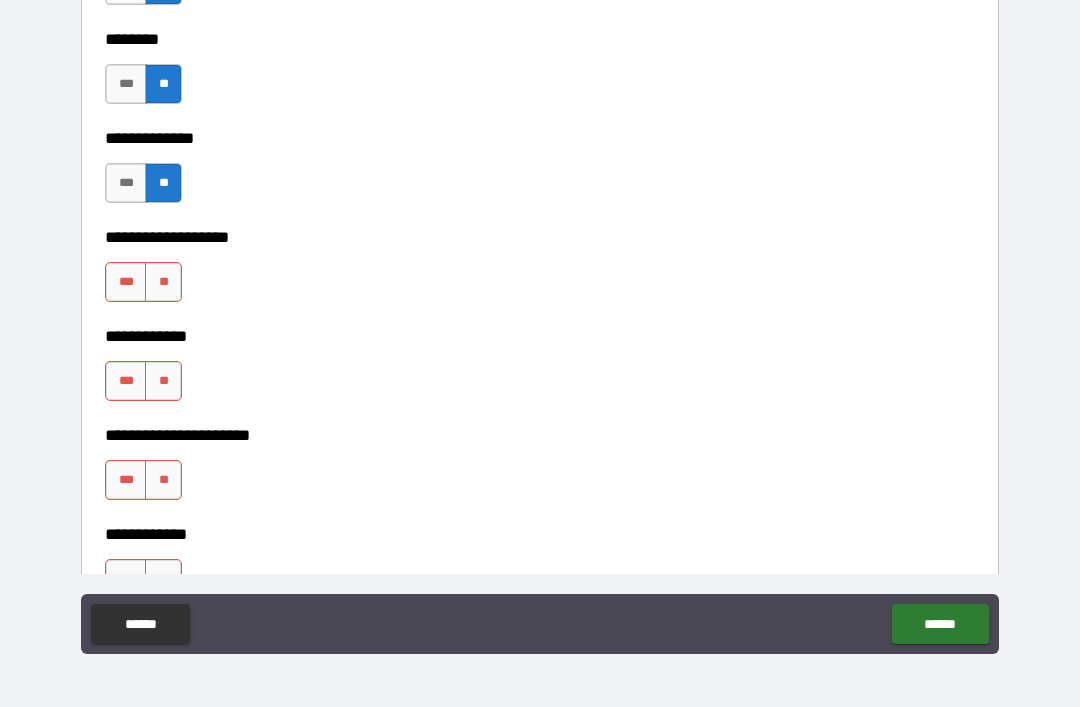 click on "**" at bounding box center (163, 282) 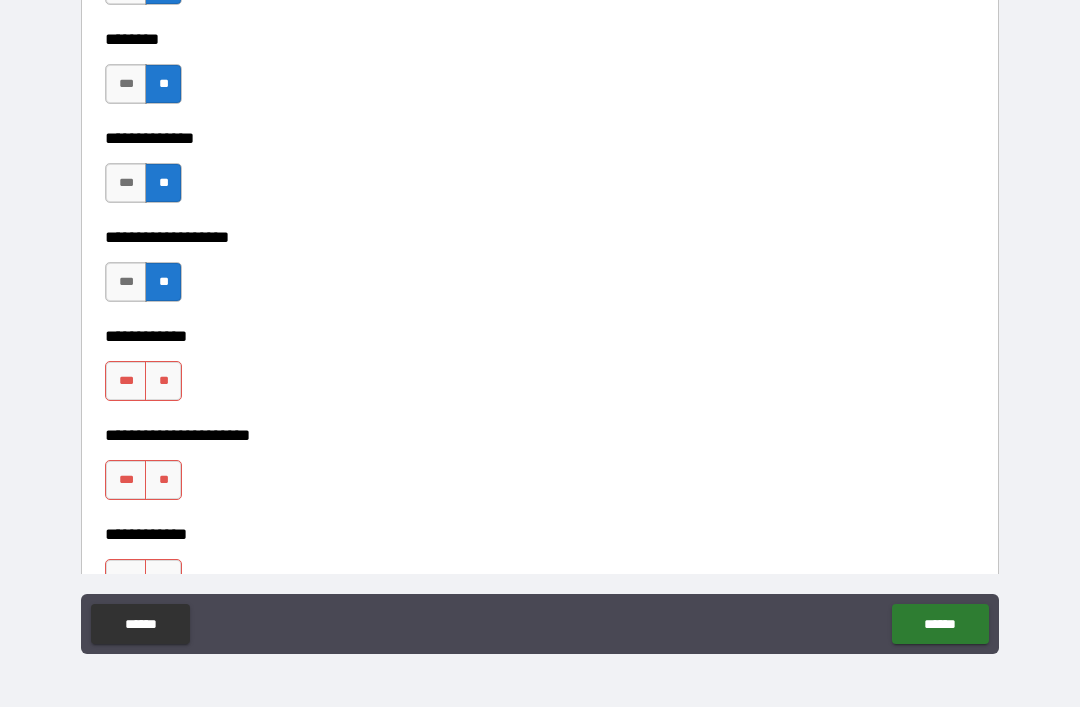 click on "**" at bounding box center [163, 381] 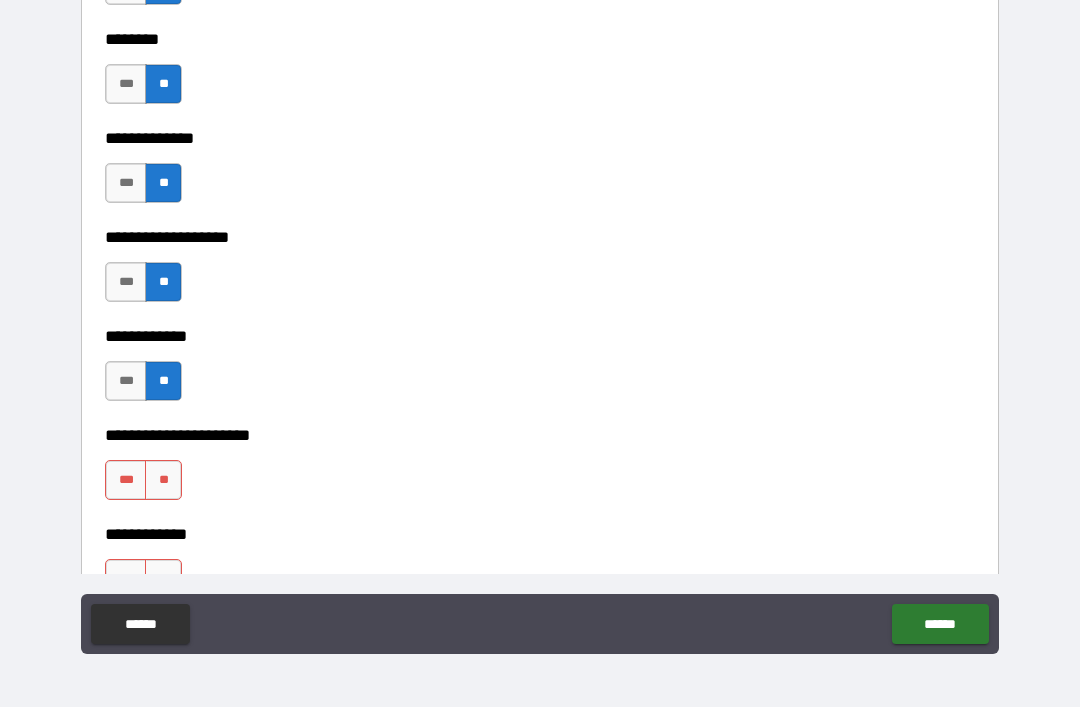 click on "**" at bounding box center (163, 480) 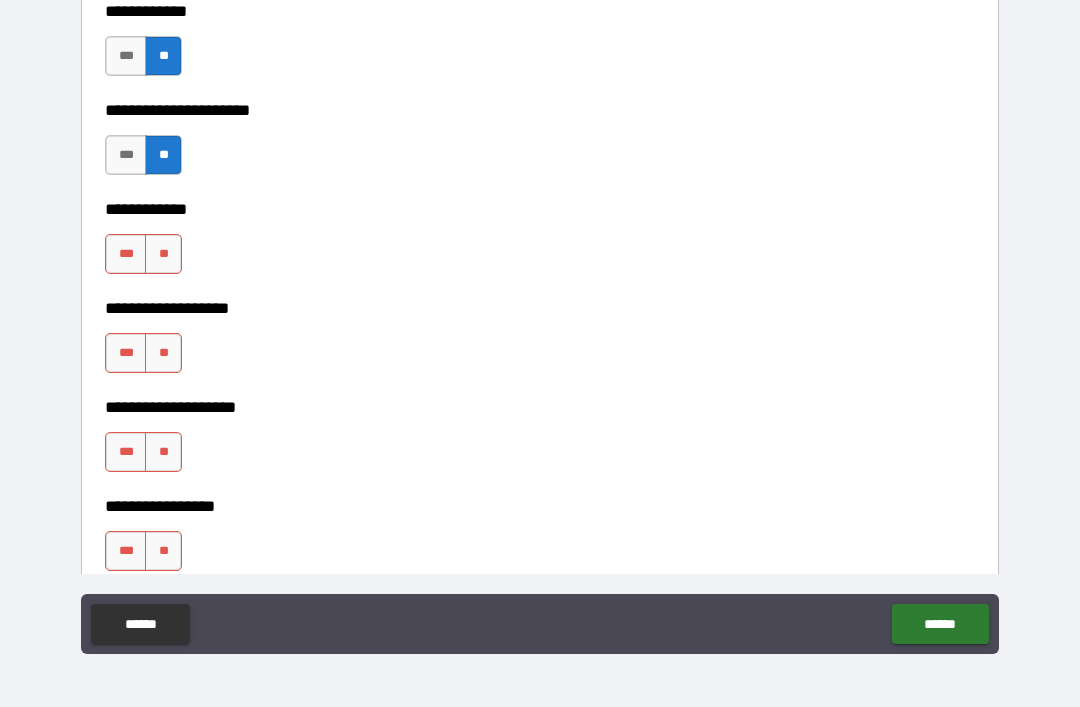 scroll, scrollTop: 7906, scrollLeft: 0, axis: vertical 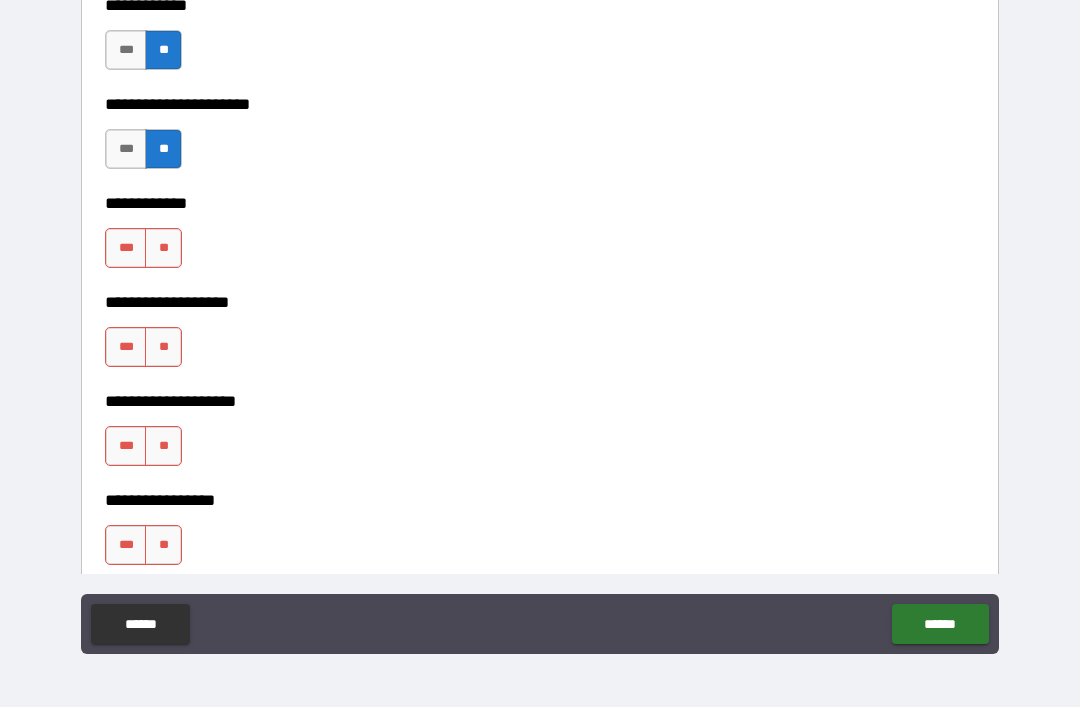click on "**" at bounding box center [163, 248] 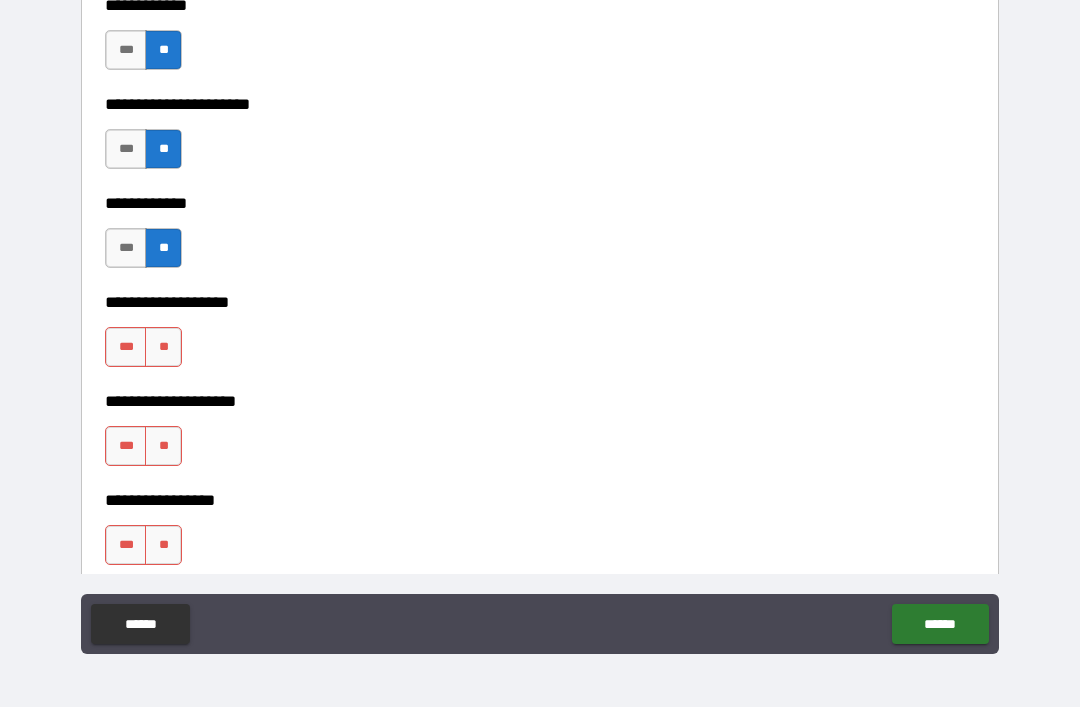 click on "**" at bounding box center (163, 347) 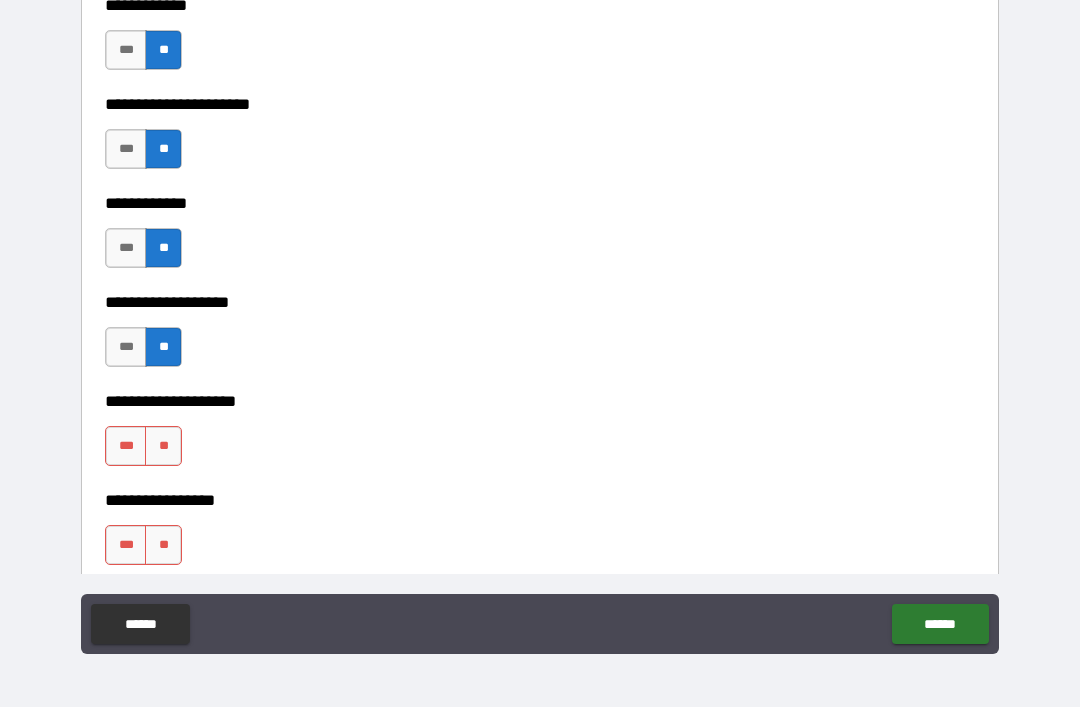 click on "**" at bounding box center (163, 446) 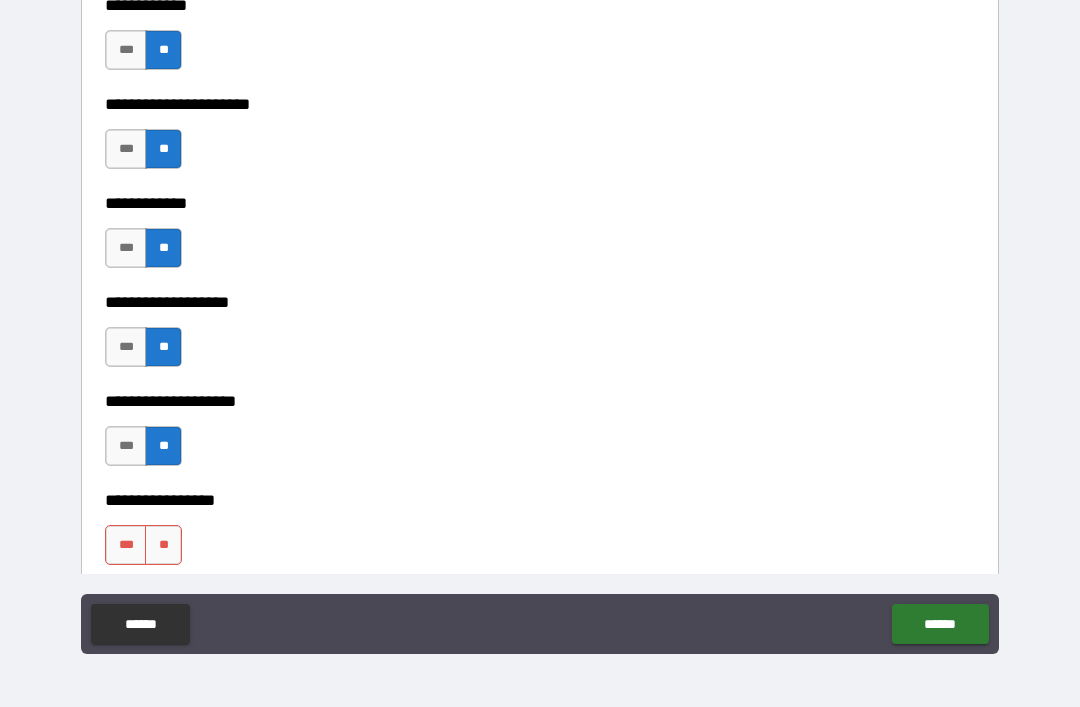 click on "**" at bounding box center (163, 545) 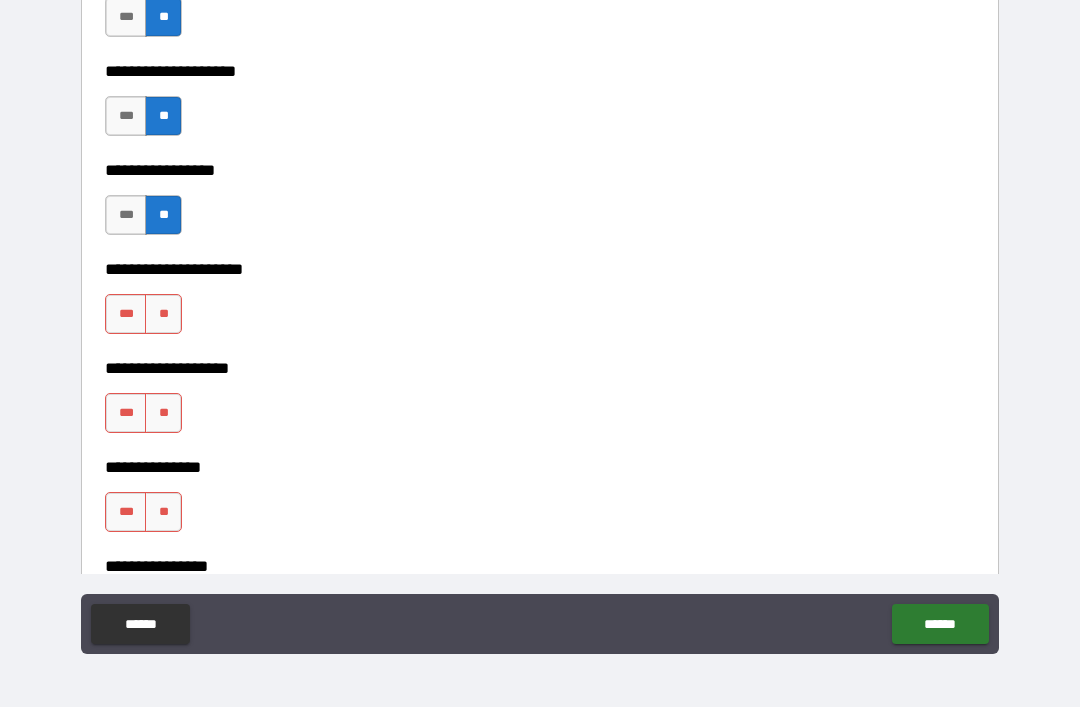 scroll, scrollTop: 8238, scrollLeft: 0, axis: vertical 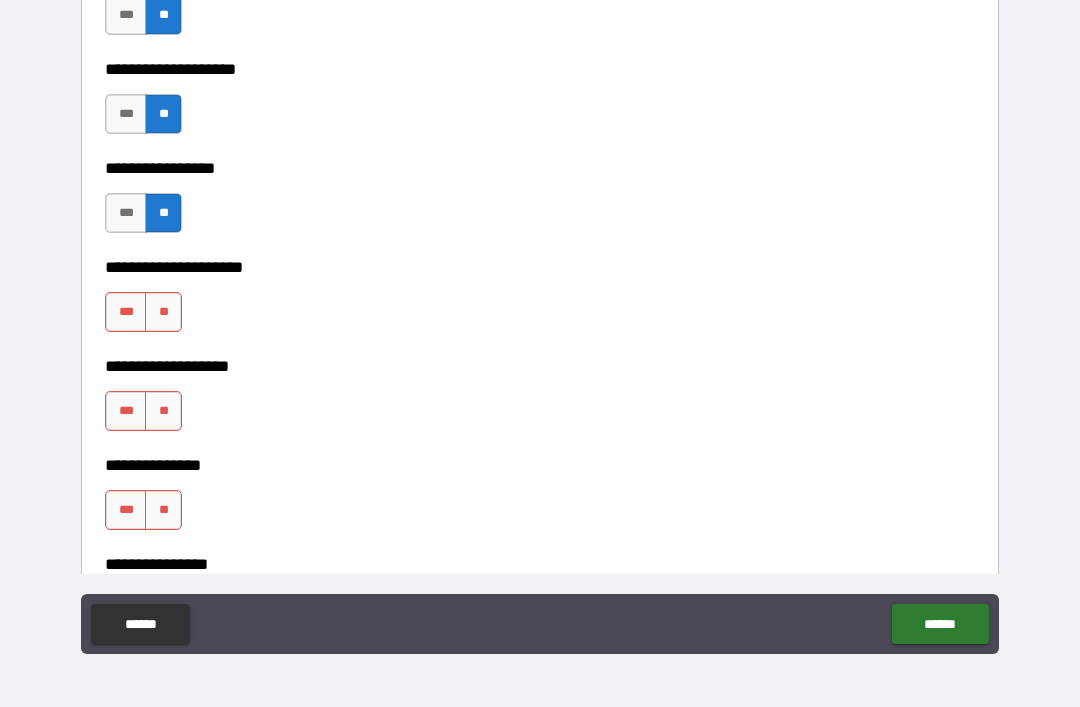 click on "**" at bounding box center [163, 312] 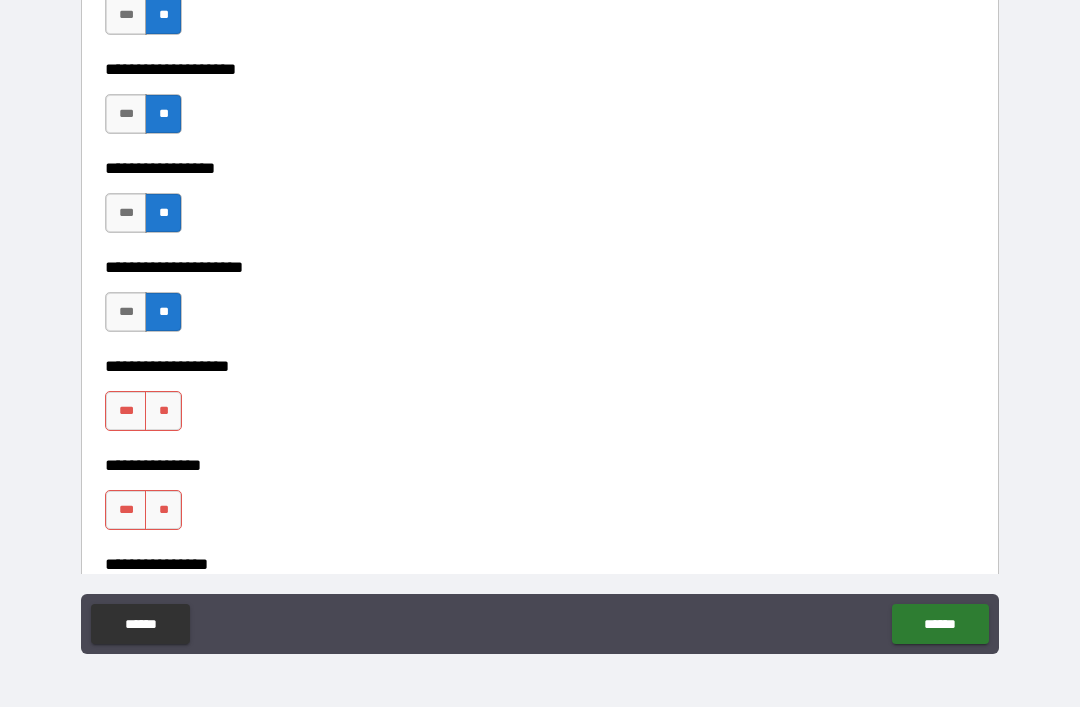 click on "**" at bounding box center (163, 411) 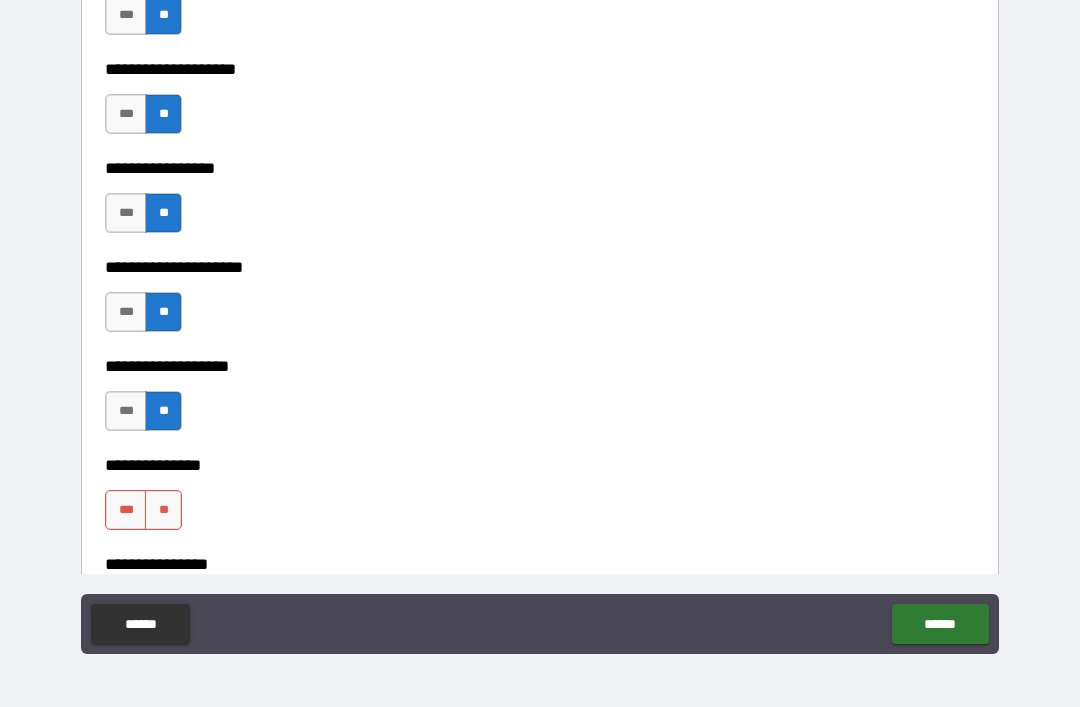 click on "**" at bounding box center [163, 510] 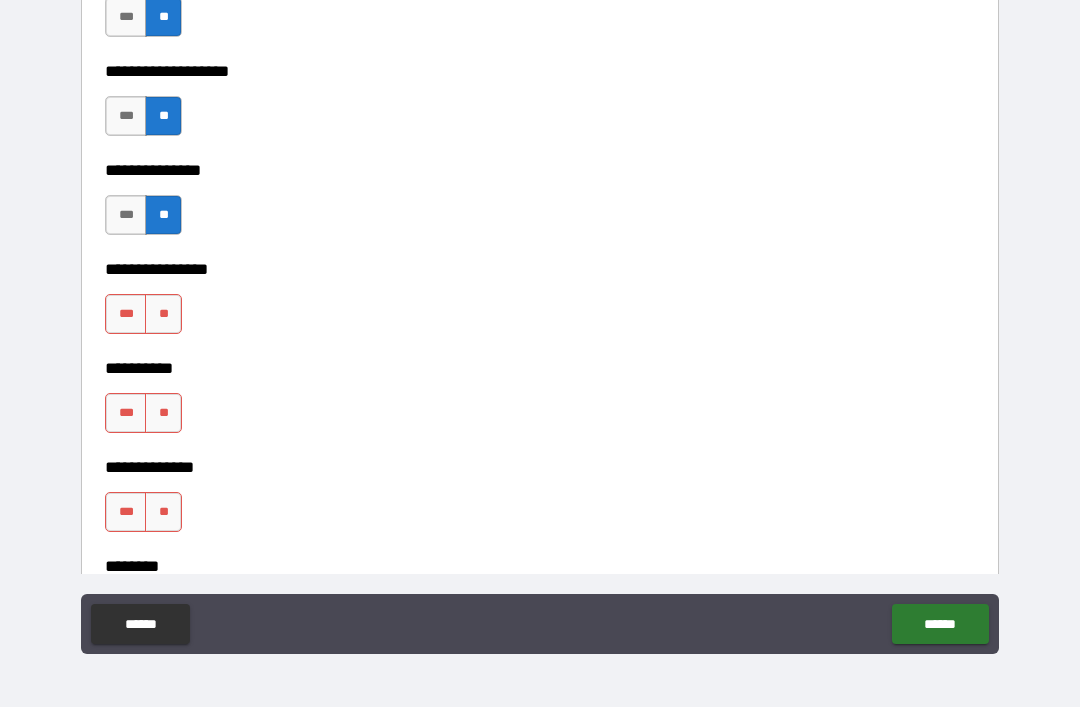 scroll, scrollTop: 8535, scrollLeft: 0, axis: vertical 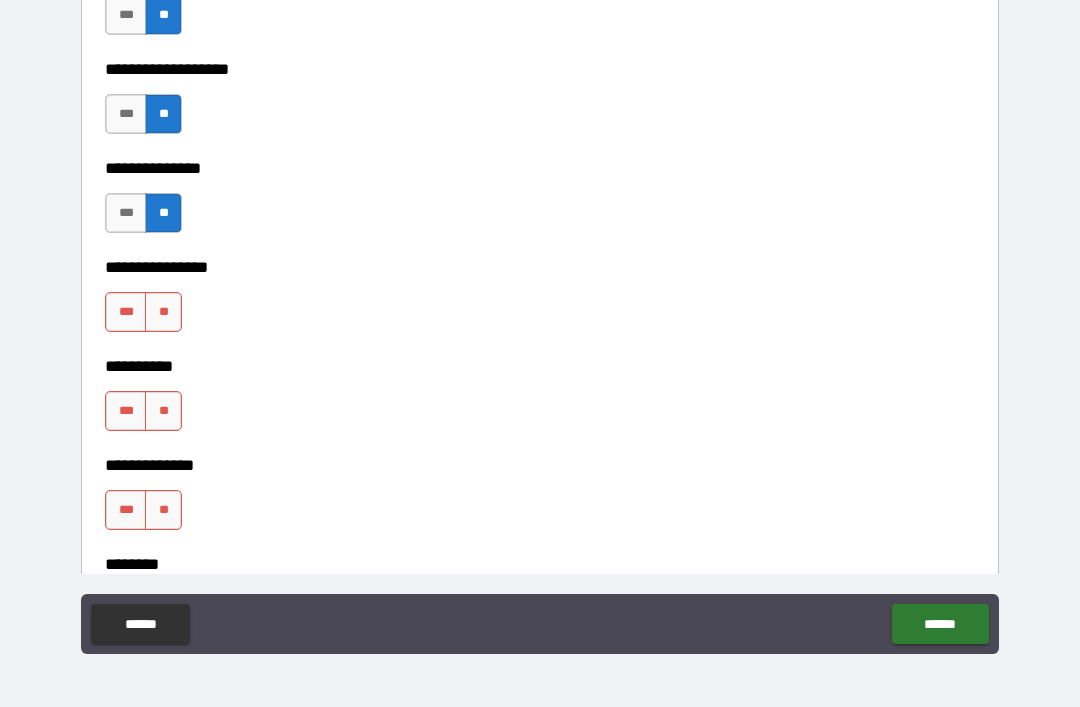 click on "**" at bounding box center (163, 312) 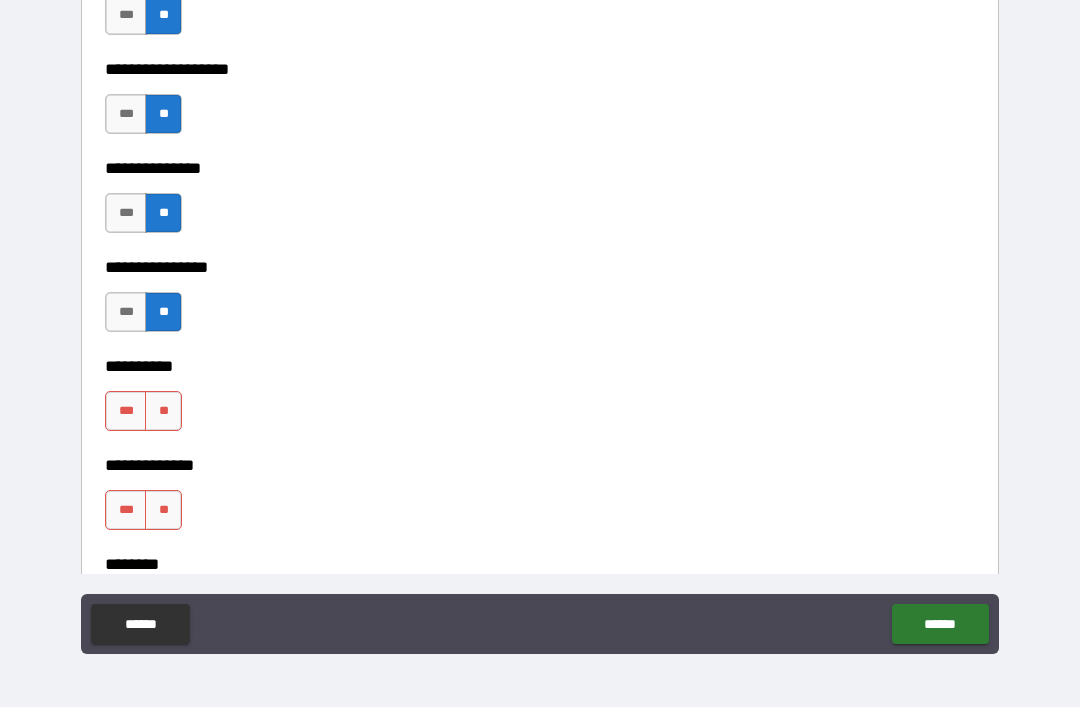click on "**" at bounding box center (163, 411) 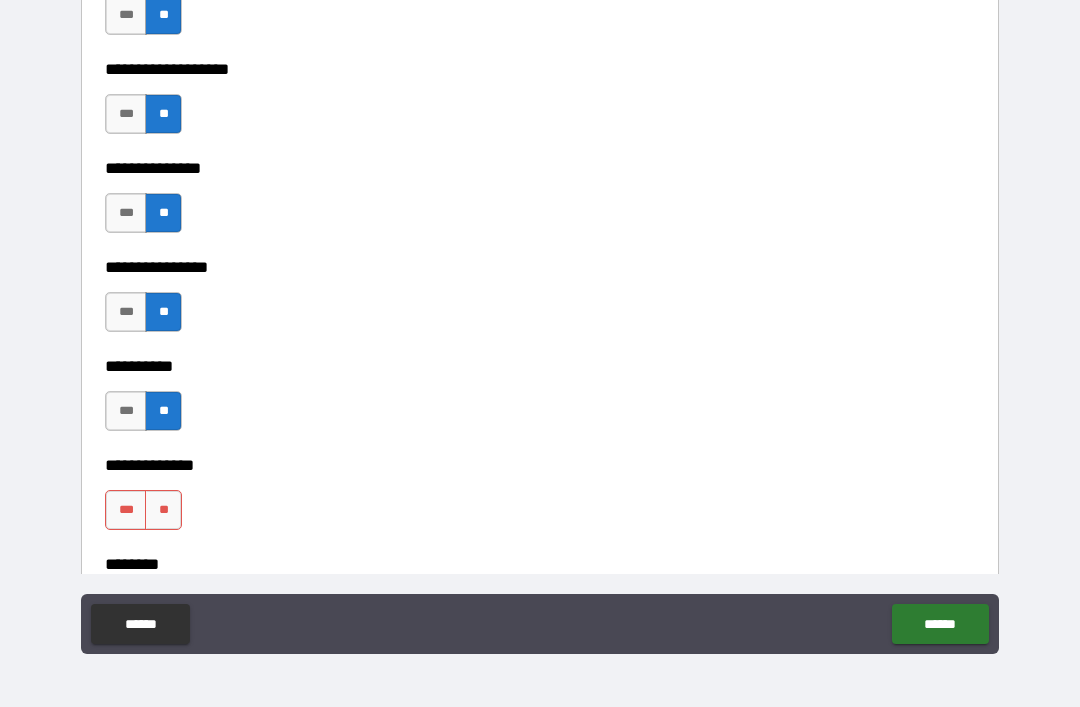 click on "**" at bounding box center [163, 510] 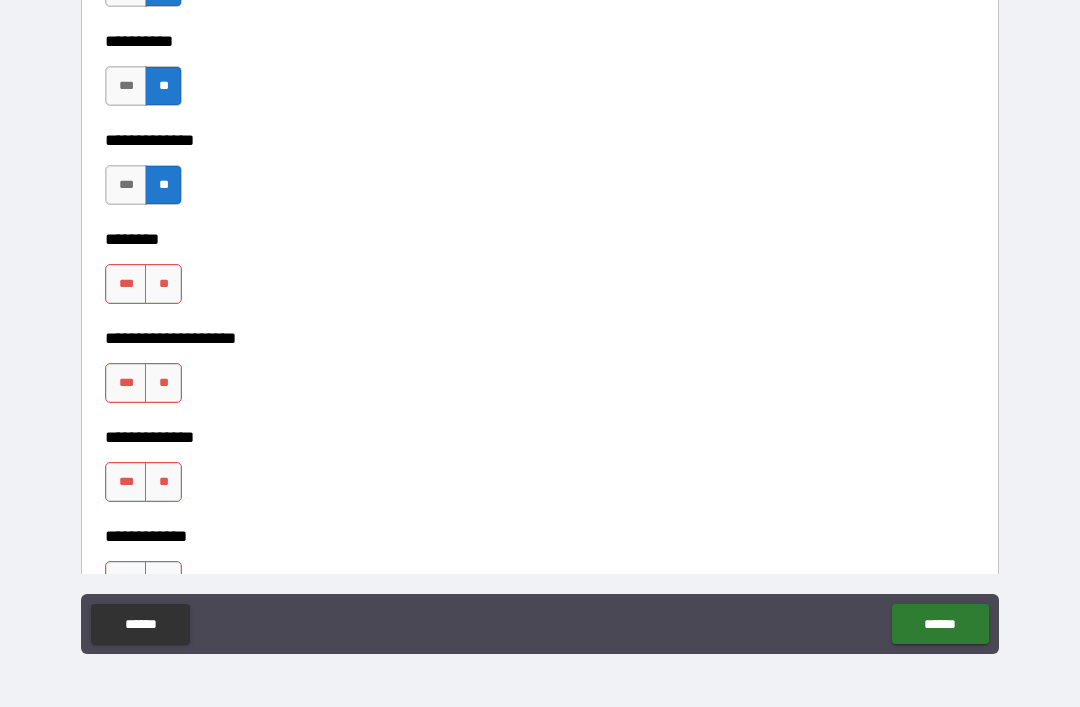 scroll, scrollTop: 8868, scrollLeft: 0, axis: vertical 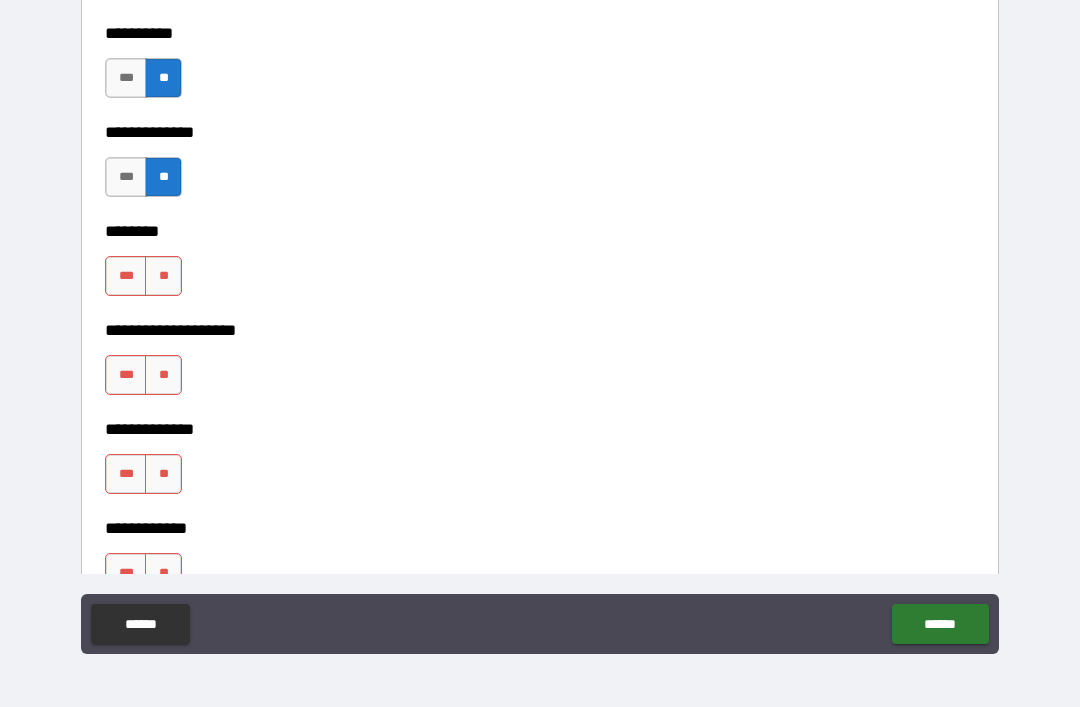 click on "**" at bounding box center [163, 276] 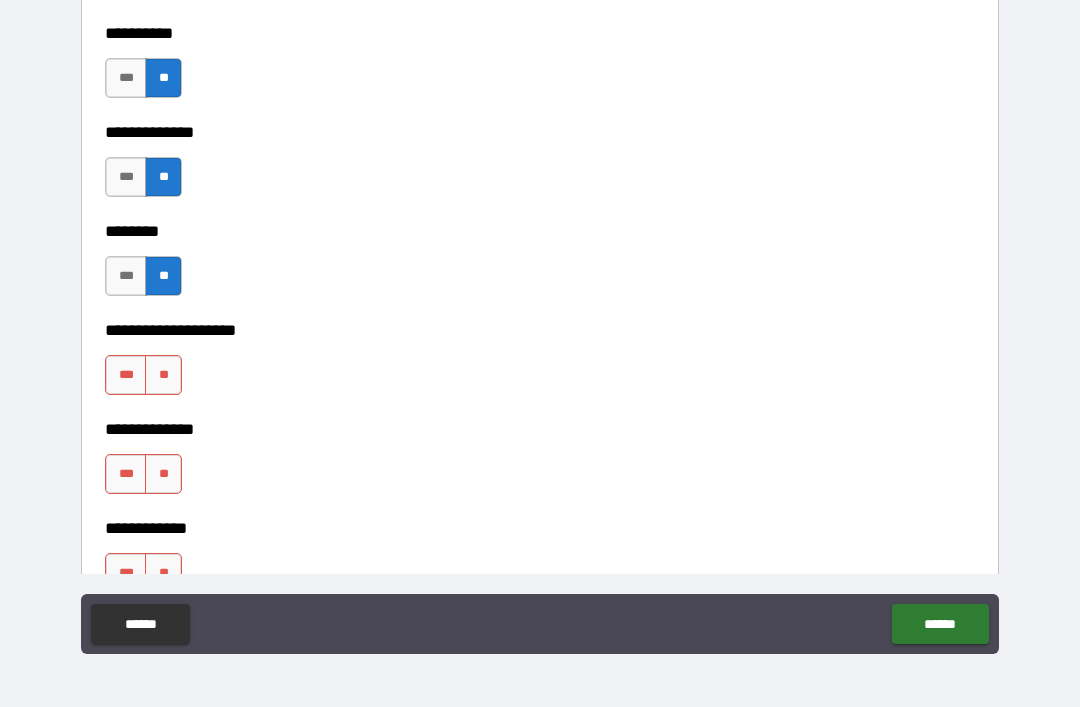 click on "**" at bounding box center (163, 375) 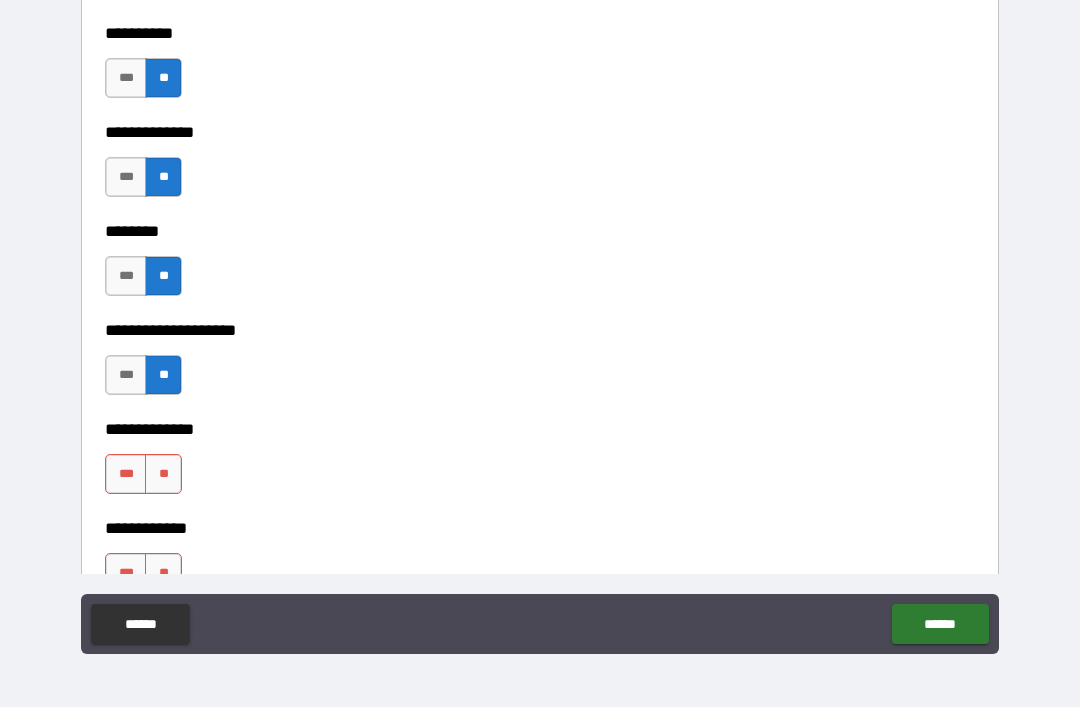 click on "**" at bounding box center [163, 474] 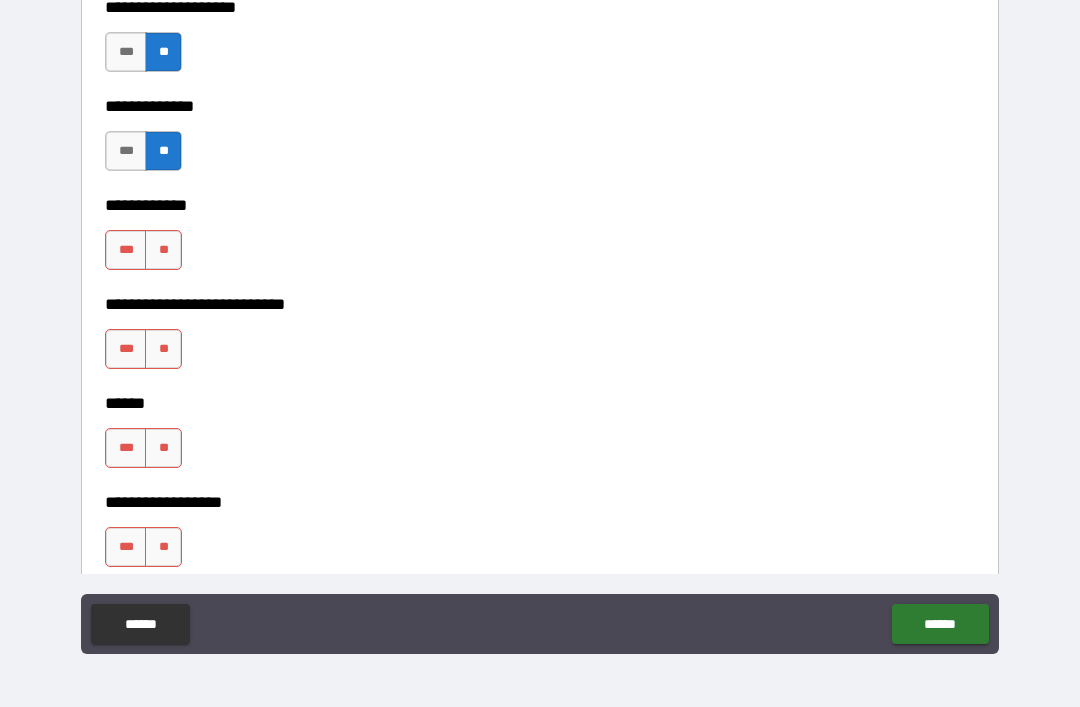 scroll, scrollTop: 9193, scrollLeft: 0, axis: vertical 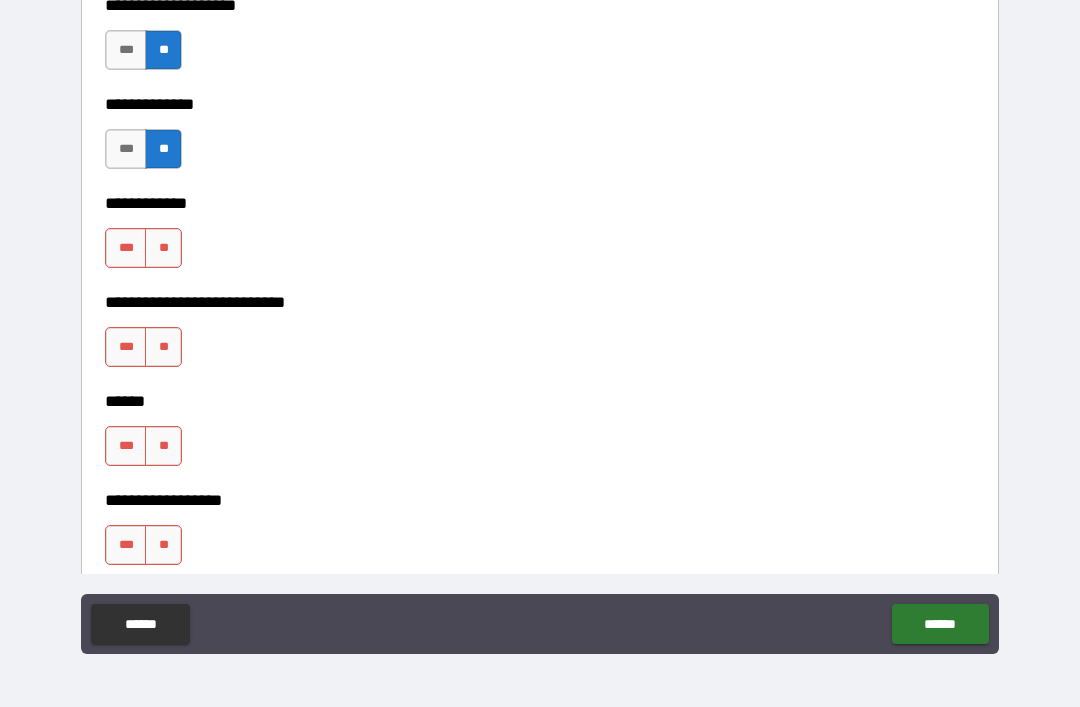 click on "**" at bounding box center [163, 248] 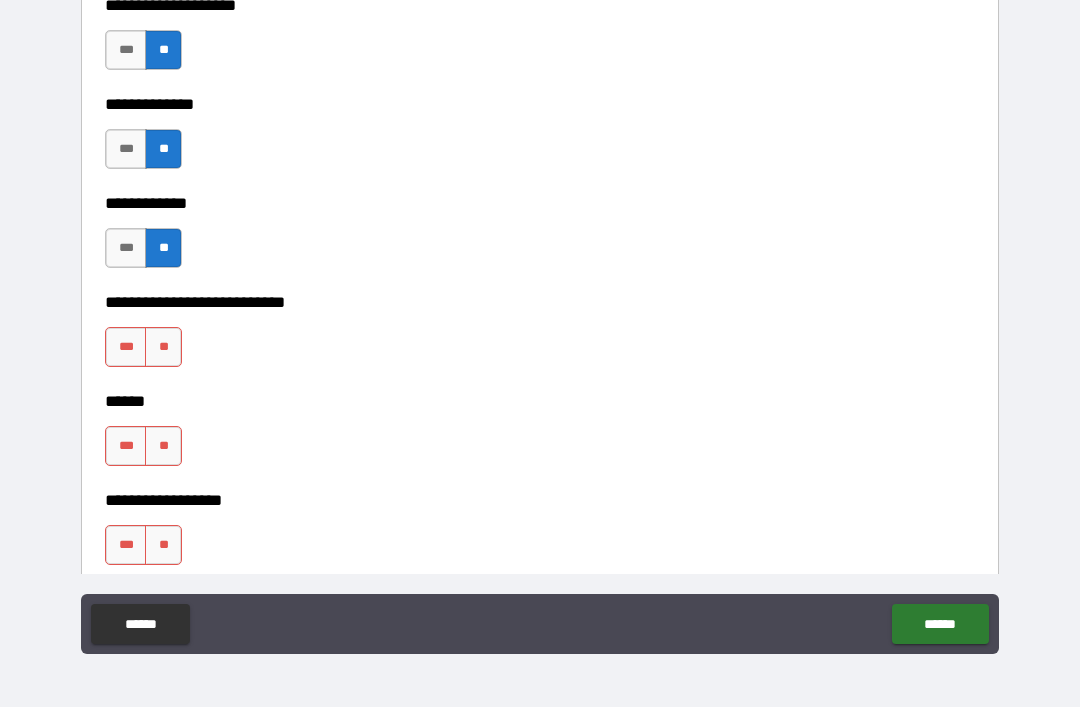 click on "**" at bounding box center [163, 347] 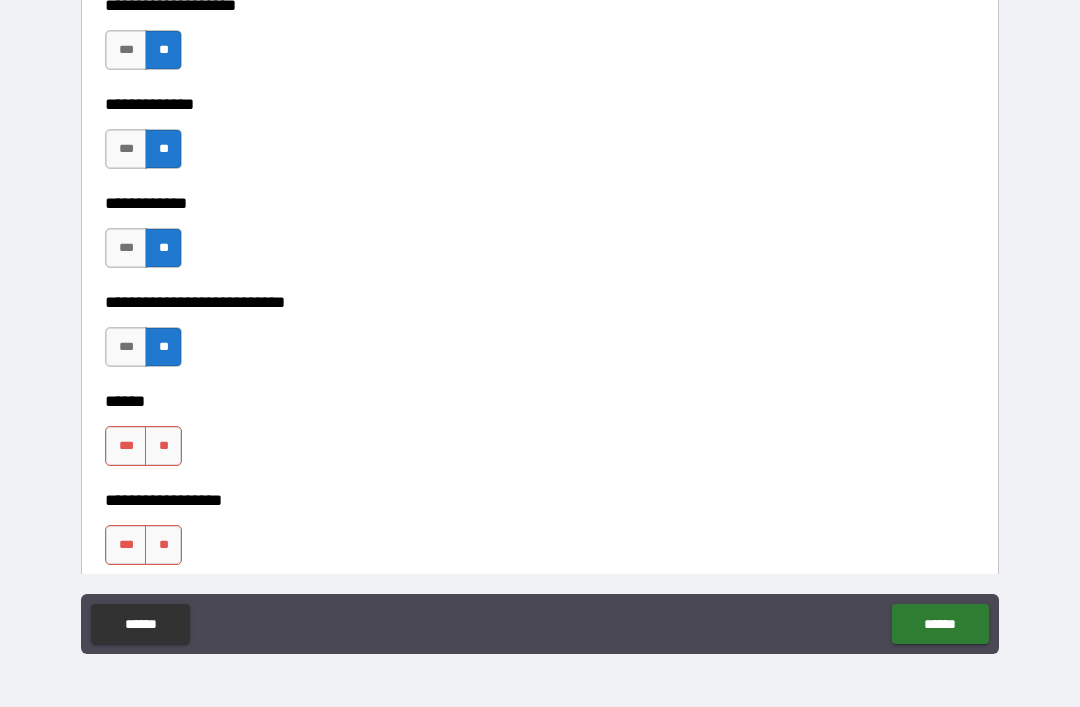 click on "**" at bounding box center (163, 446) 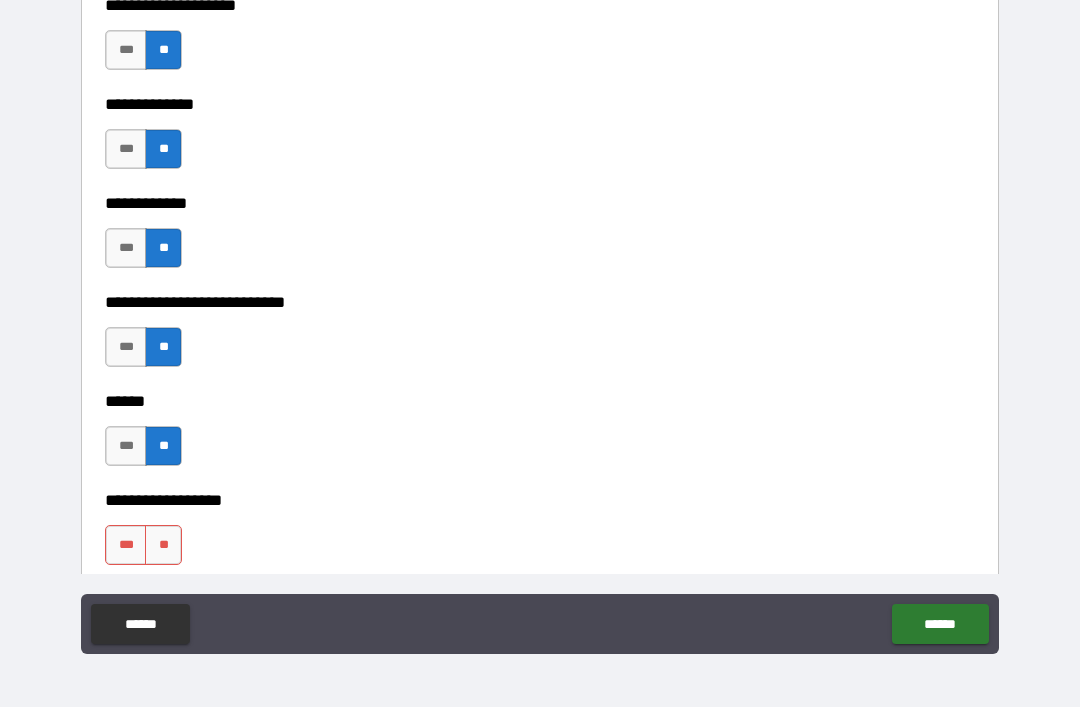 click on "**" at bounding box center [163, 545] 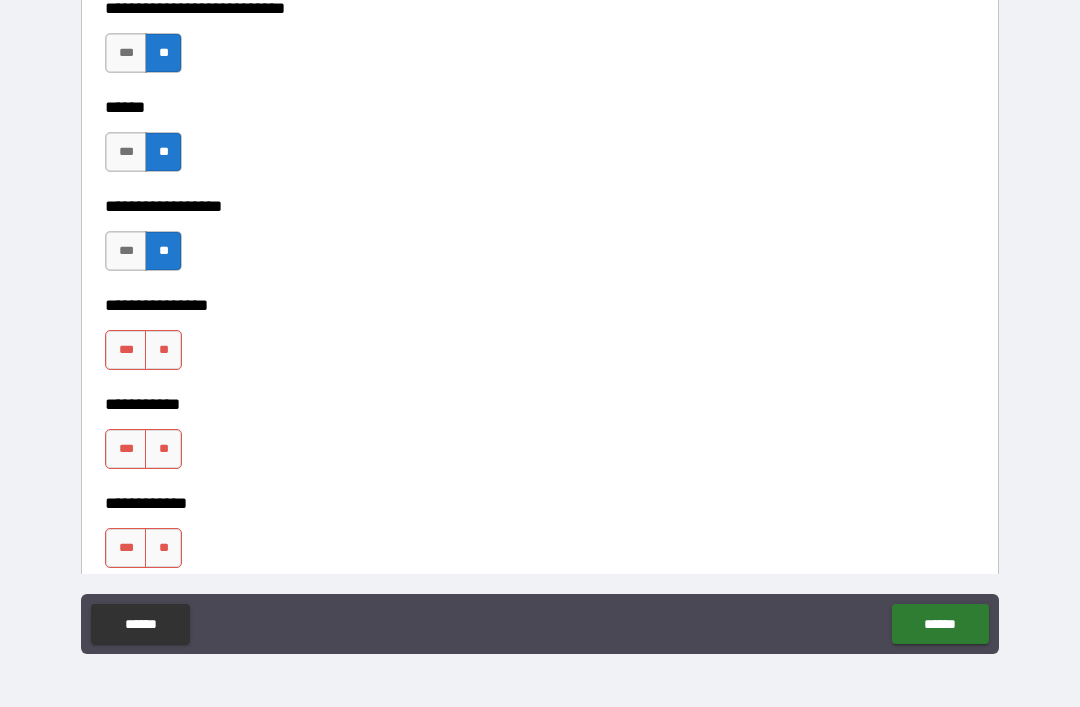 scroll, scrollTop: 9496, scrollLeft: 0, axis: vertical 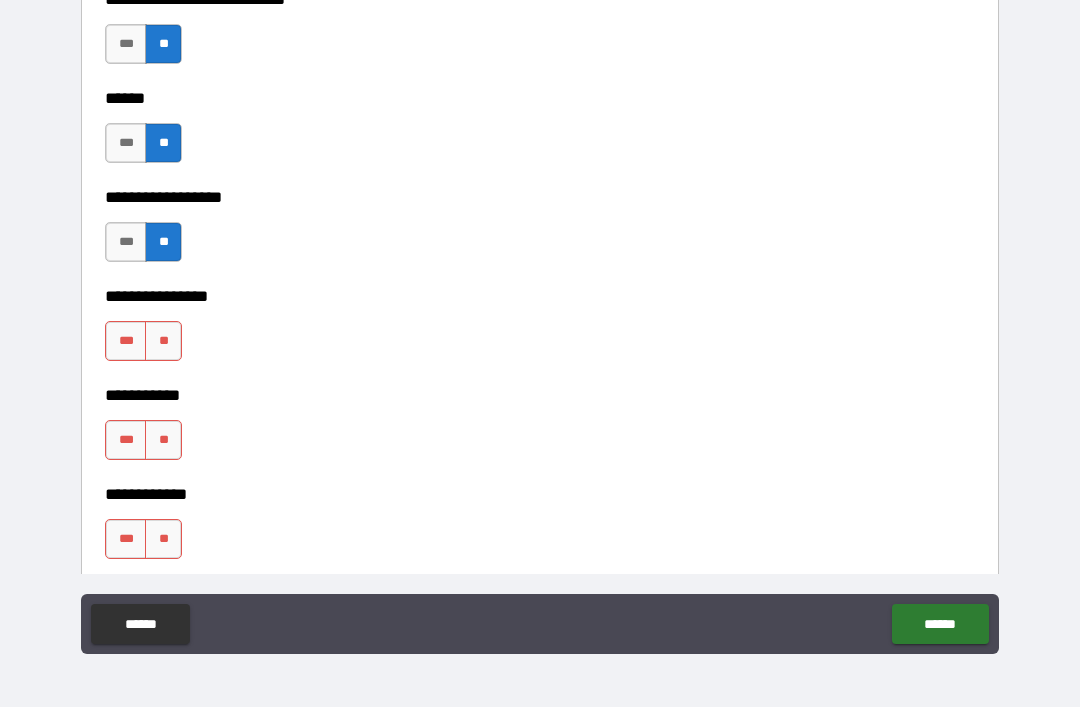 click on "**" at bounding box center (163, 341) 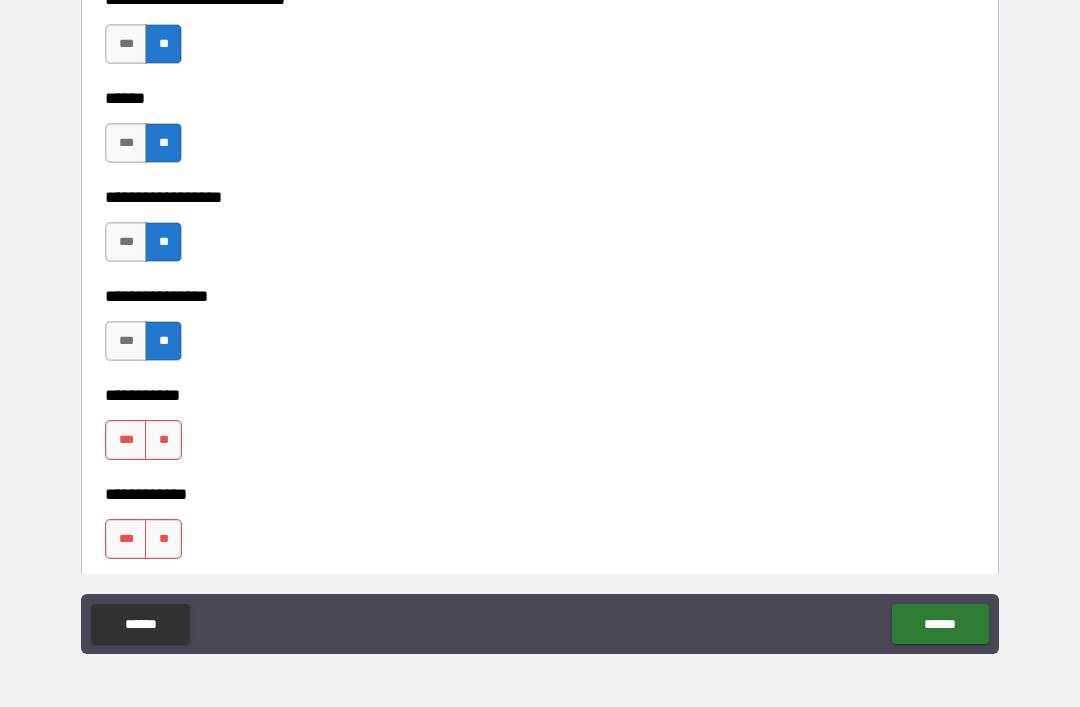 click on "**" at bounding box center (163, 440) 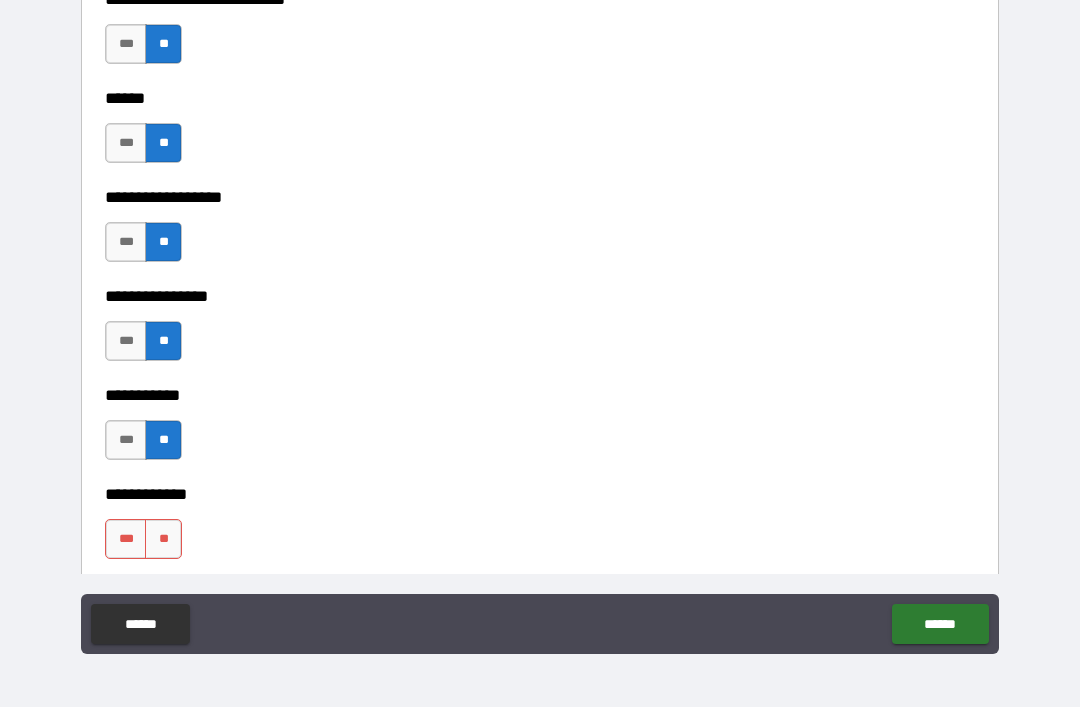 click on "**" at bounding box center [163, 539] 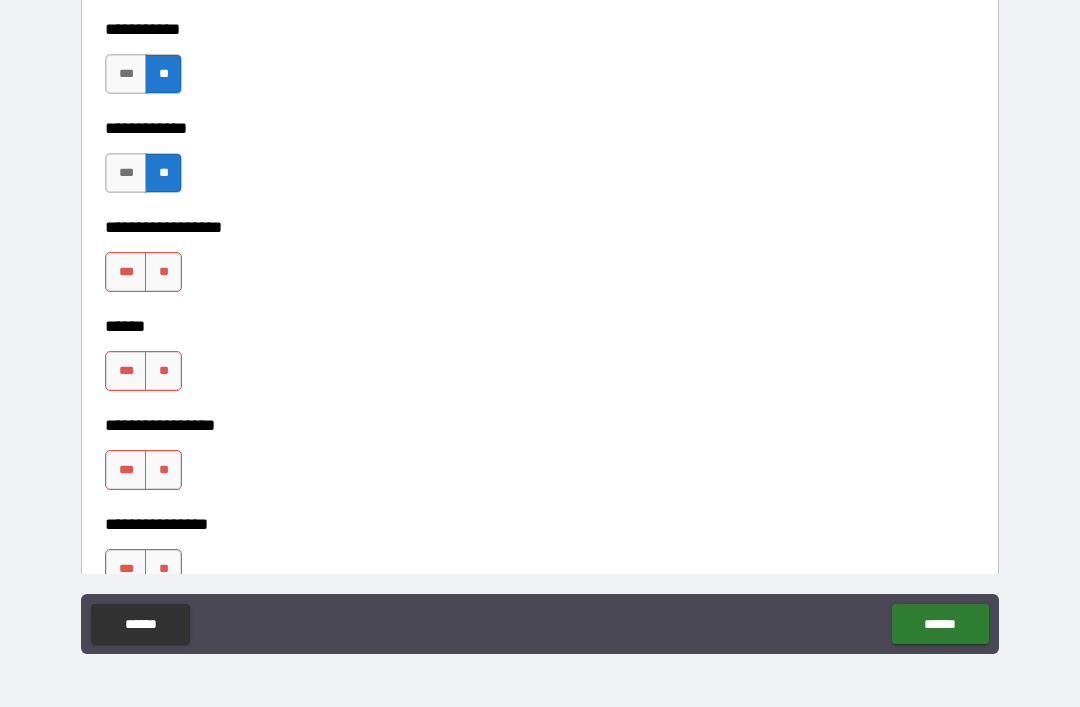 scroll, scrollTop: 9877, scrollLeft: 0, axis: vertical 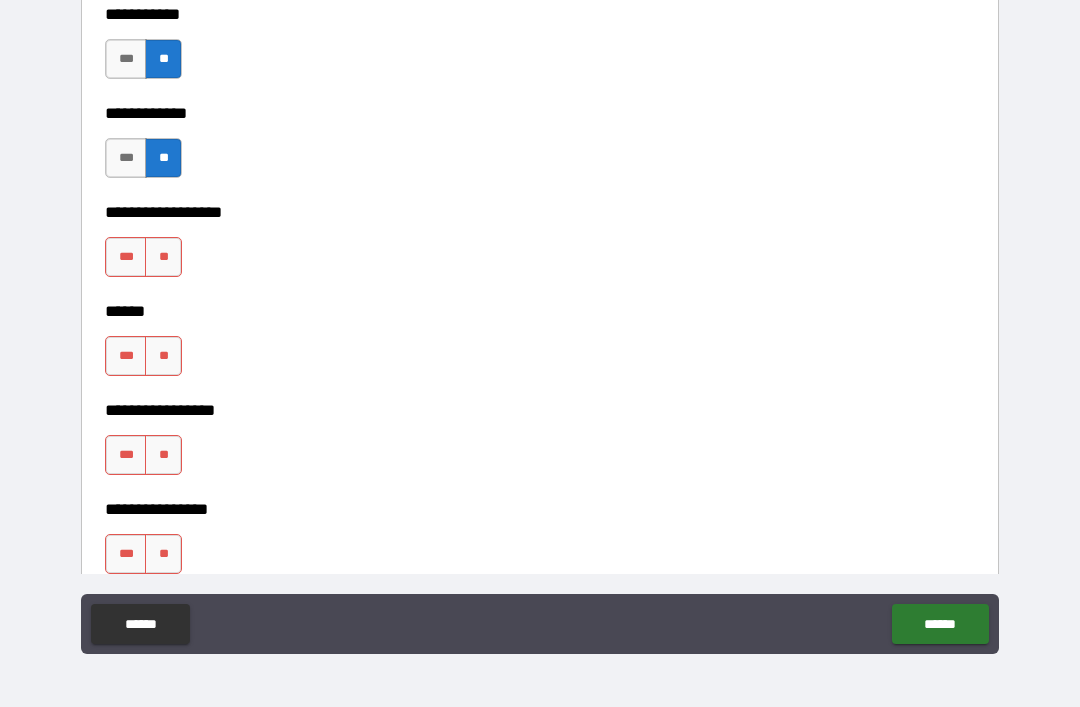 click on "**" at bounding box center (163, 257) 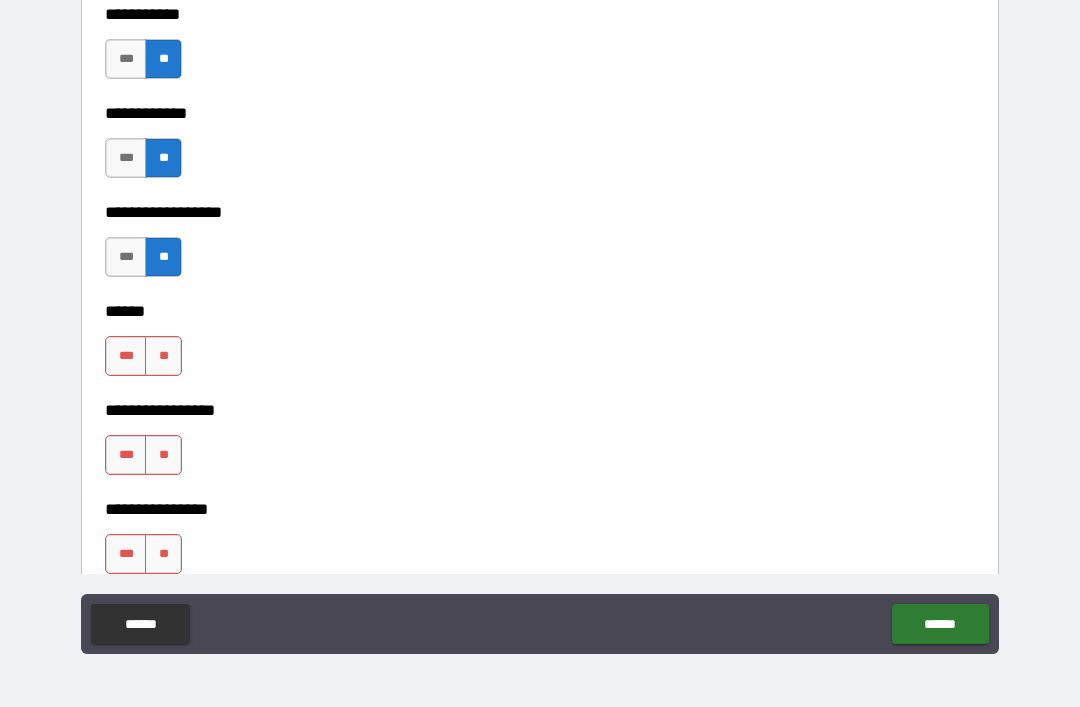 click on "**" at bounding box center (163, 356) 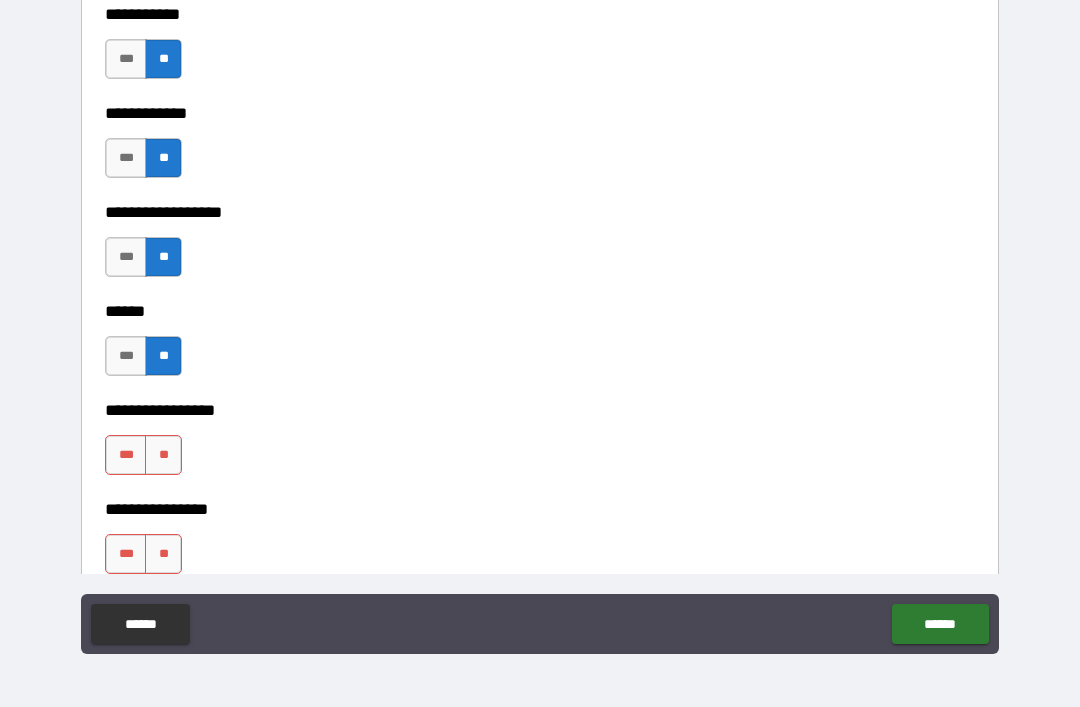 click on "**" at bounding box center [163, 455] 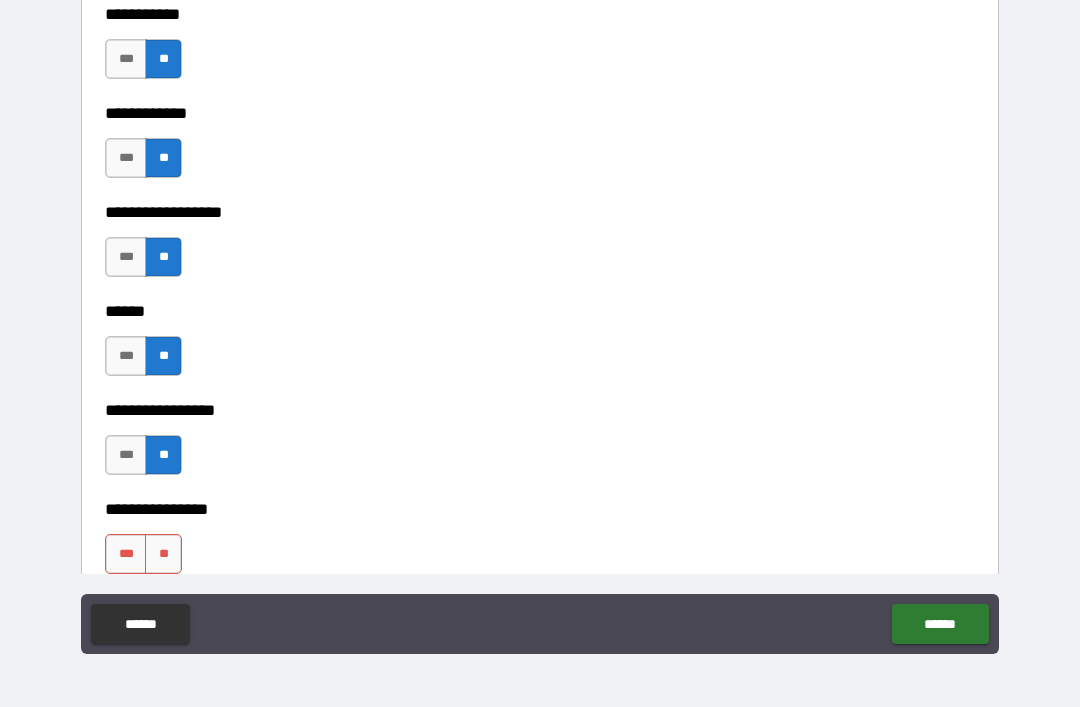 click on "**" at bounding box center (163, 554) 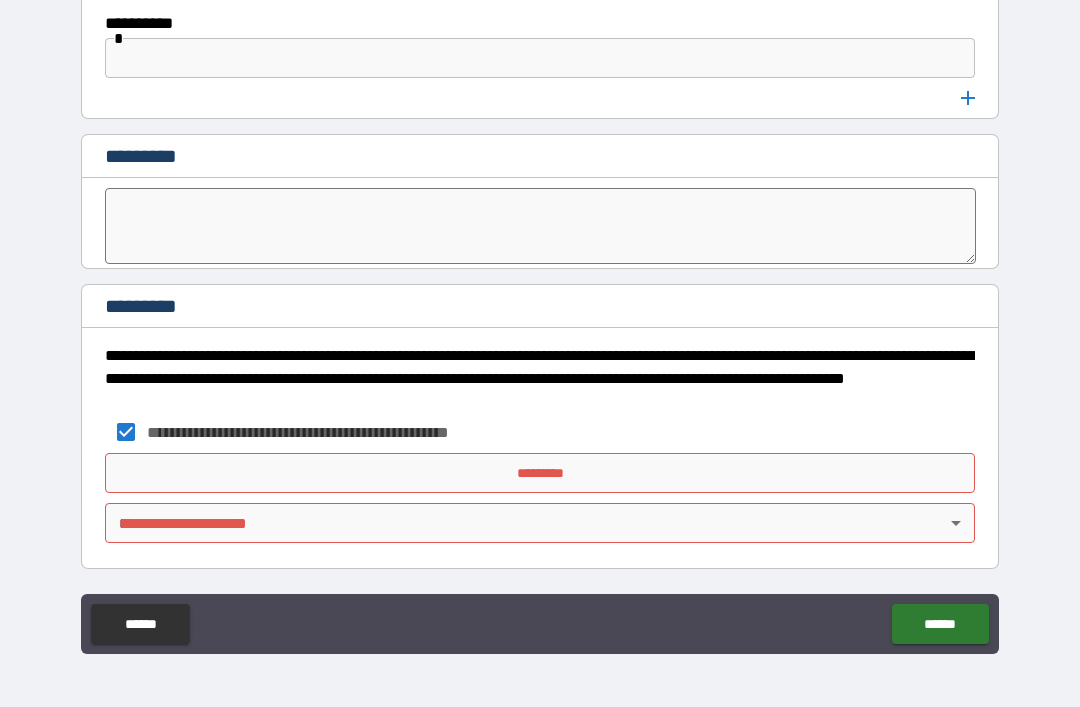 scroll, scrollTop: 10537, scrollLeft: 0, axis: vertical 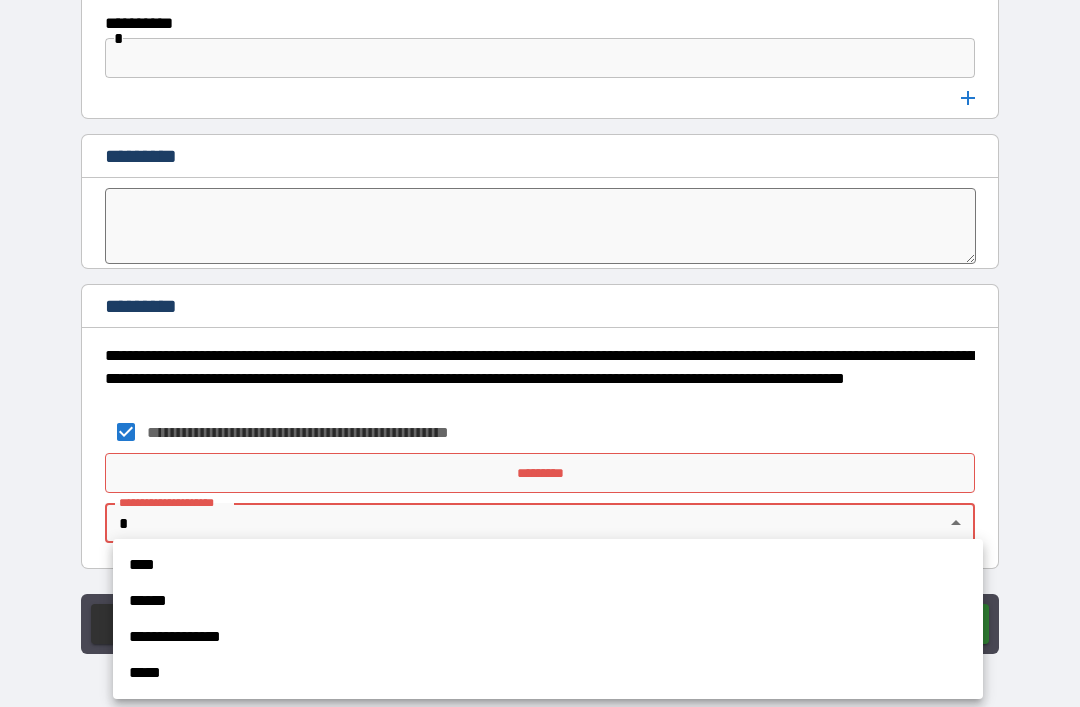 click on "****" at bounding box center (548, 565) 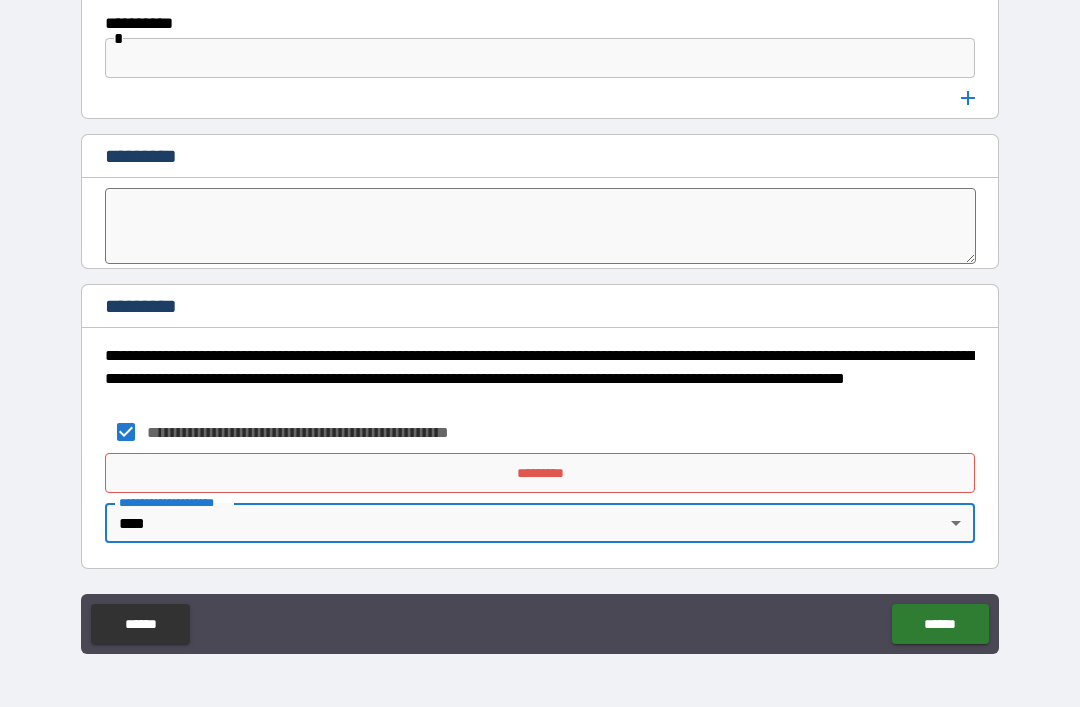 scroll, scrollTop: 10537, scrollLeft: 0, axis: vertical 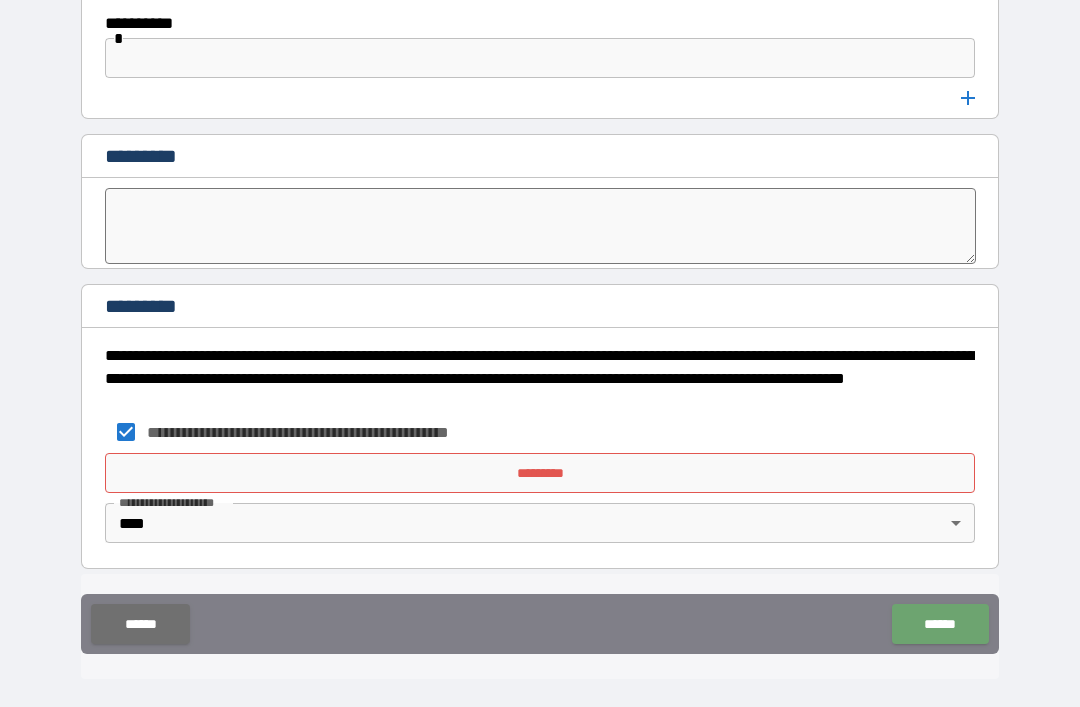 click on "******" at bounding box center (940, 624) 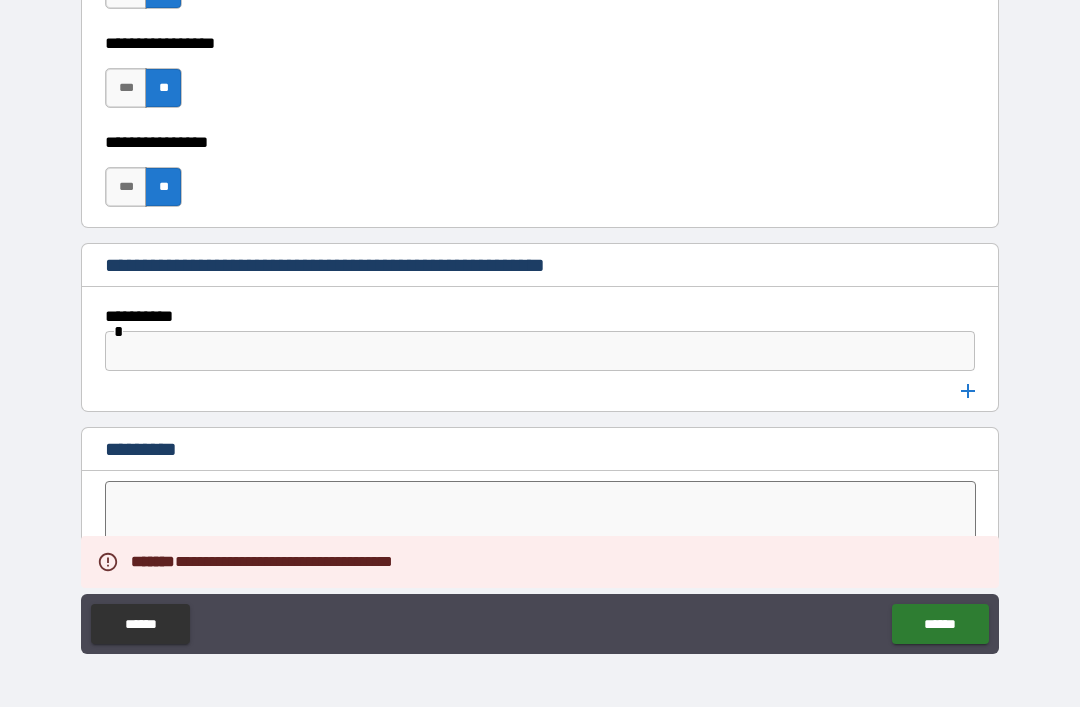 scroll, scrollTop: 10243, scrollLeft: 0, axis: vertical 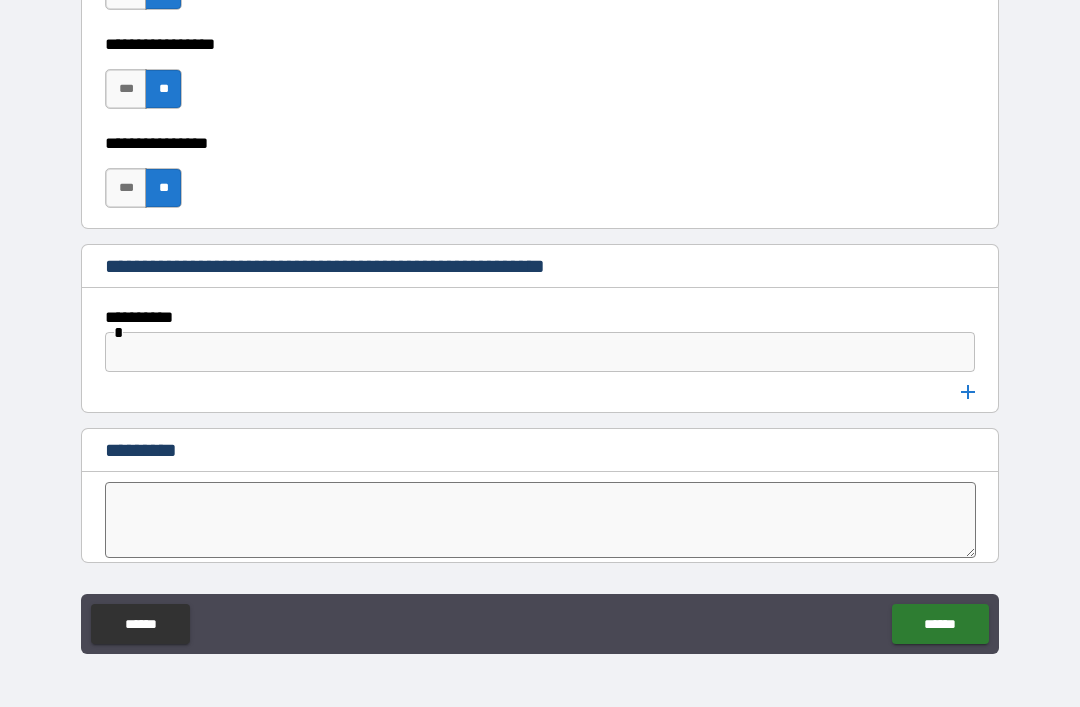 click at bounding box center [540, 352] 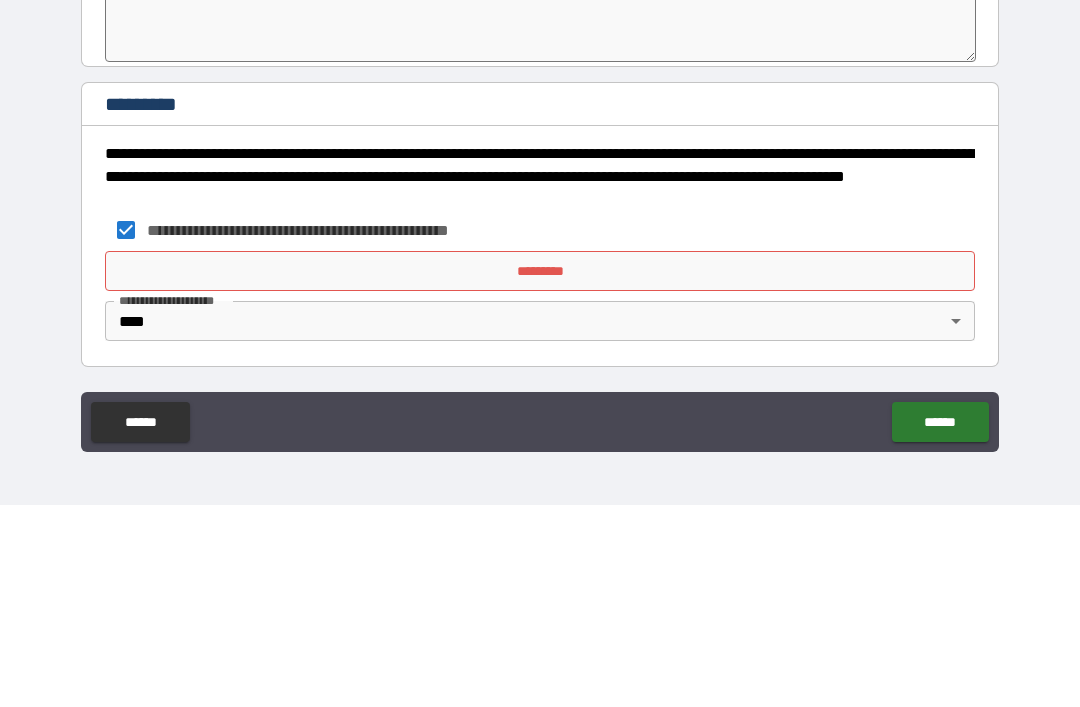 scroll, scrollTop: 10537, scrollLeft: 0, axis: vertical 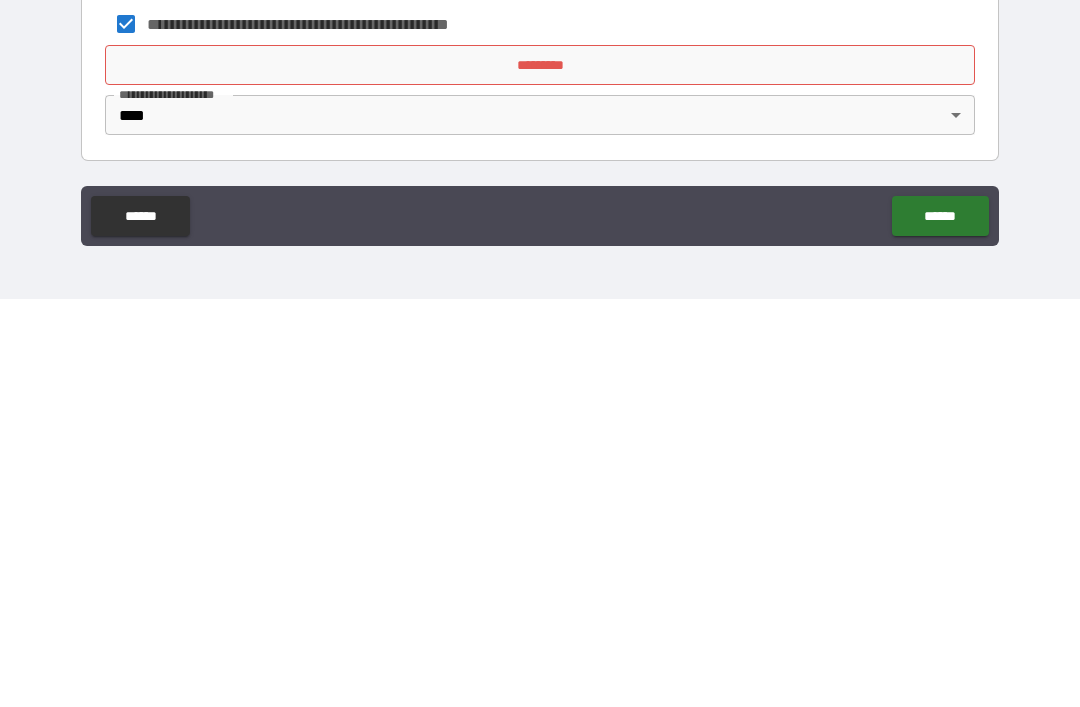 click on "******" at bounding box center (940, 624) 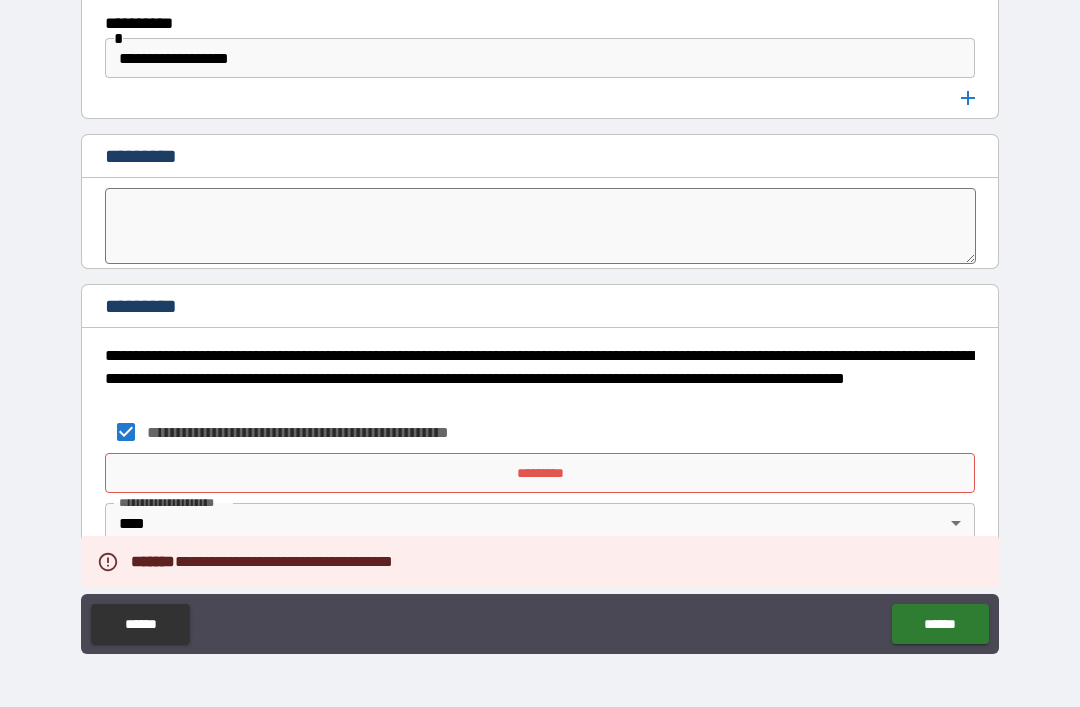 click on "******" at bounding box center [940, 624] 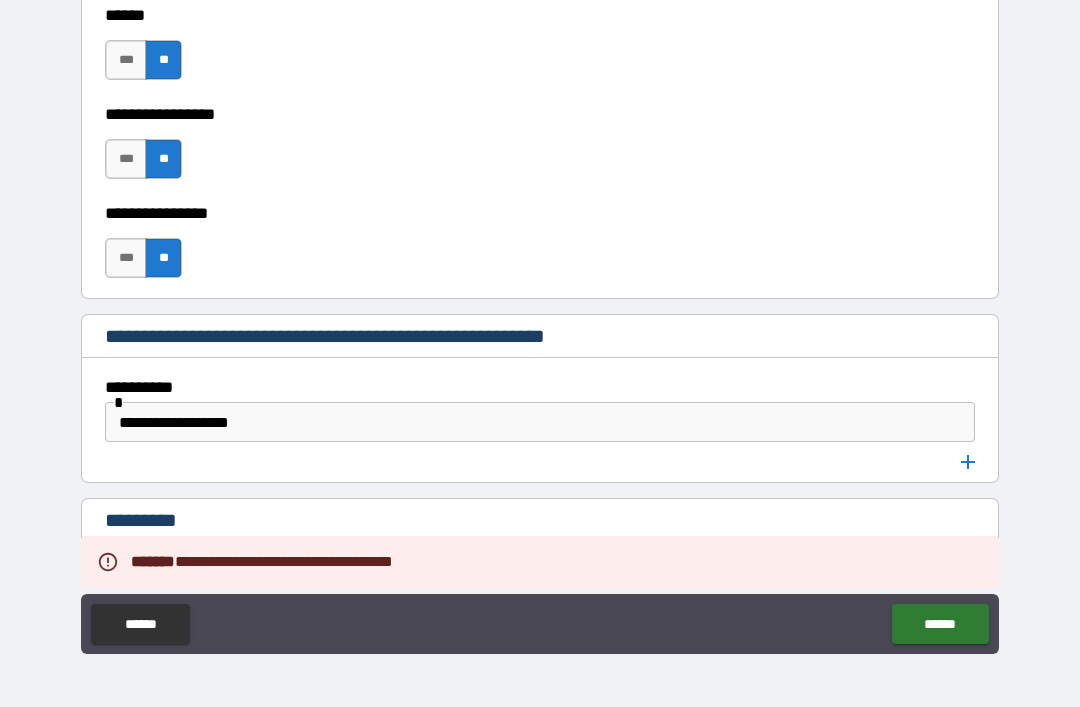scroll, scrollTop: 10177, scrollLeft: 0, axis: vertical 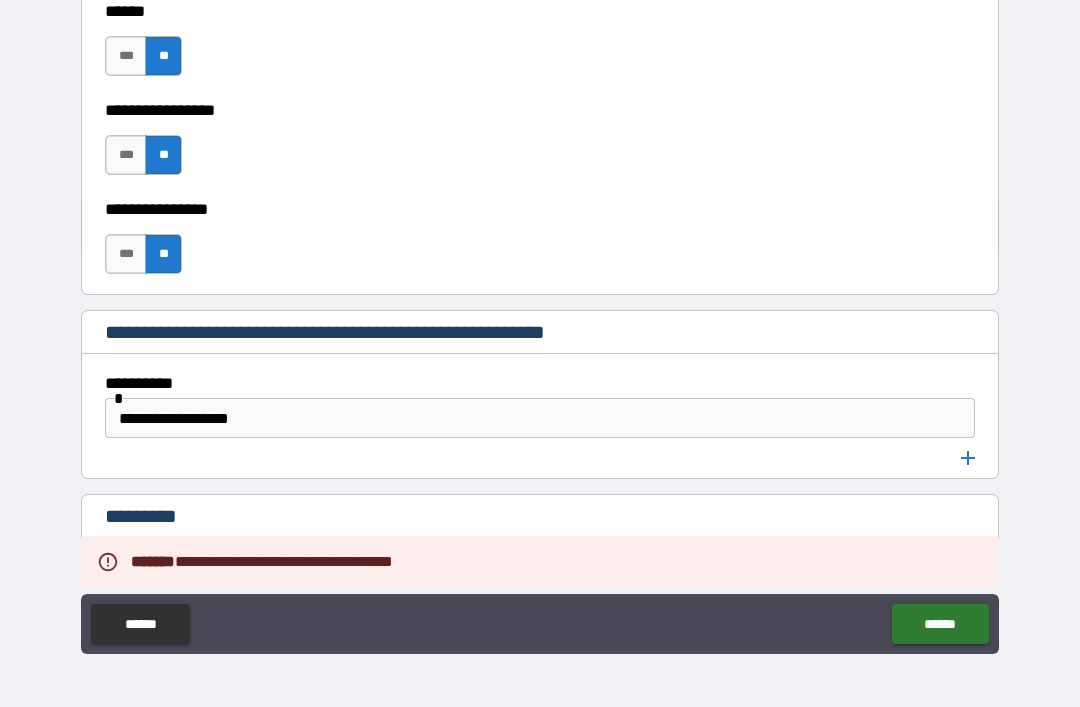 click on "**********" at bounding box center (540, 418) 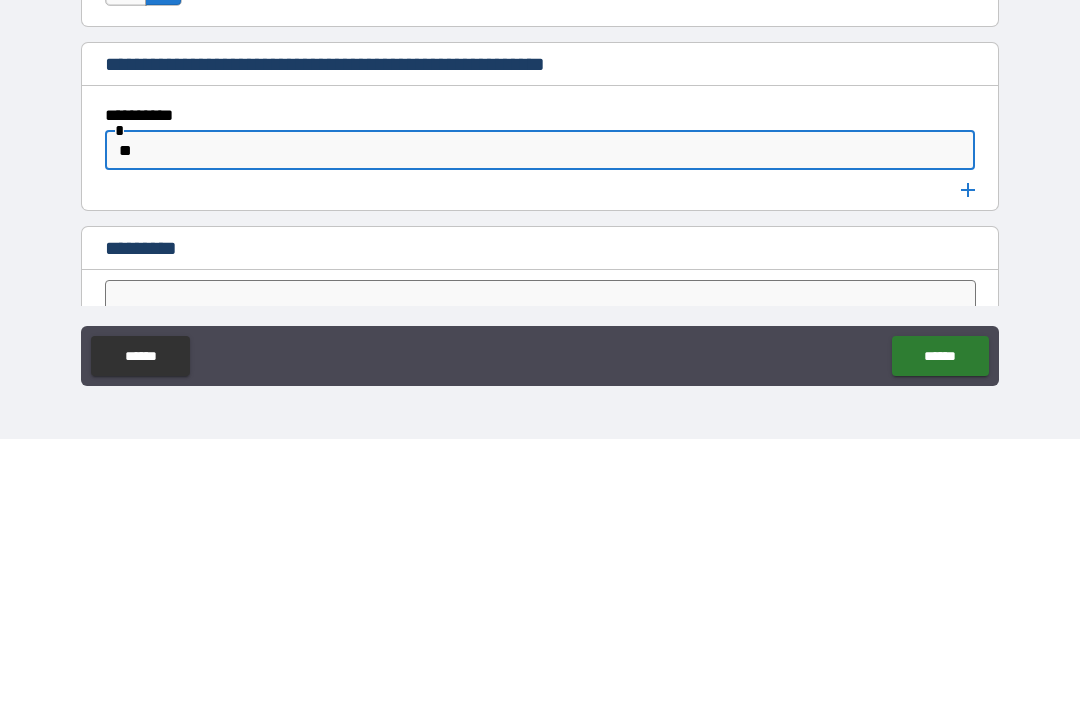 type on "*" 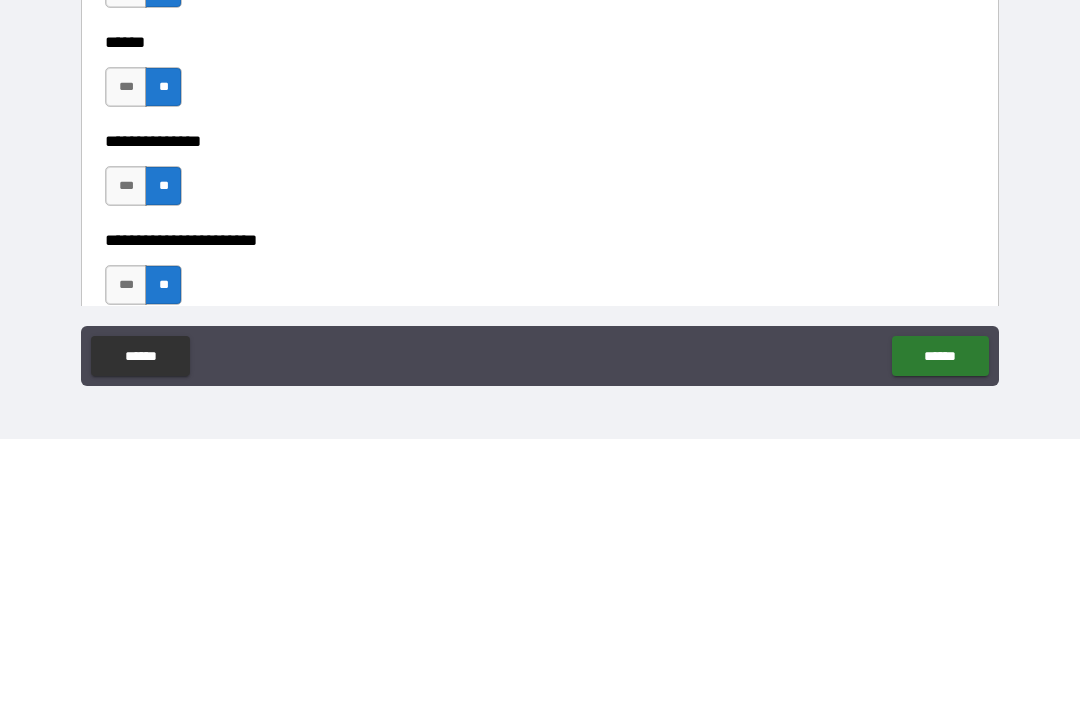 scroll, scrollTop: 2947, scrollLeft: 0, axis: vertical 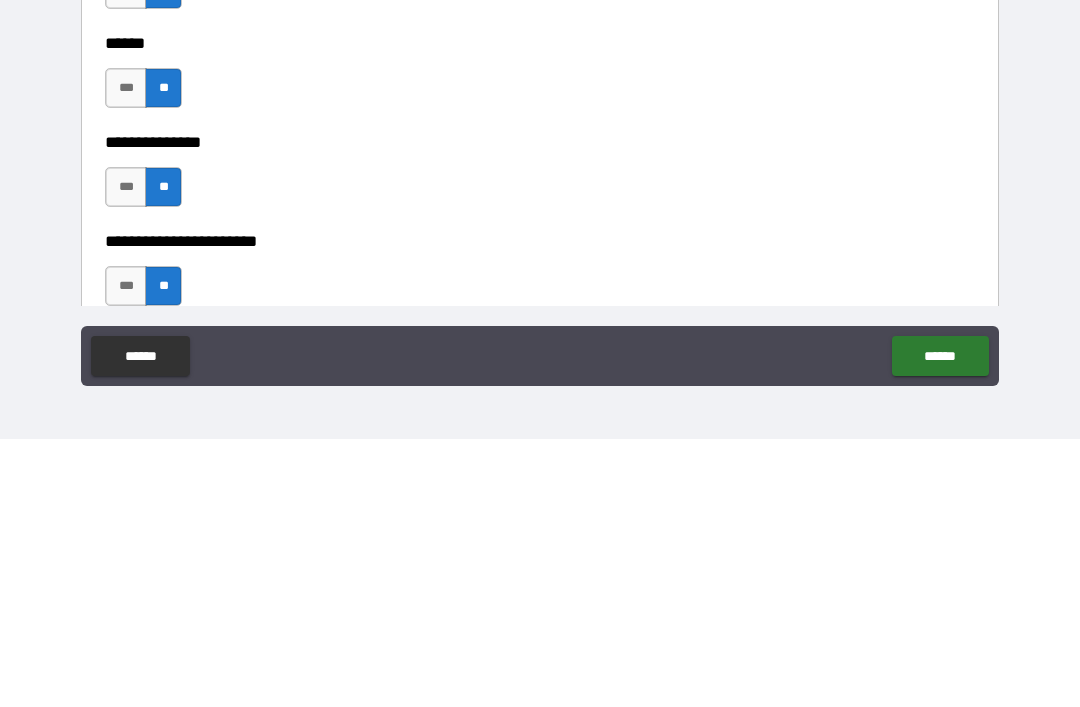 type 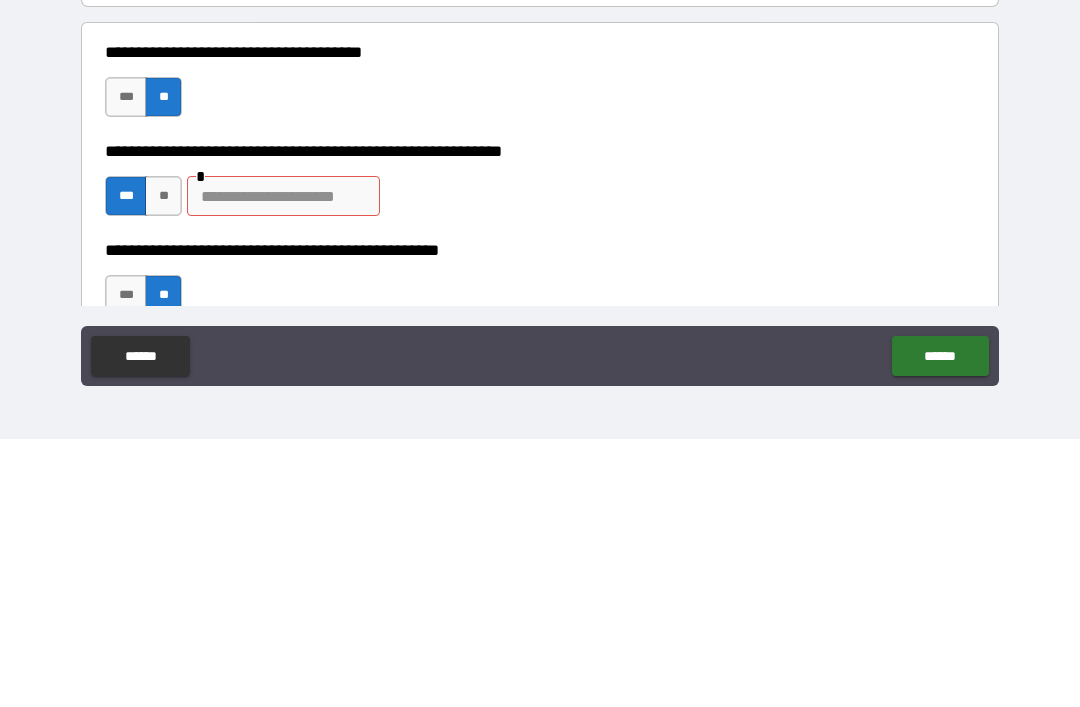scroll, scrollTop: 62, scrollLeft: 0, axis: vertical 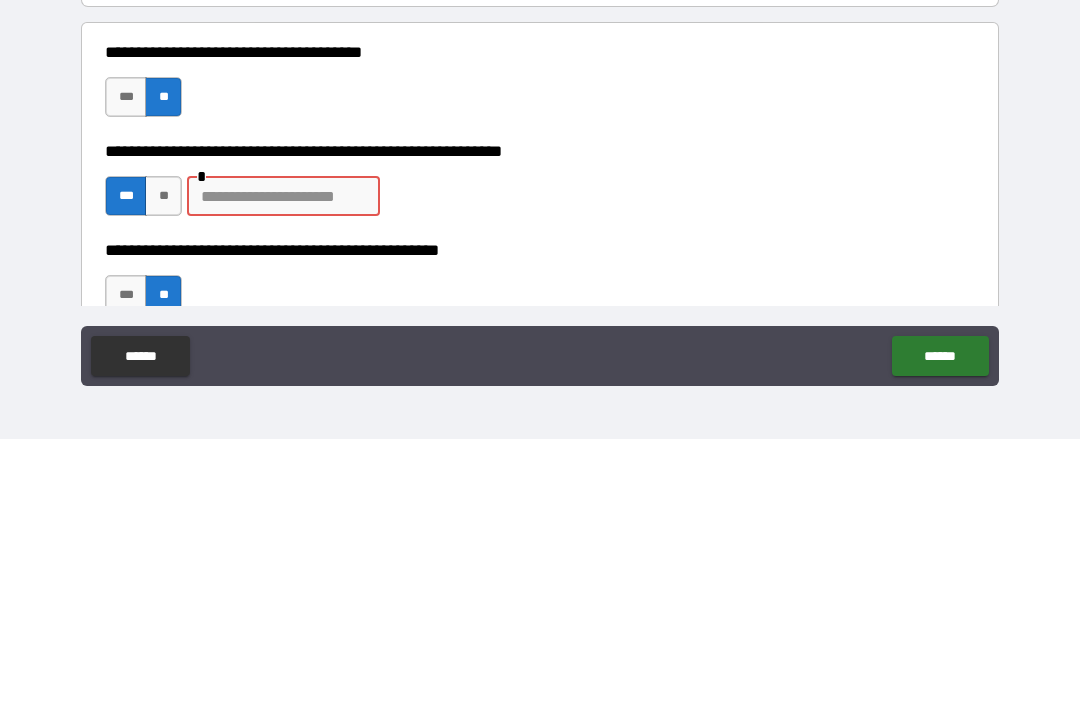 click at bounding box center [283, 464] 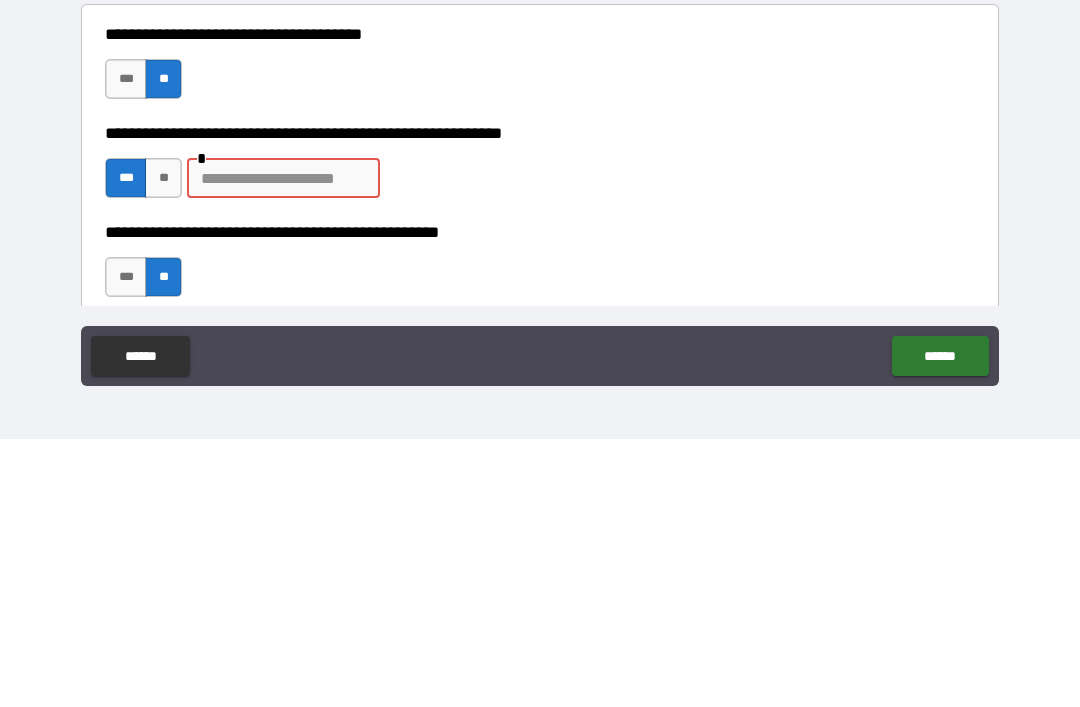 scroll, scrollTop: 87, scrollLeft: 0, axis: vertical 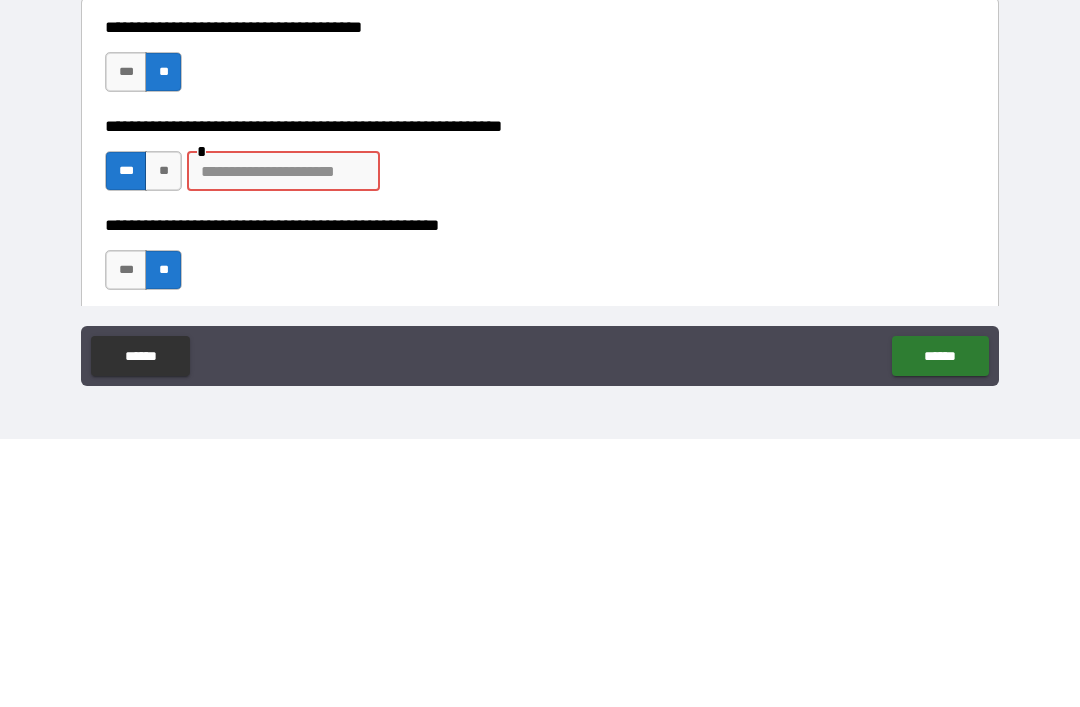click on "***" at bounding box center [126, 439] 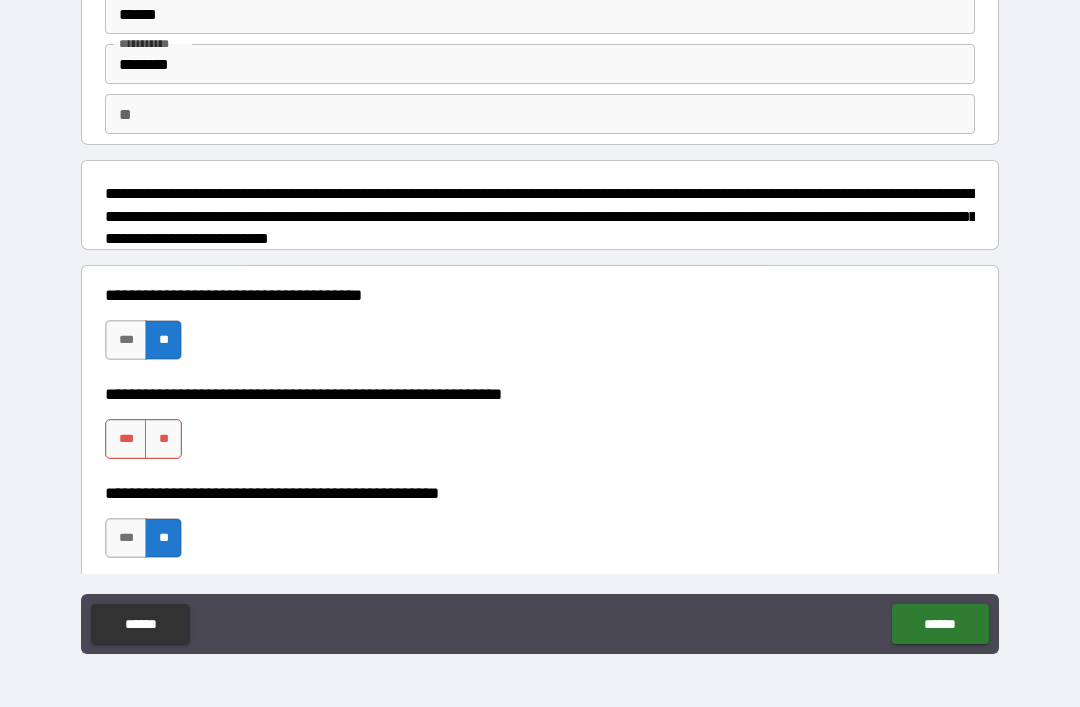 click on "***" at bounding box center (126, 439) 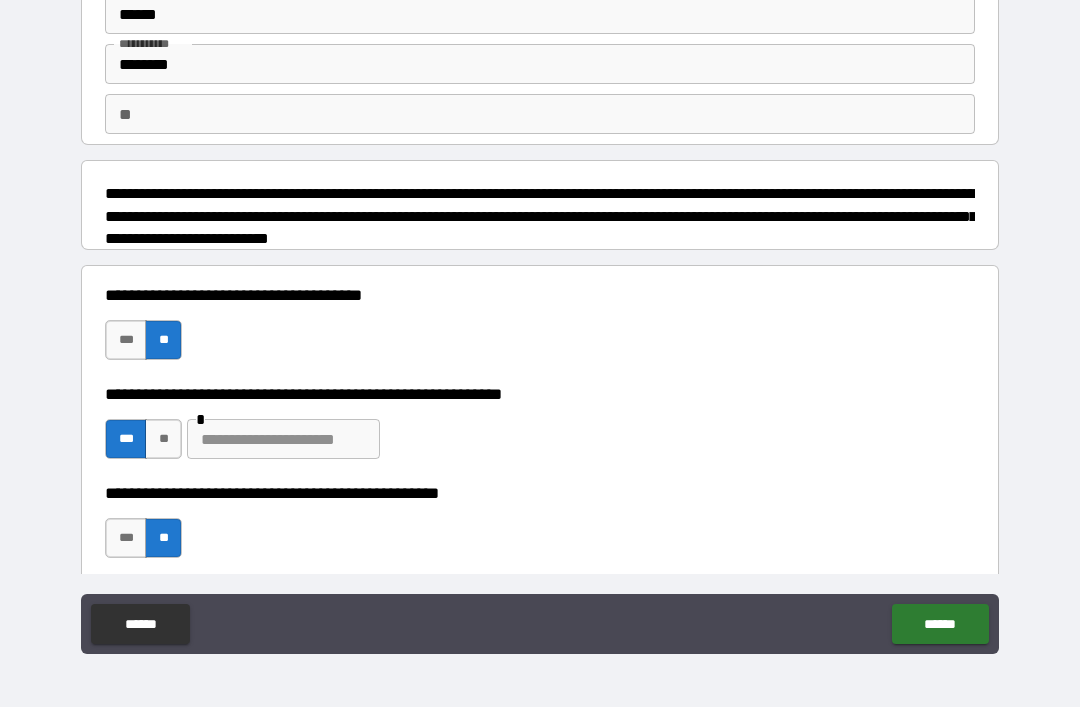 click at bounding box center (283, 439) 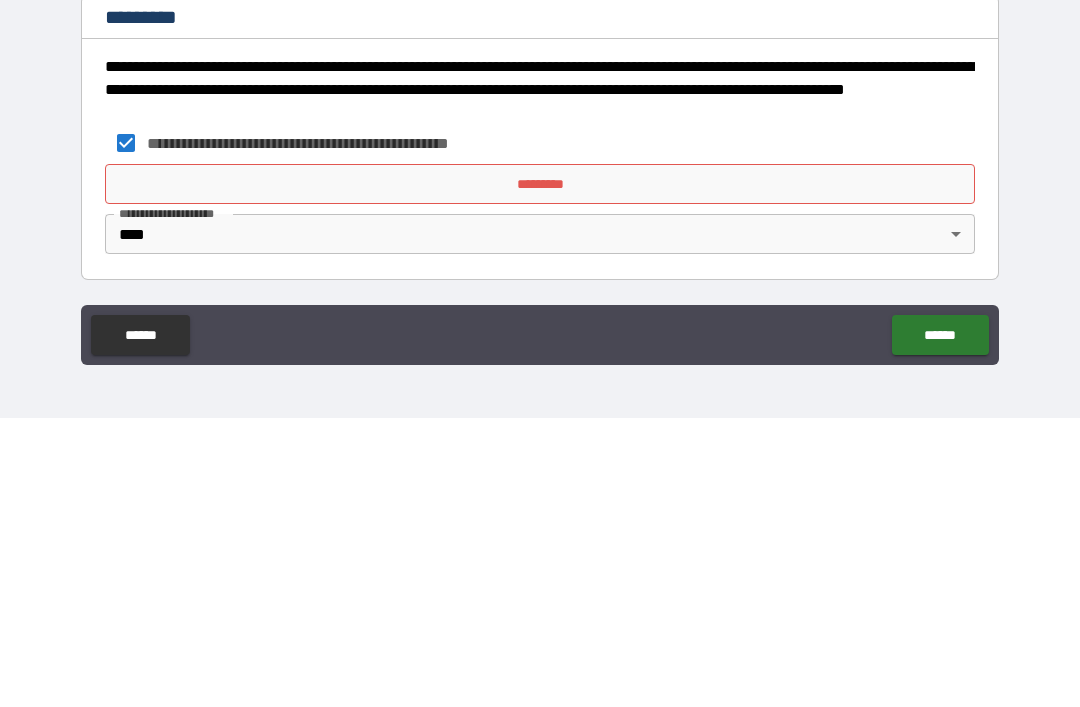 scroll, scrollTop: 10537, scrollLeft: 0, axis: vertical 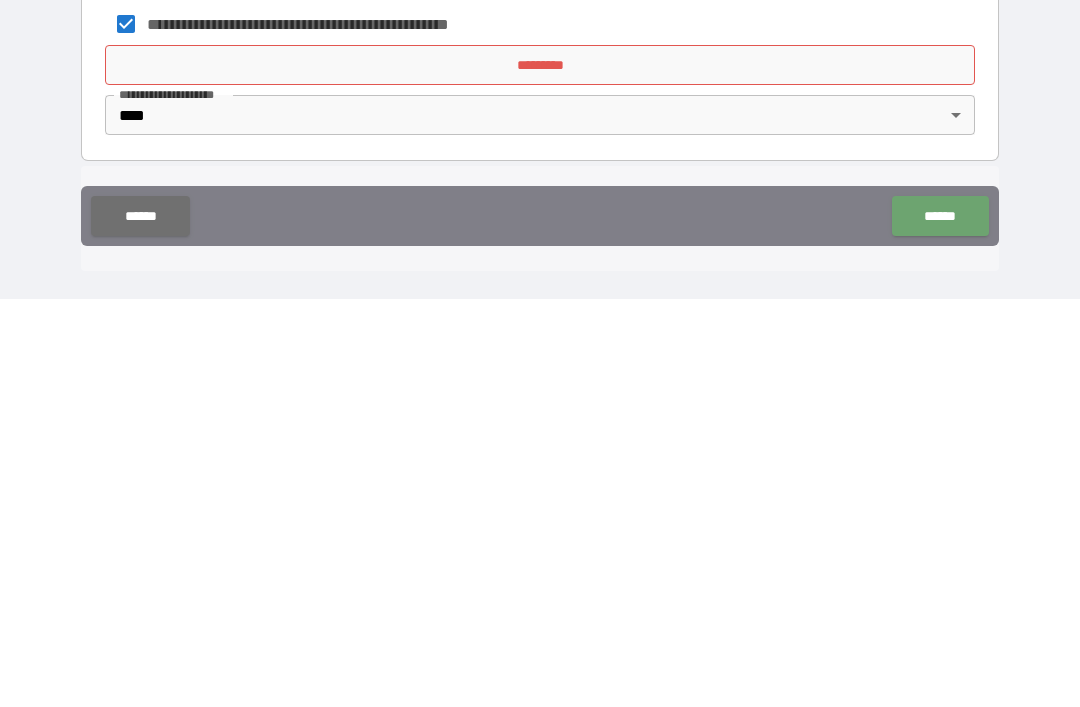 type on "**********" 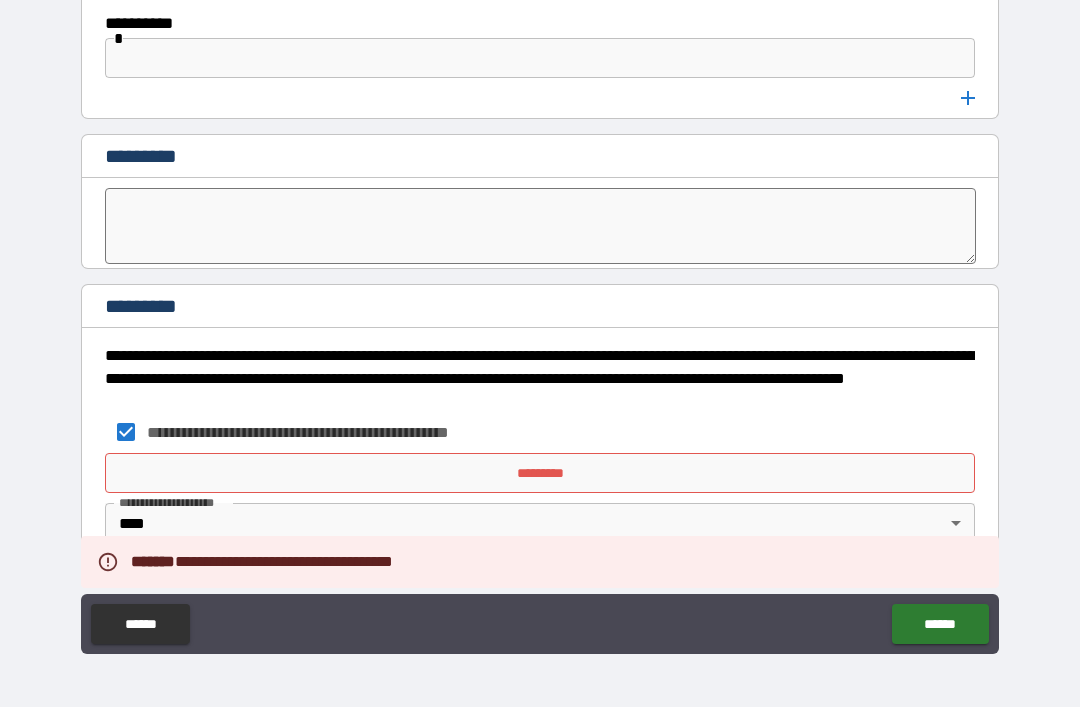 click on "******" at bounding box center (940, 624) 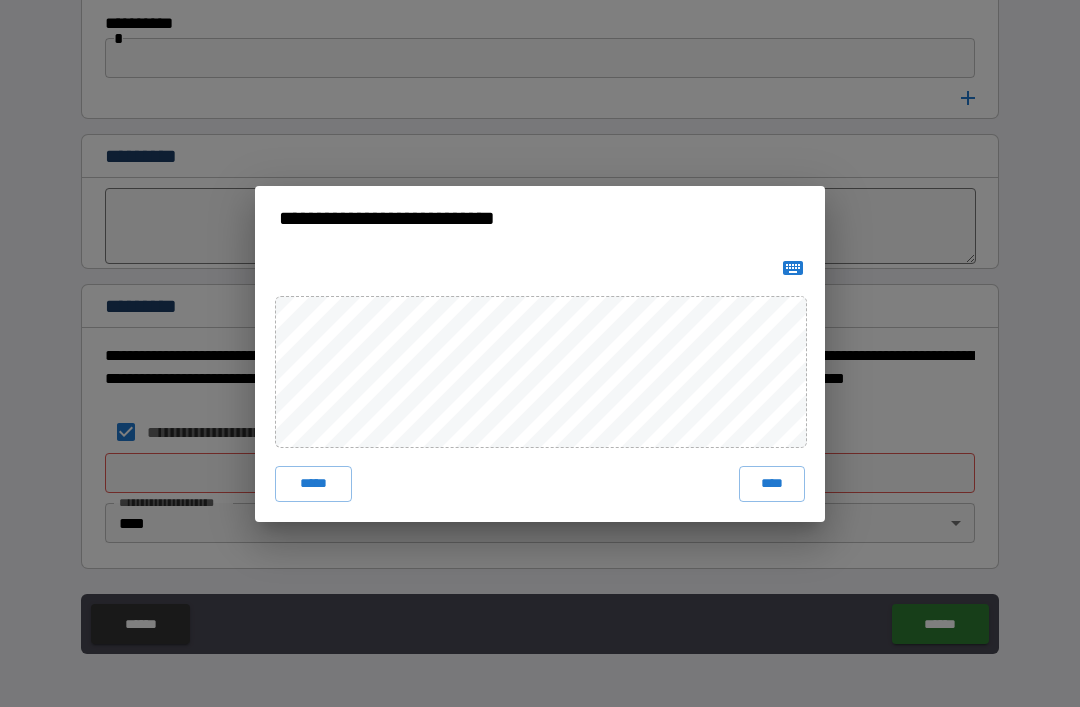 click on "*****" at bounding box center [313, 484] 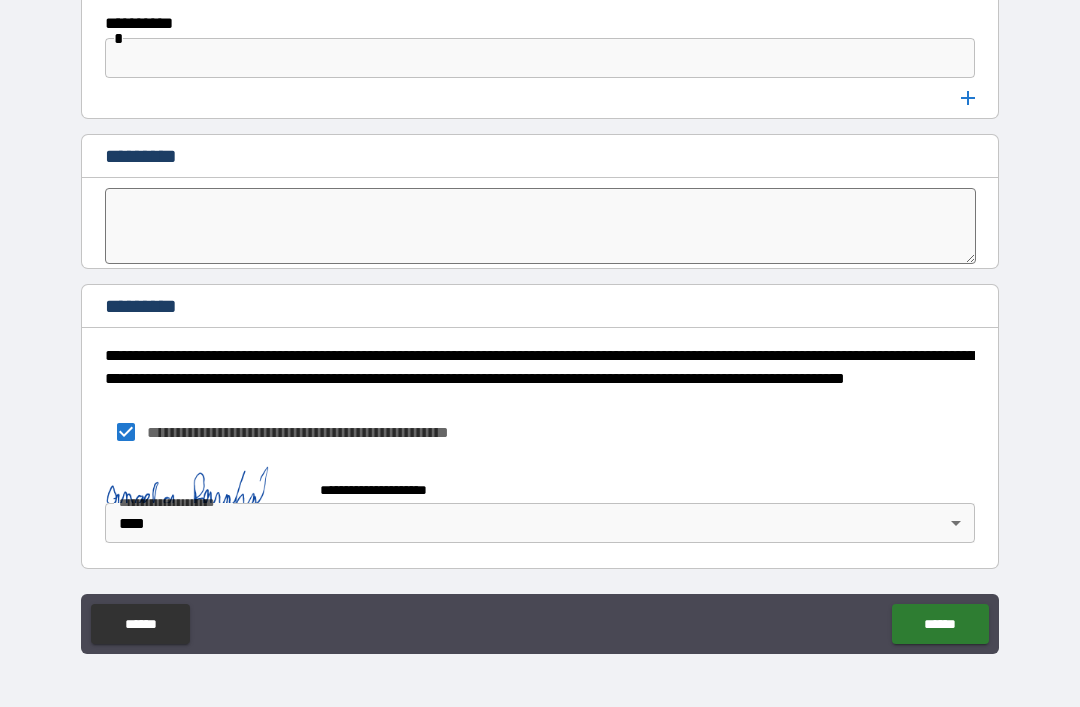 scroll, scrollTop: 10527, scrollLeft: 0, axis: vertical 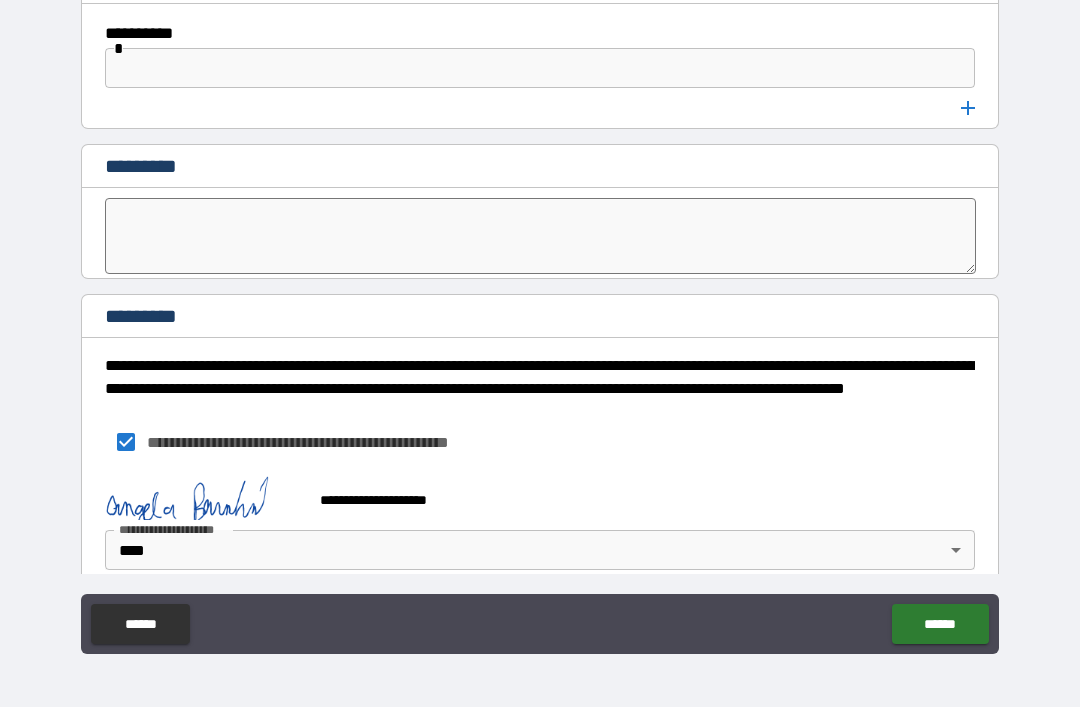 click on "******" at bounding box center [940, 624] 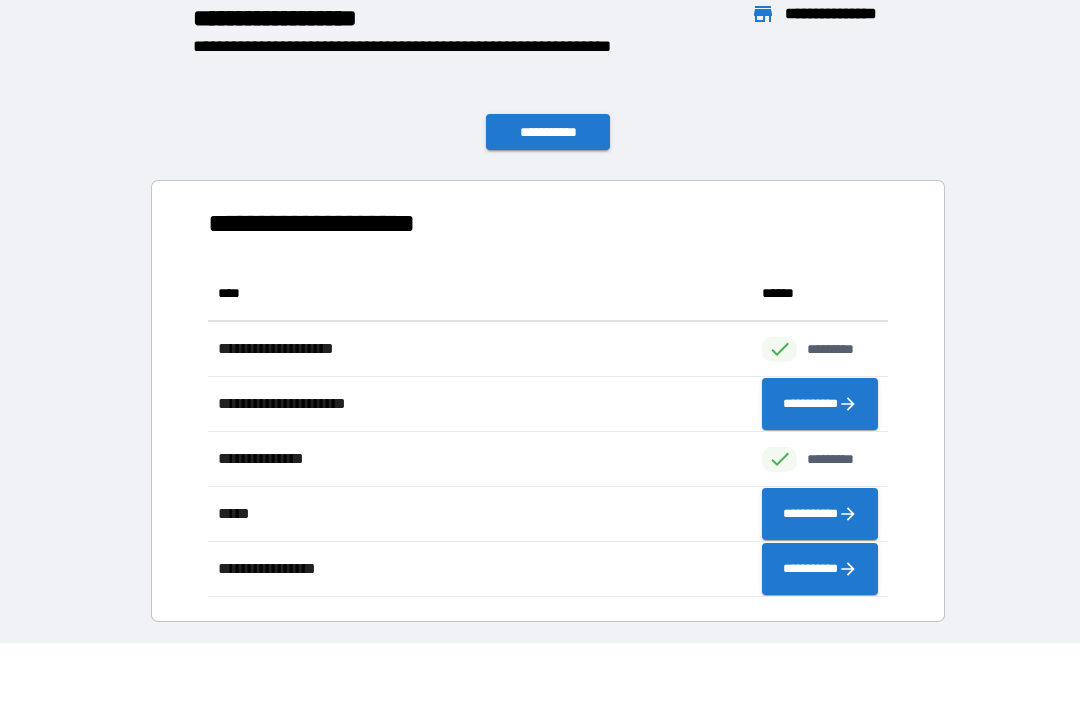 scroll, scrollTop: 1, scrollLeft: 1, axis: both 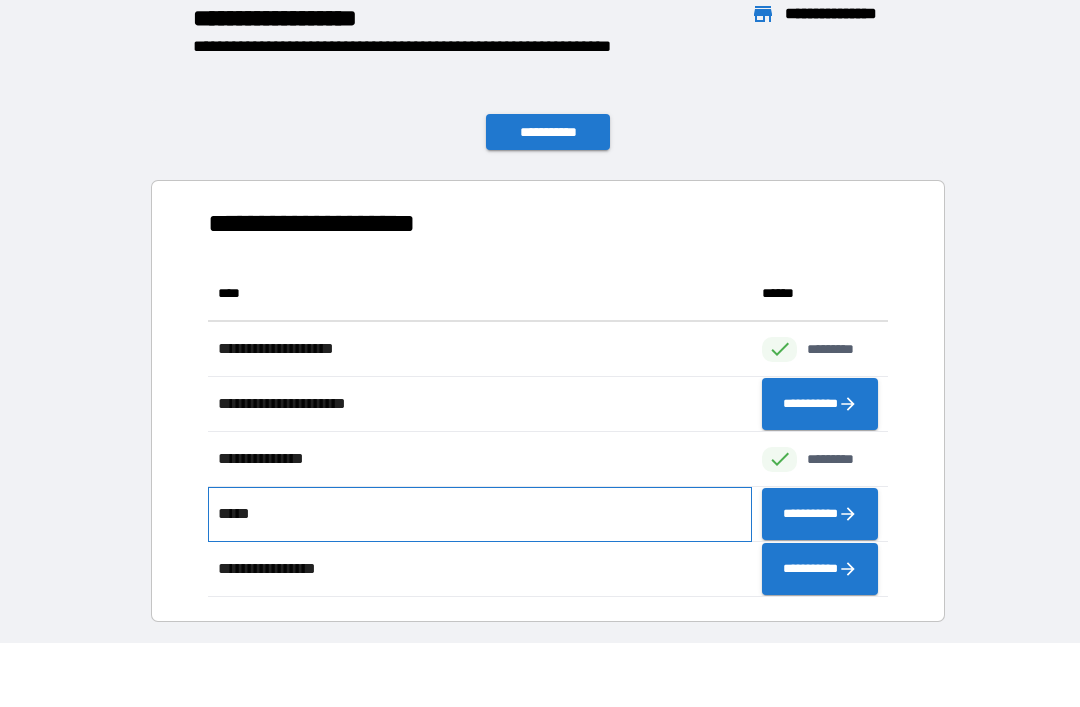 click on "*****" at bounding box center [480, 514] 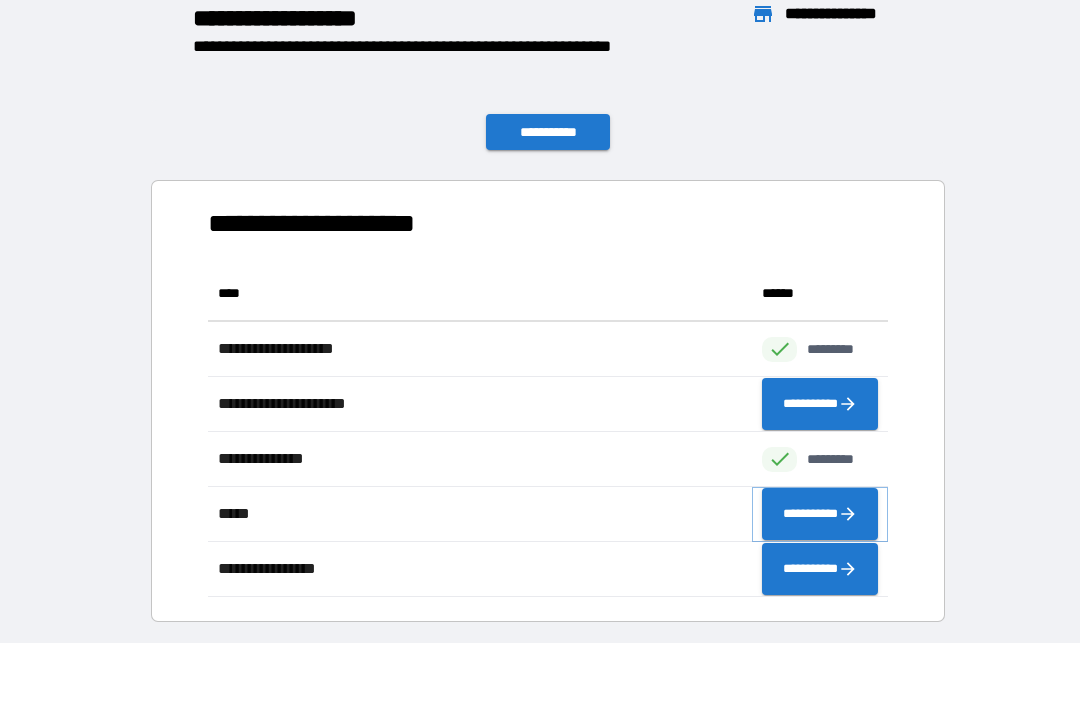 click on "**********" at bounding box center [820, 514] 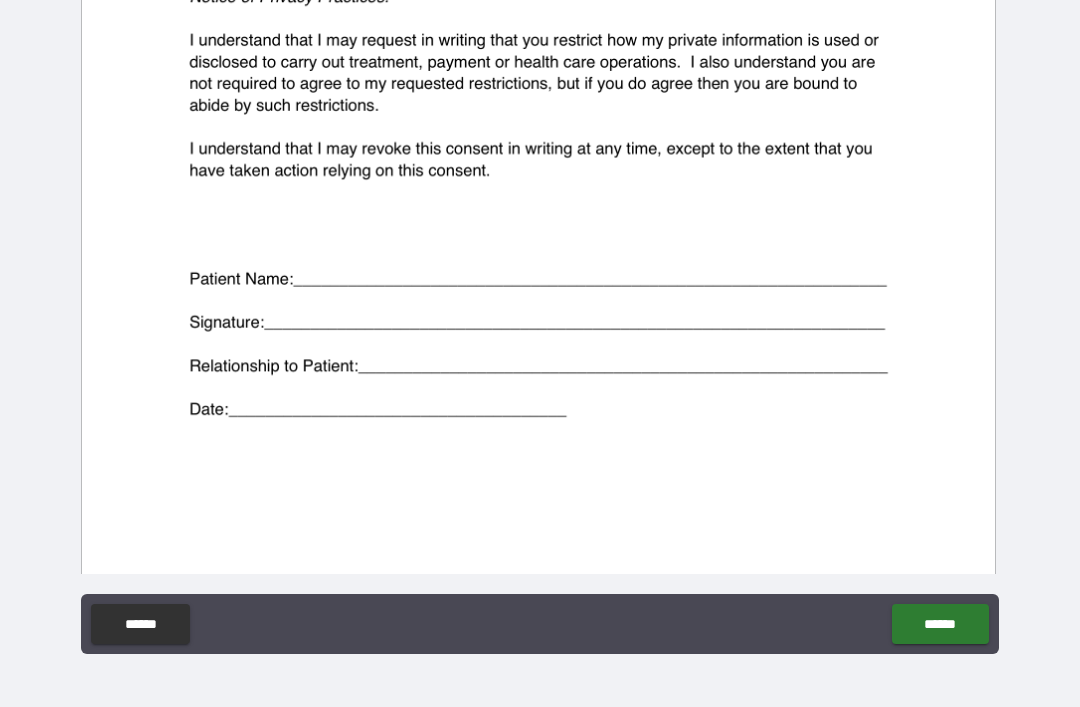scroll, scrollTop: 555, scrollLeft: 0, axis: vertical 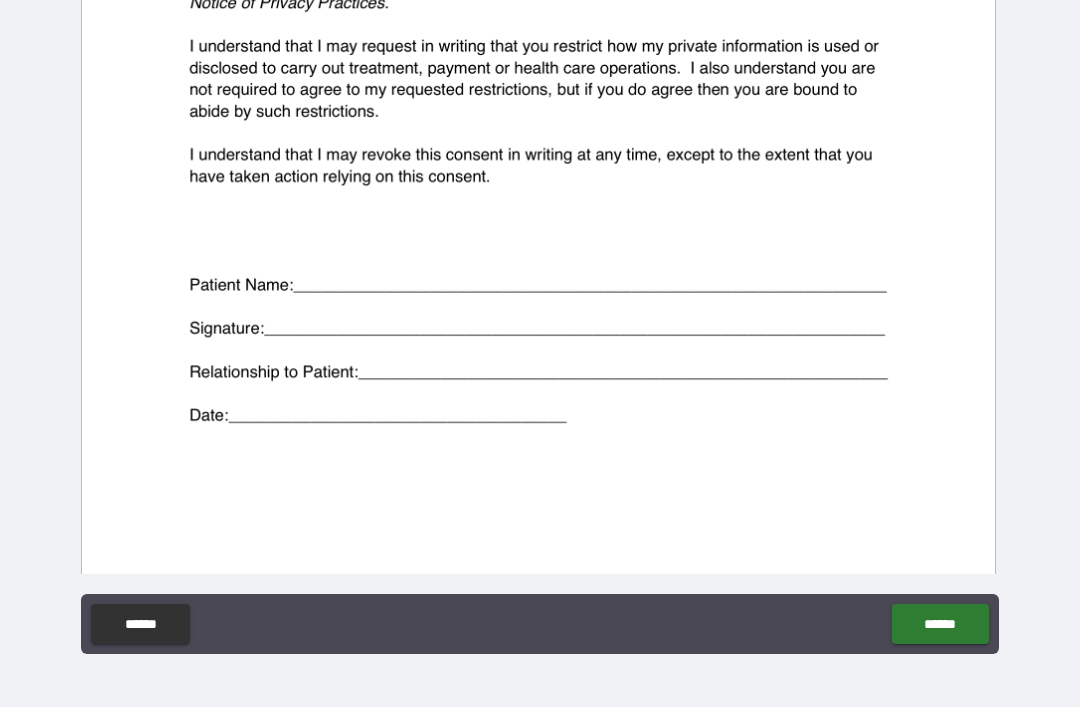 click at bounding box center [538, 55] 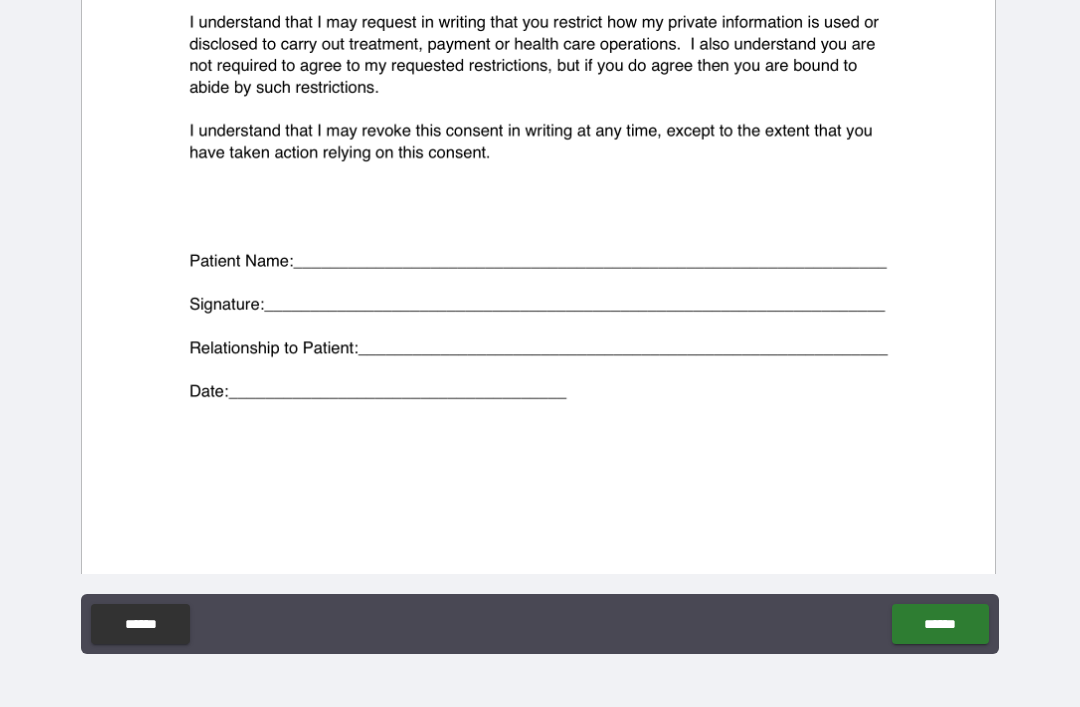 scroll, scrollTop: 580, scrollLeft: 0, axis: vertical 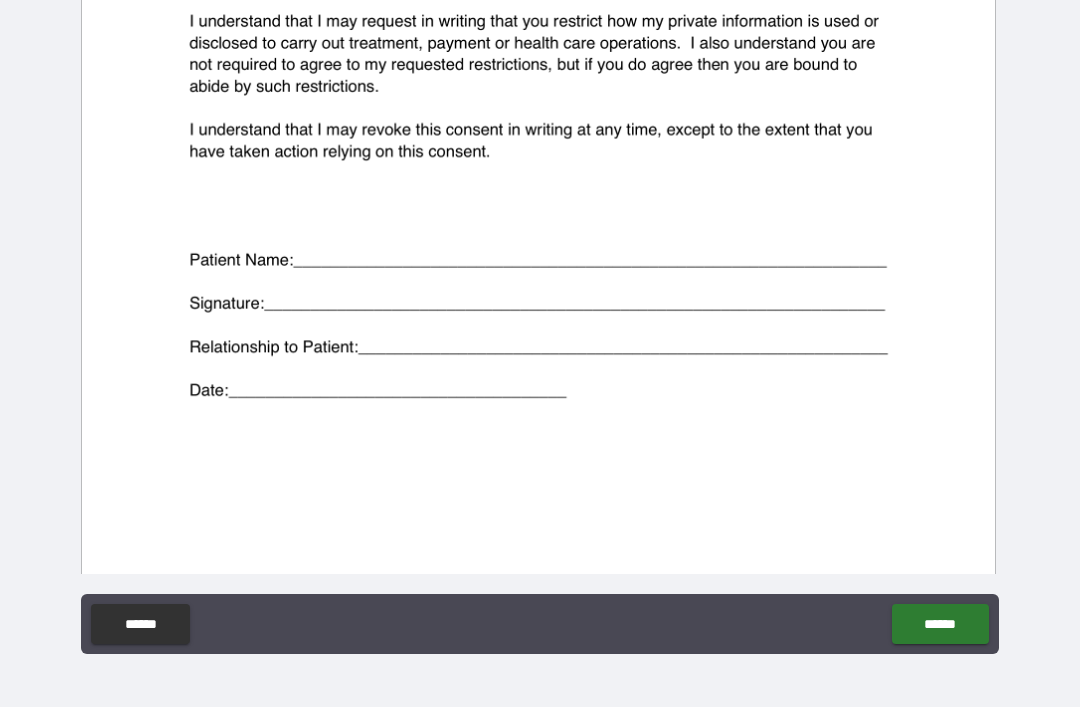 click on "******" at bounding box center (940, 624) 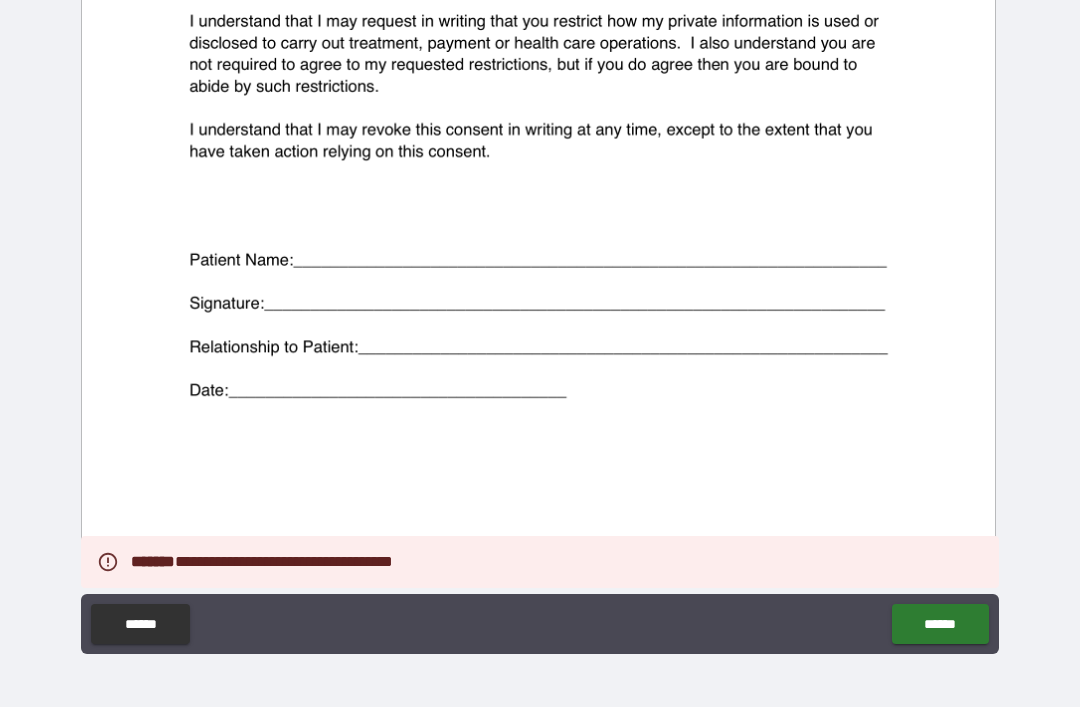 click at bounding box center (538, 30) 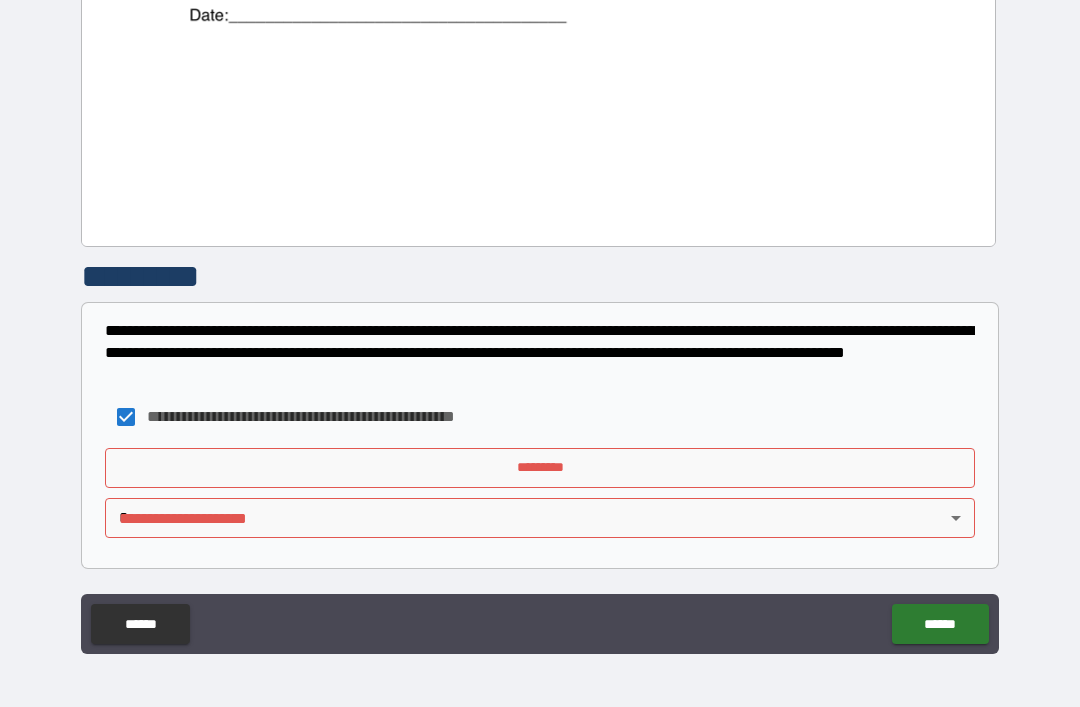 scroll, scrollTop: 955, scrollLeft: 0, axis: vertical 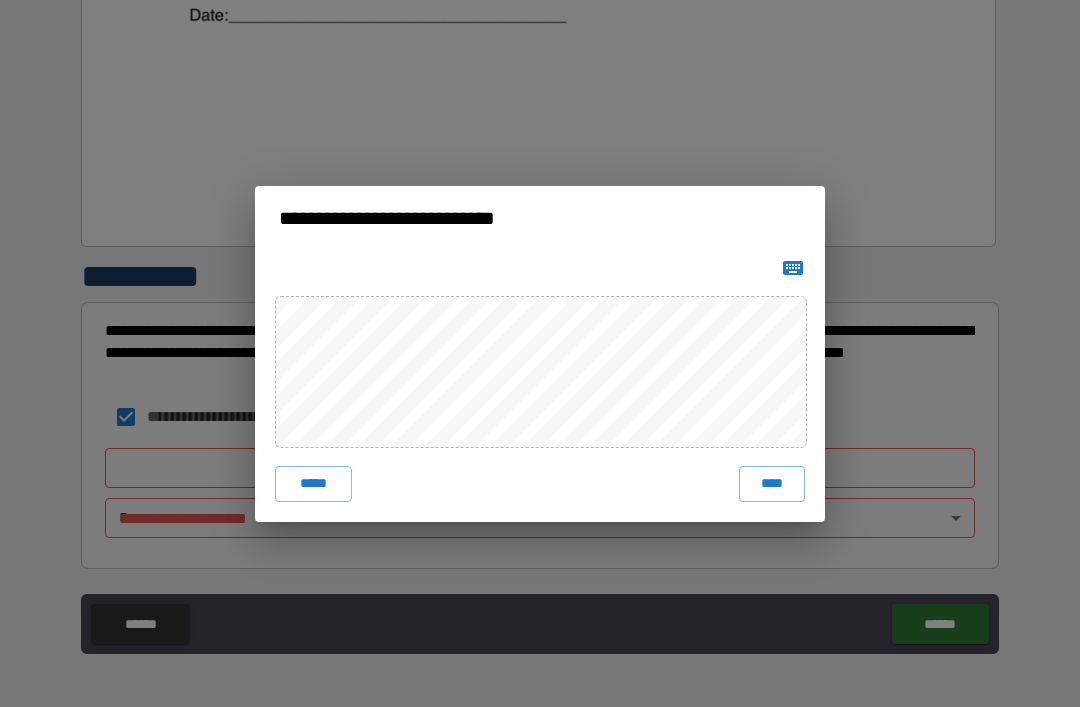 click on "****" at bounding box center (772, 484) 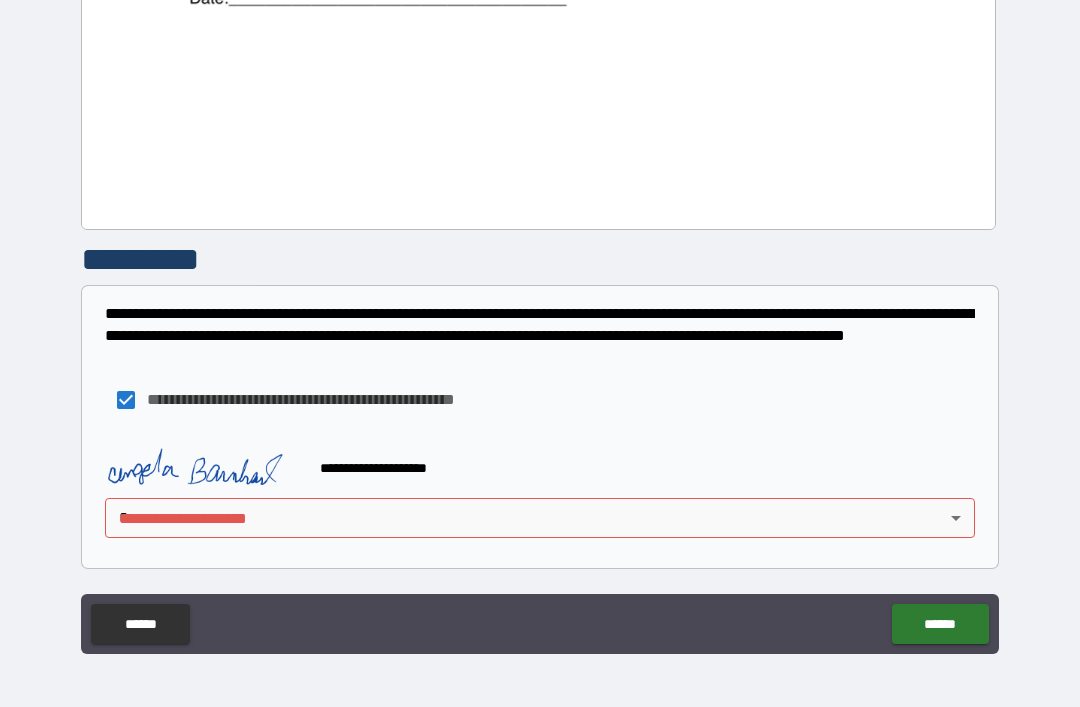 scroll, scrollTop: 972, scrollLeft: 0, axis: vertical 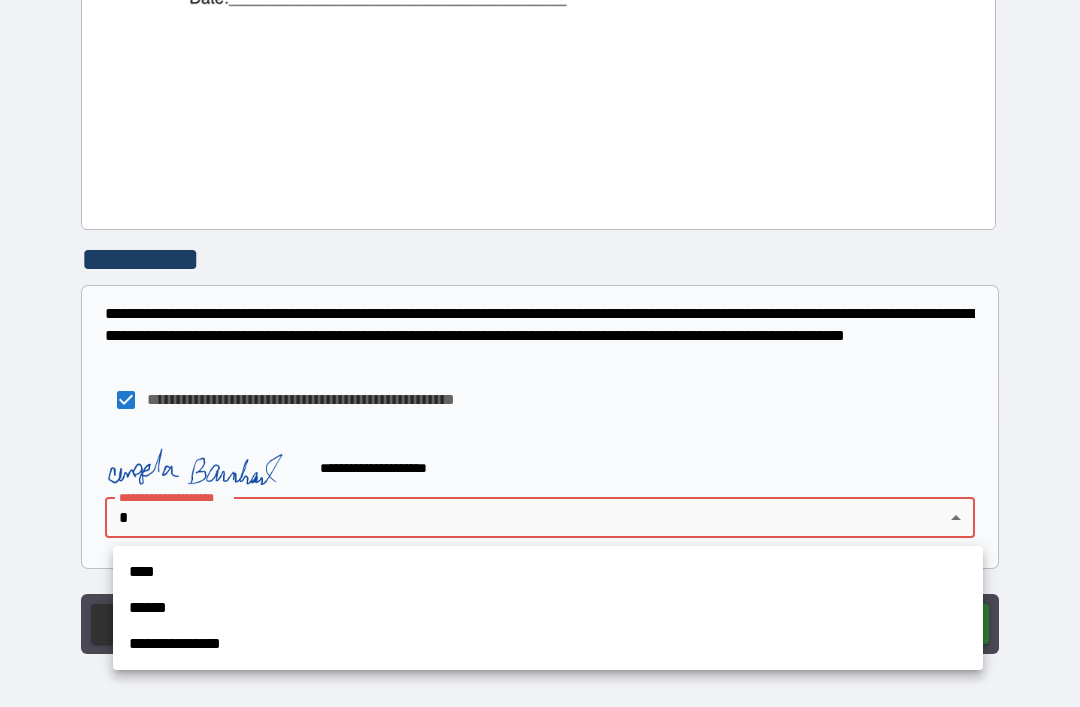 click on "****" at bounding box center (548, 572) 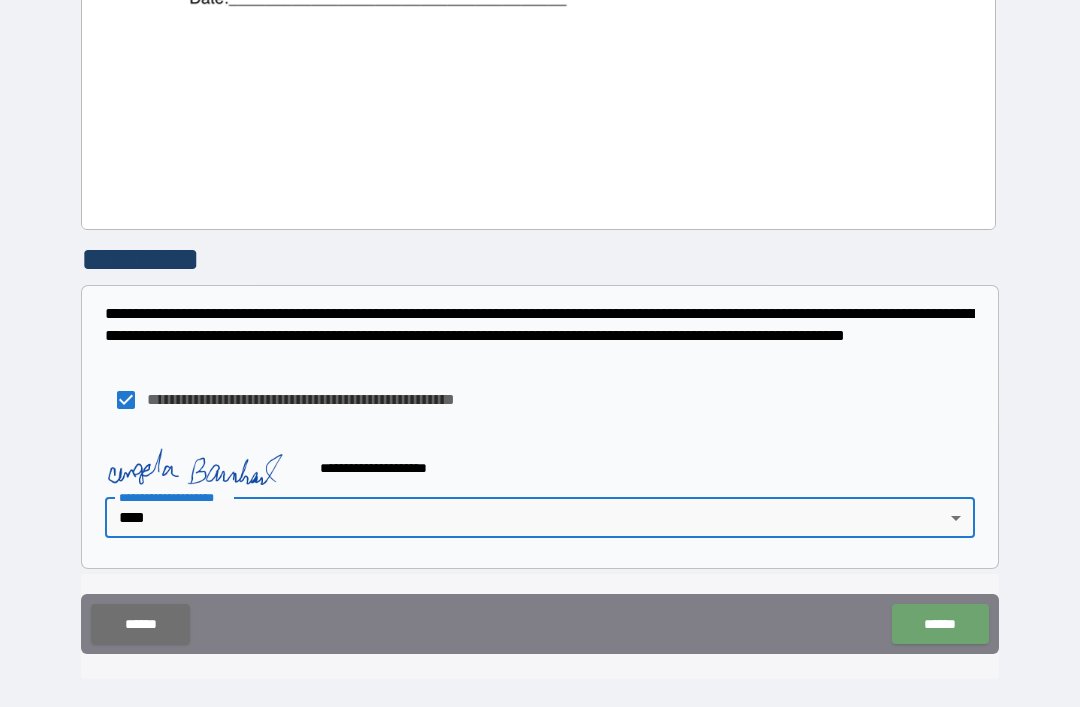 click on "******" at bounding box center (940, 624) 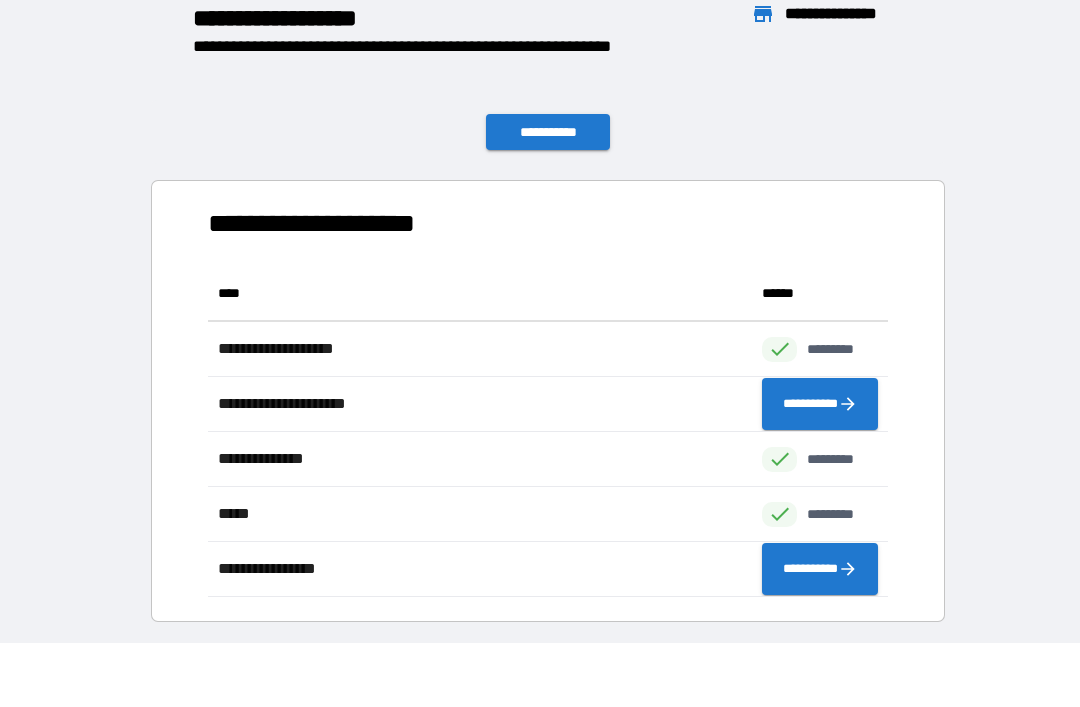 scroll, scrollTop: 1, scrollLeft: 1, axis: both 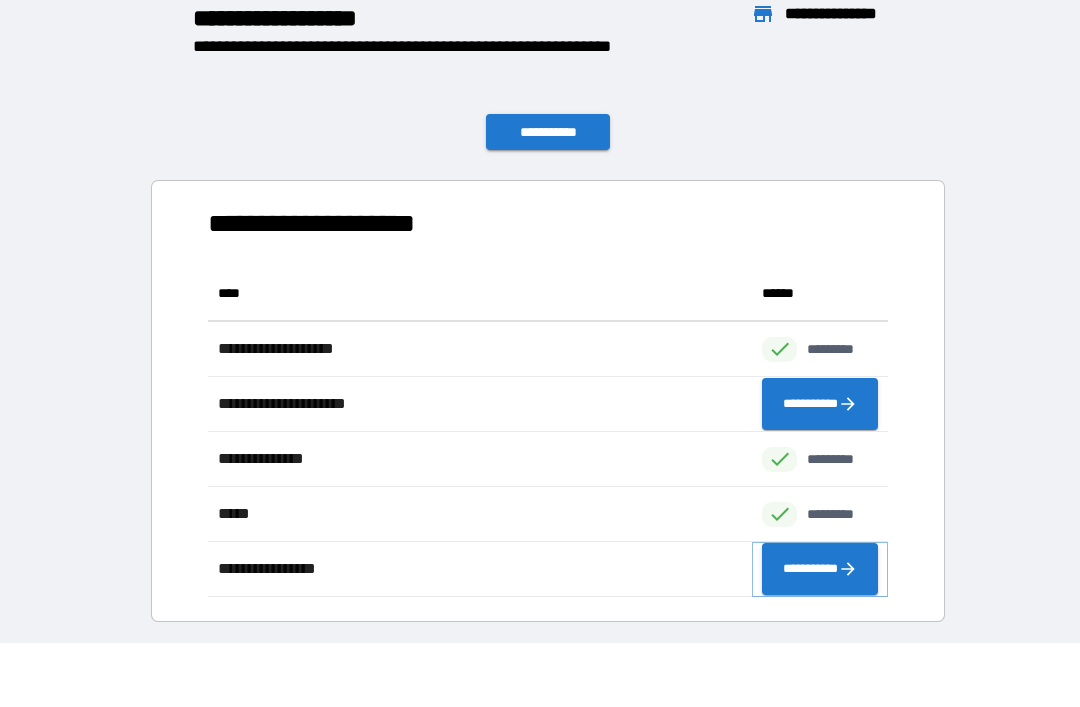 click on "**********" at bounding box center (820, 569) 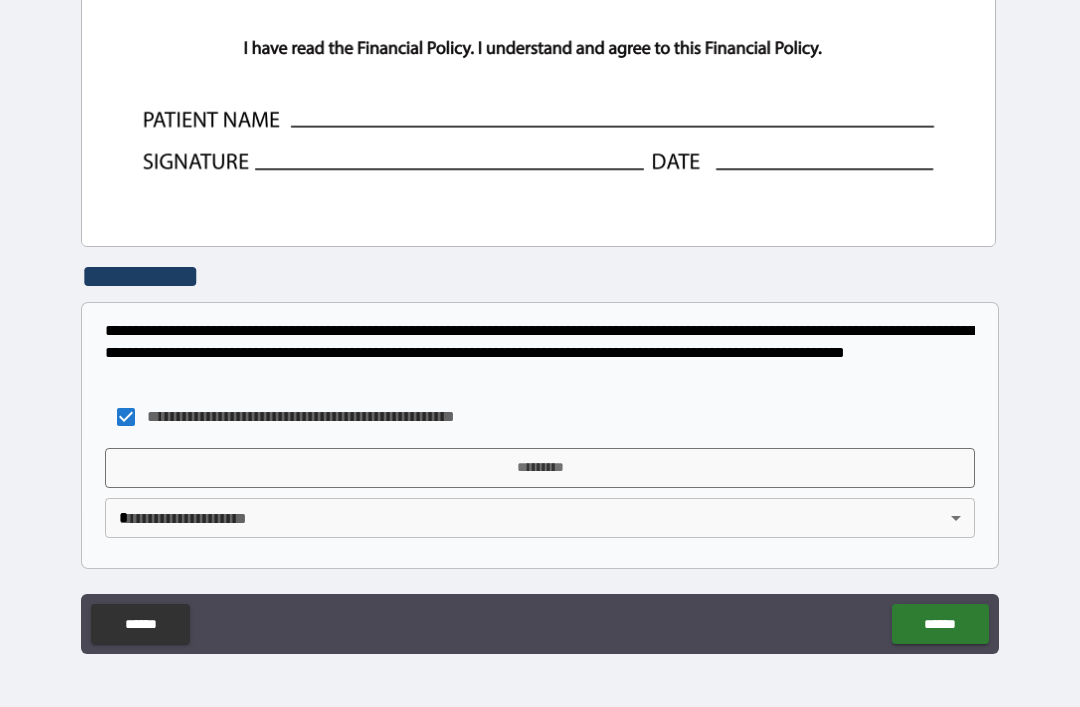 scroll, scrollTop: 955, scrollLeft: 0, axis: vertical 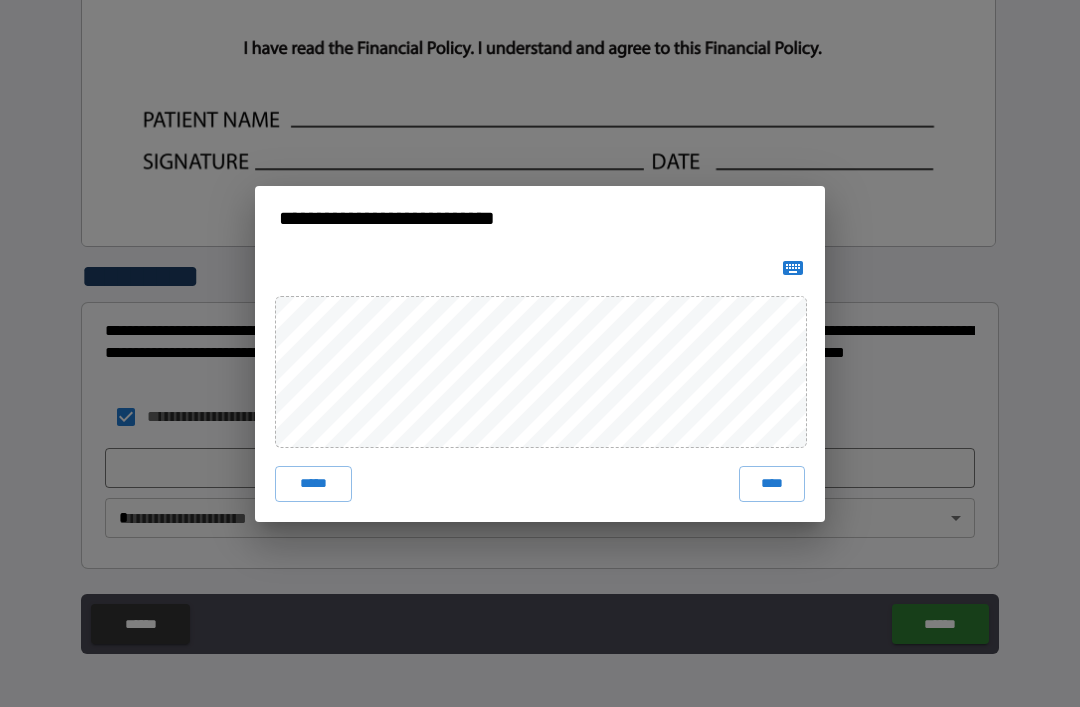 click on "****" at bounding box center [772, 484] 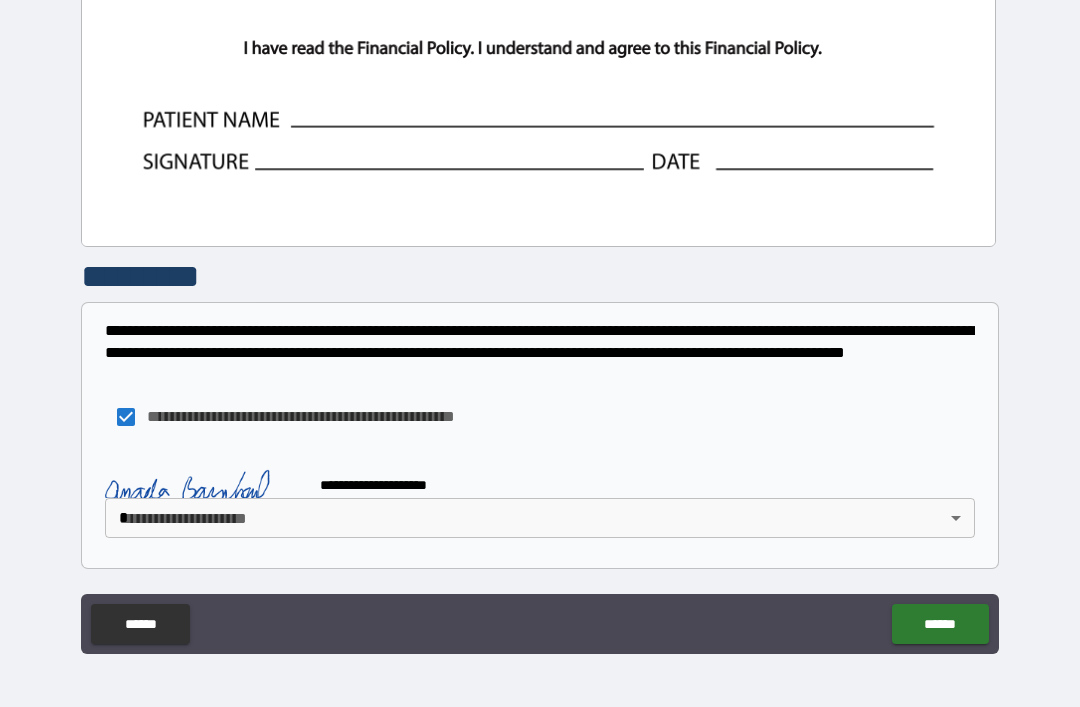 scroll, scrollTop: 945, scrollLeft: 0, axis: vertical 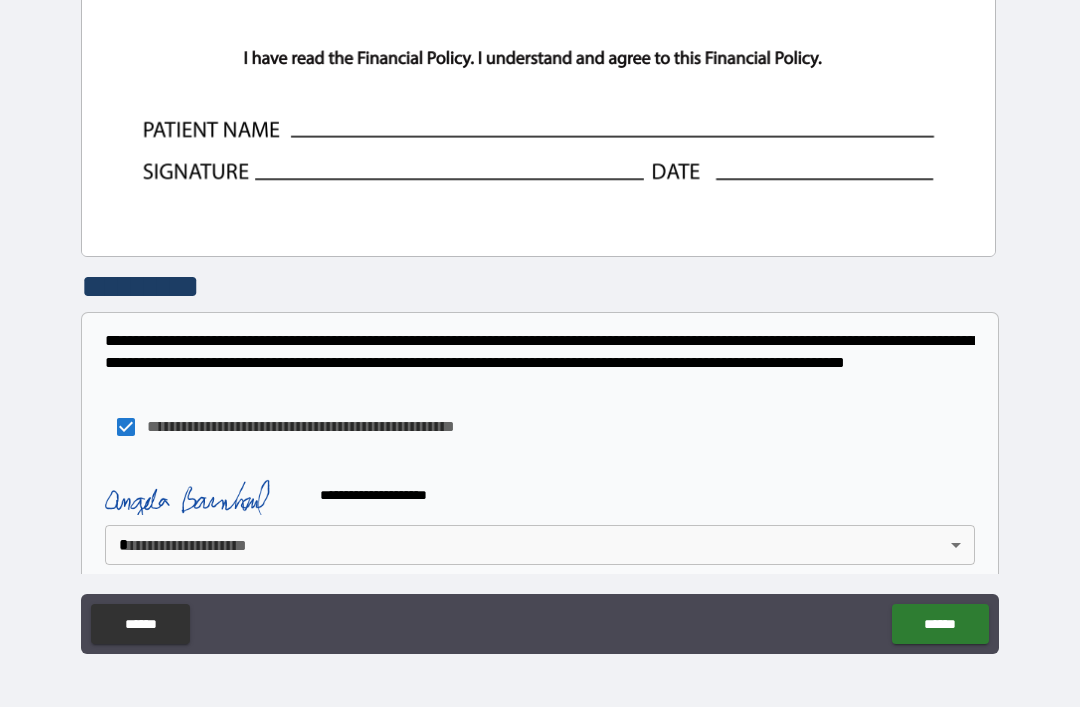 click on "**********" at bounding box center (540, 321) 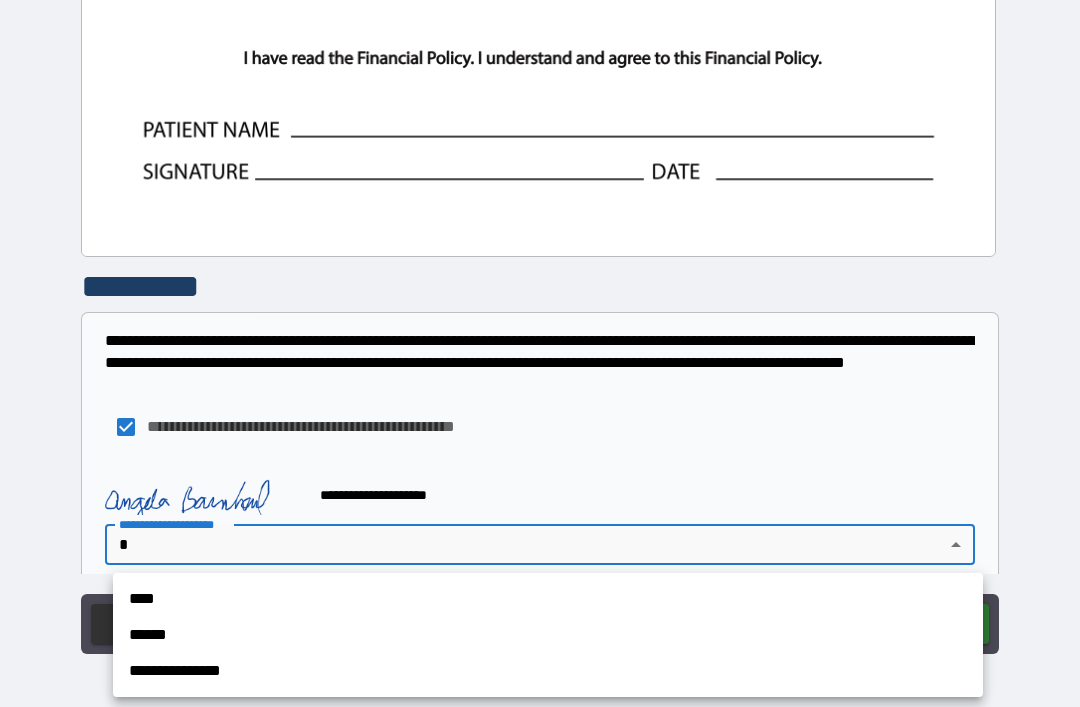 click on "****" at bounding box center (548, 599) 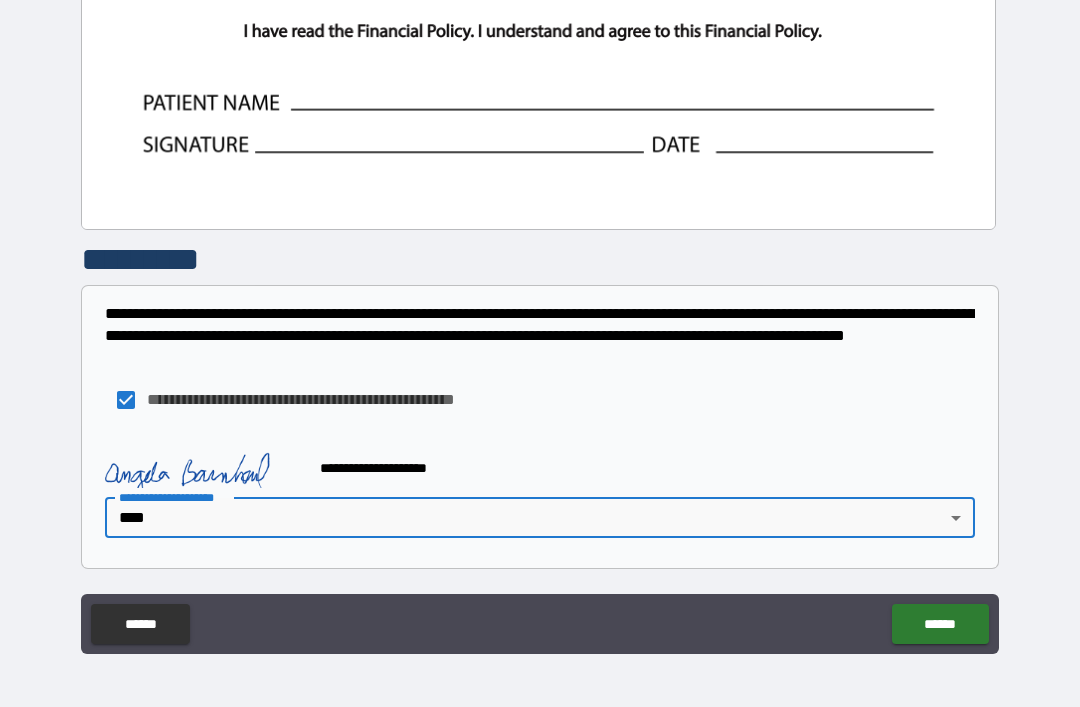 scroll, scrollTop: 972, scrollLeft: 0, axis: vertical 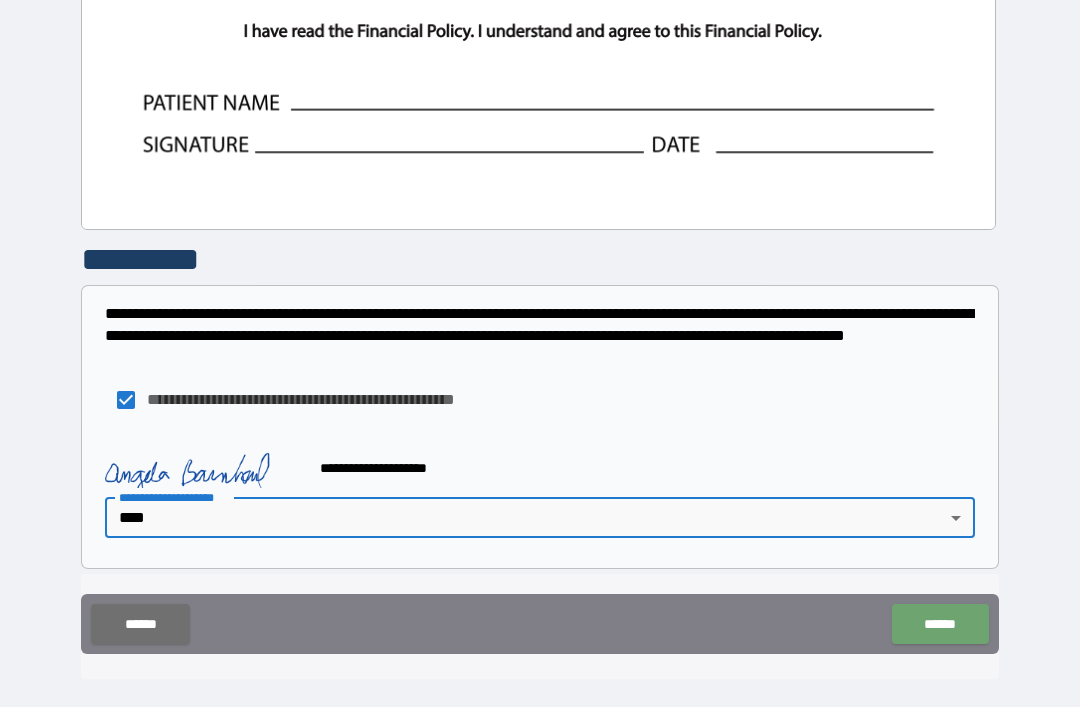 click on "******" at bounding box center (940, 624) 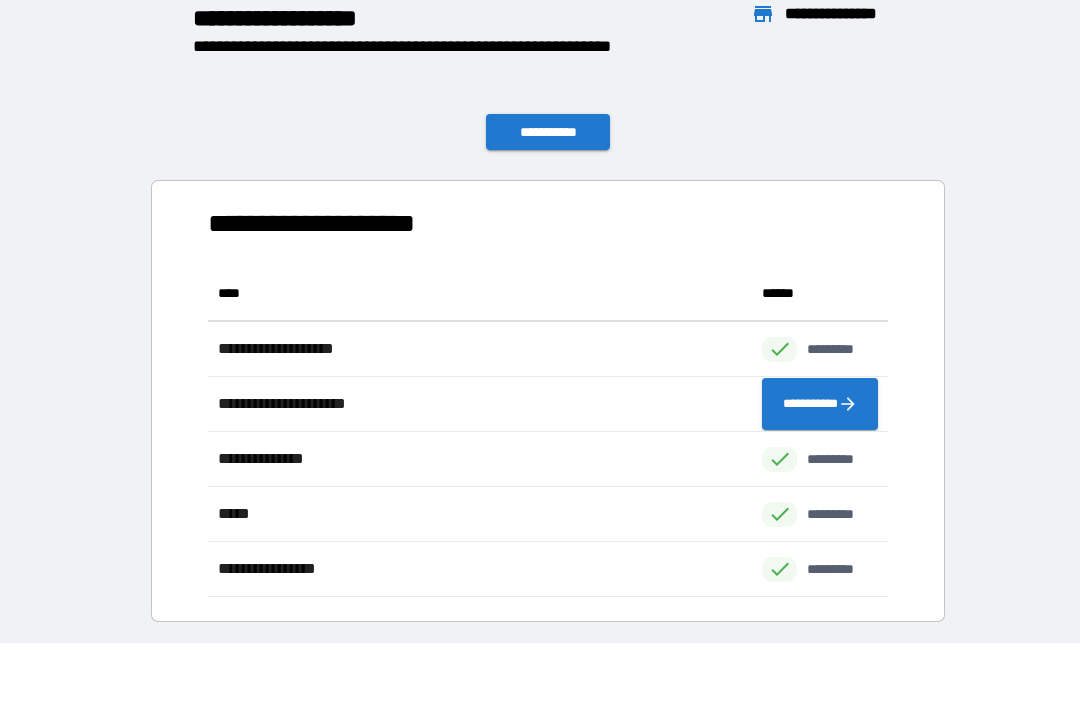 scroll, scrollTop: 331, scrollLeft: 680, axis: both 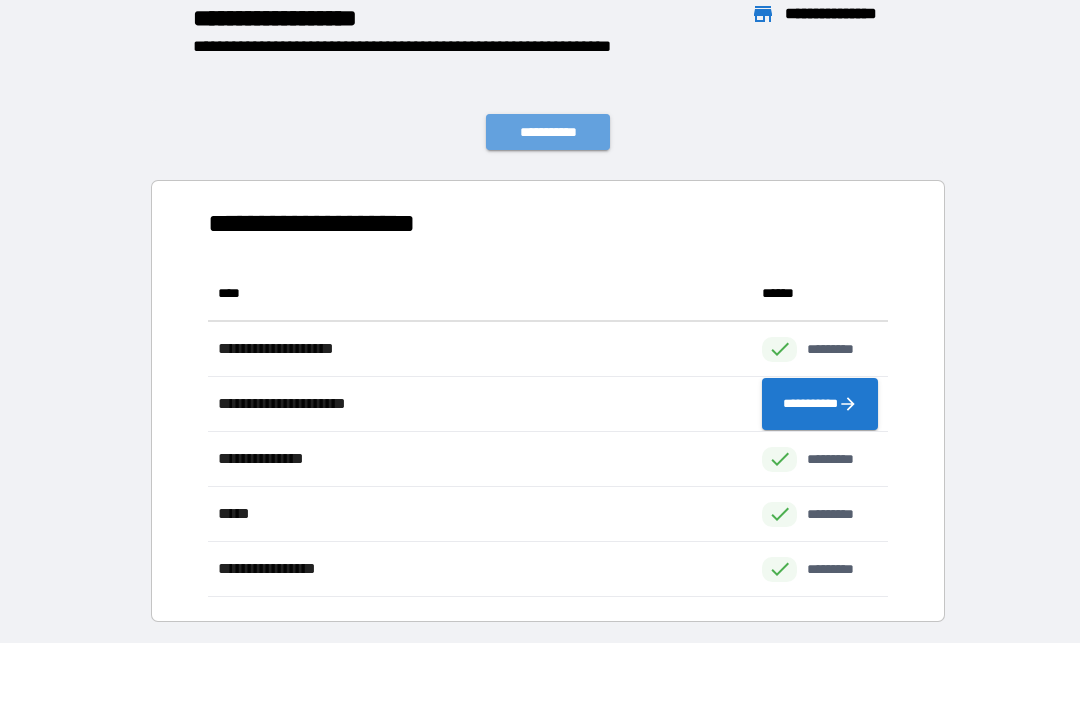 click on "**********" at bounding box center [548, 132] 